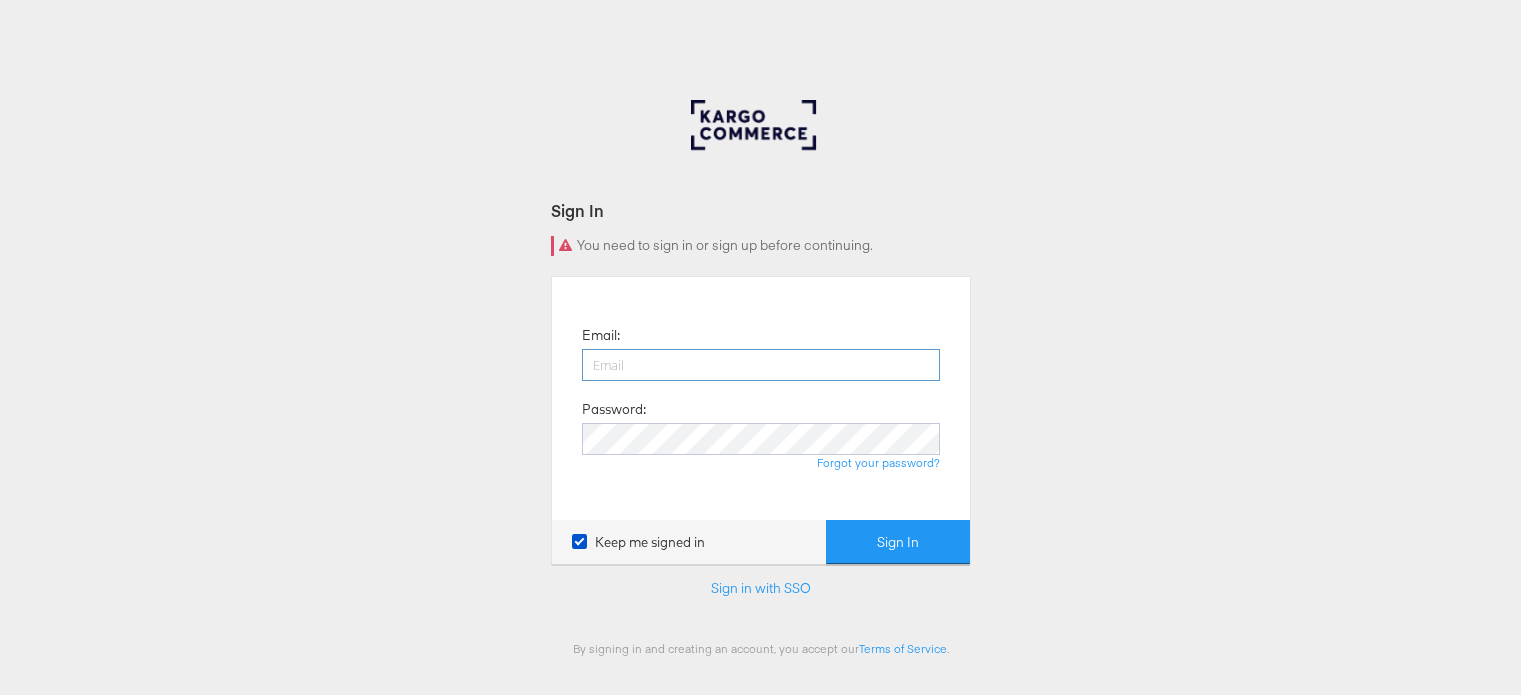 scroll, scrollTop: 0, scrollLeft: 0, axis: both 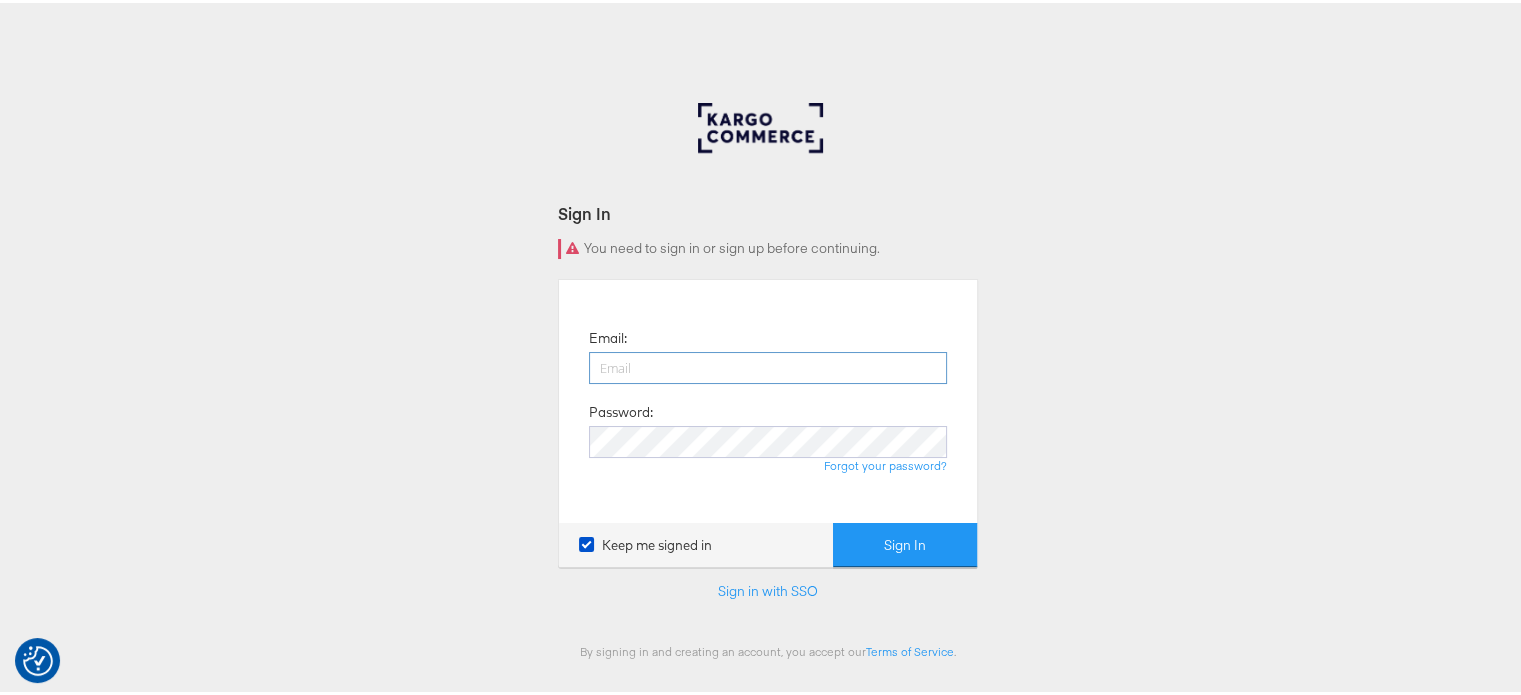click at bounding box center (768, 365) 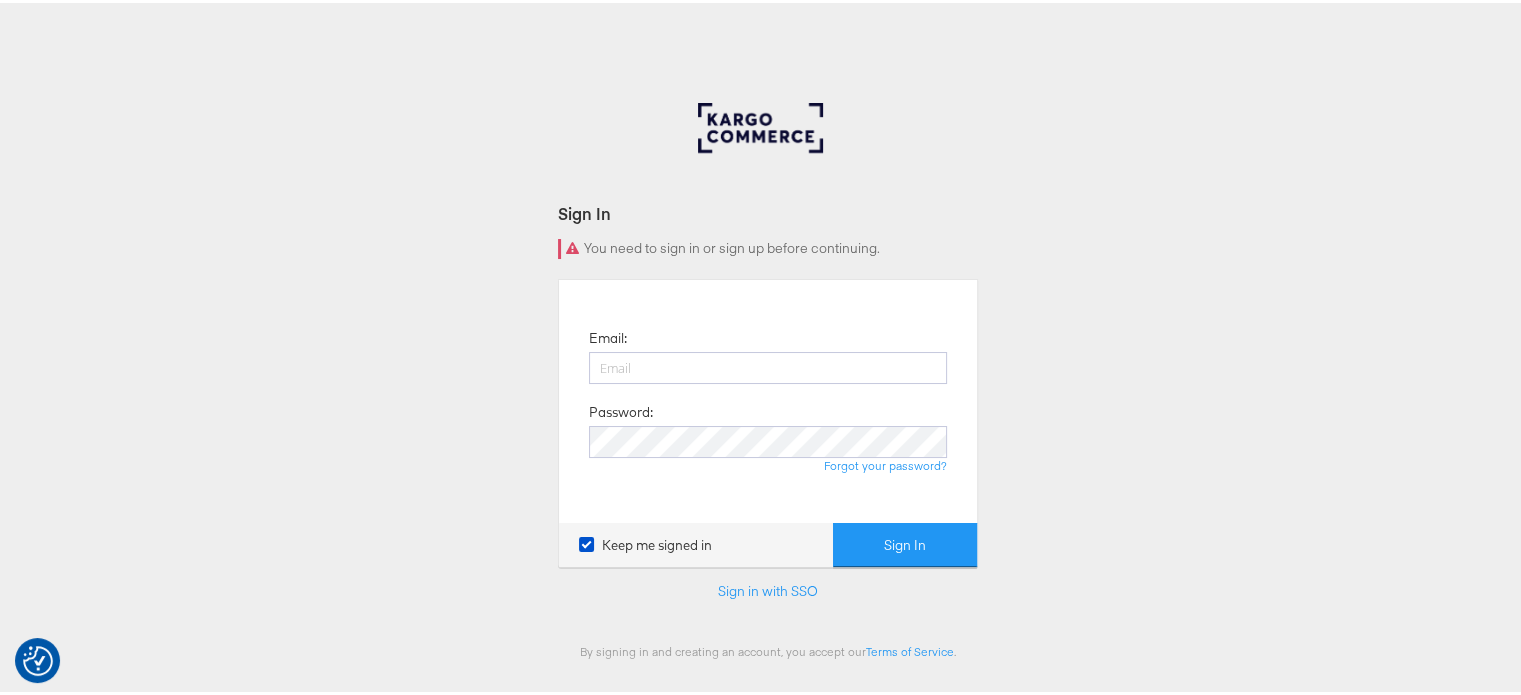 type on "[USERNAME]@[DOMAIN]" 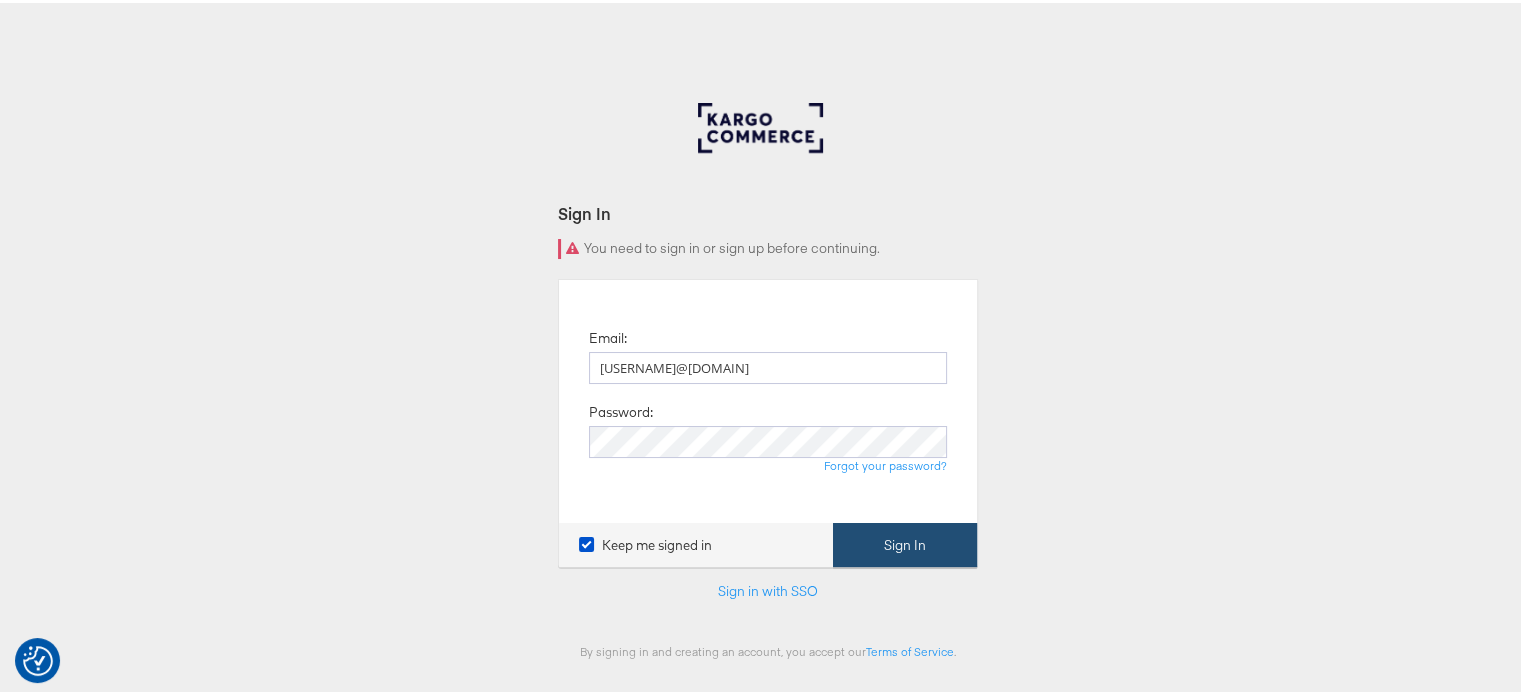 click on "Sign In" at bounding box center (905, 542) 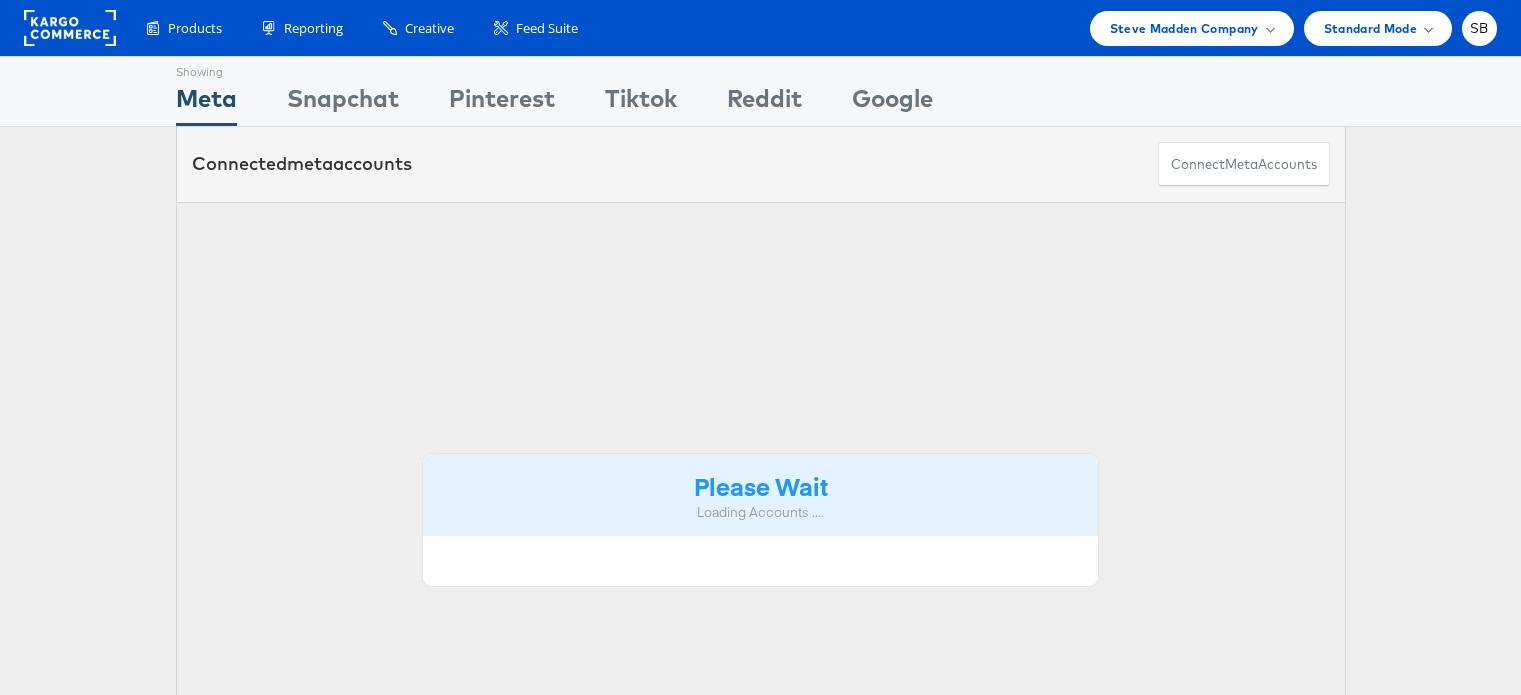 scroll, scrollTop: 0, scrollLeft: 0, axis: both 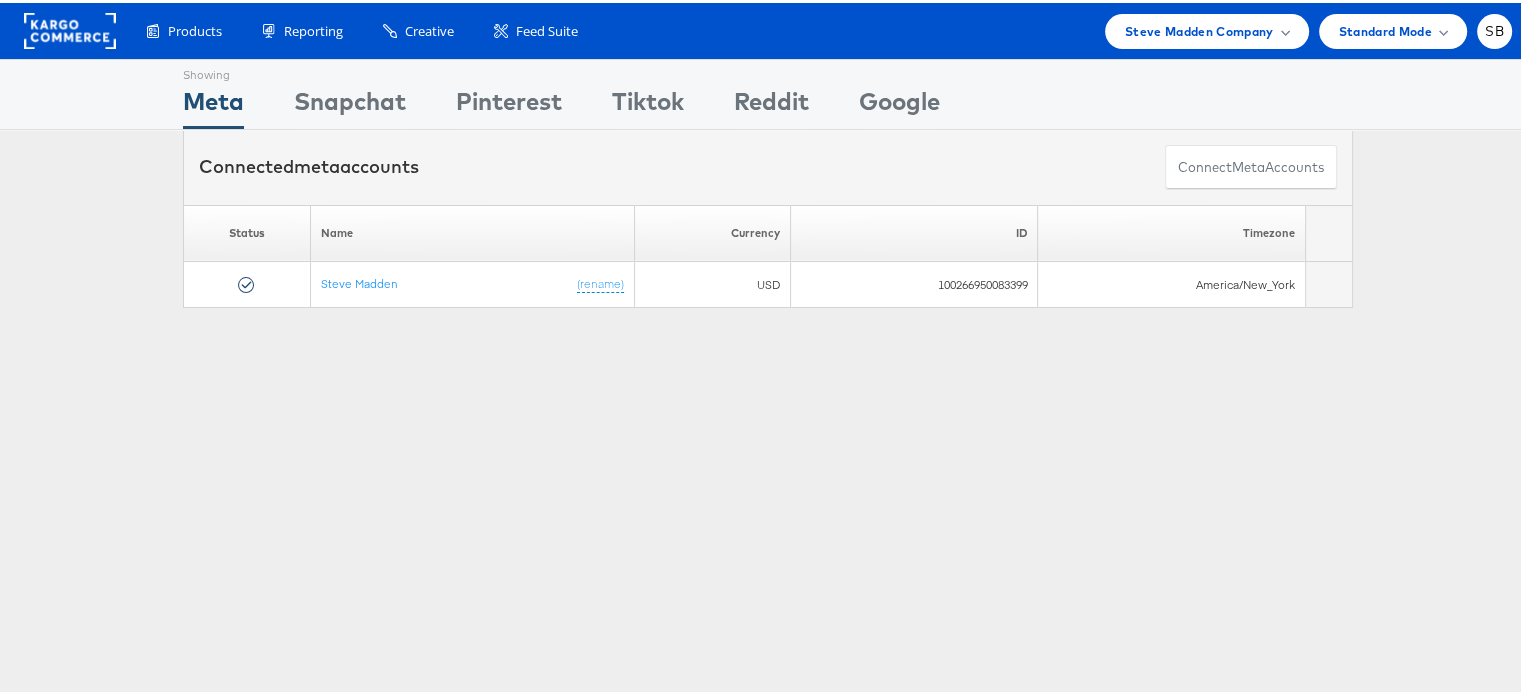 click on "Showing
Meta
Showing
Snapchat
Showing
Pinterest
Showing
Tiktok
Showing
Reddit
Showing
Google
Connected  meta  accounts
Connect  meta  Accounts
Please Wait
Loading Accounts ....
Status
Name
Currency
ID" at bounding box center (768, 556) 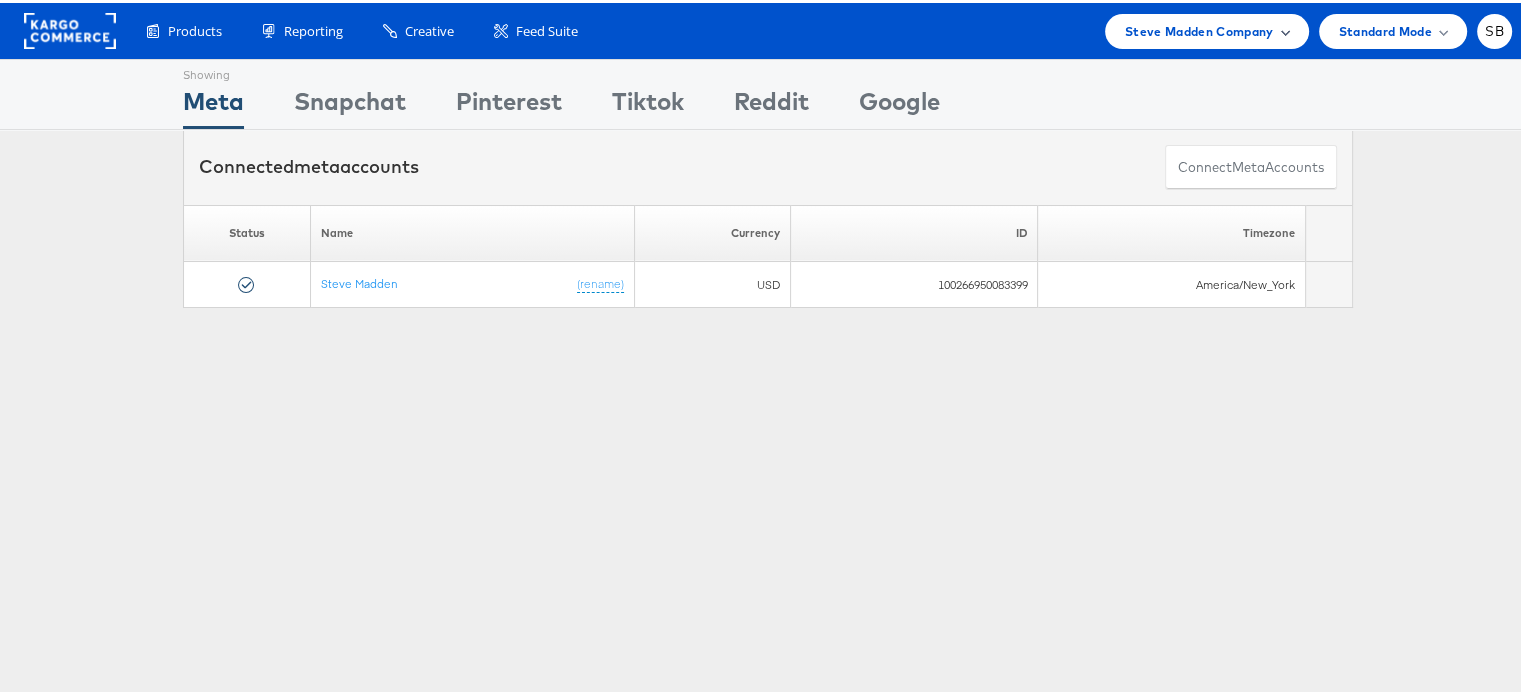 click on "Steve Madden Company" at bounding box center [1199, 28] 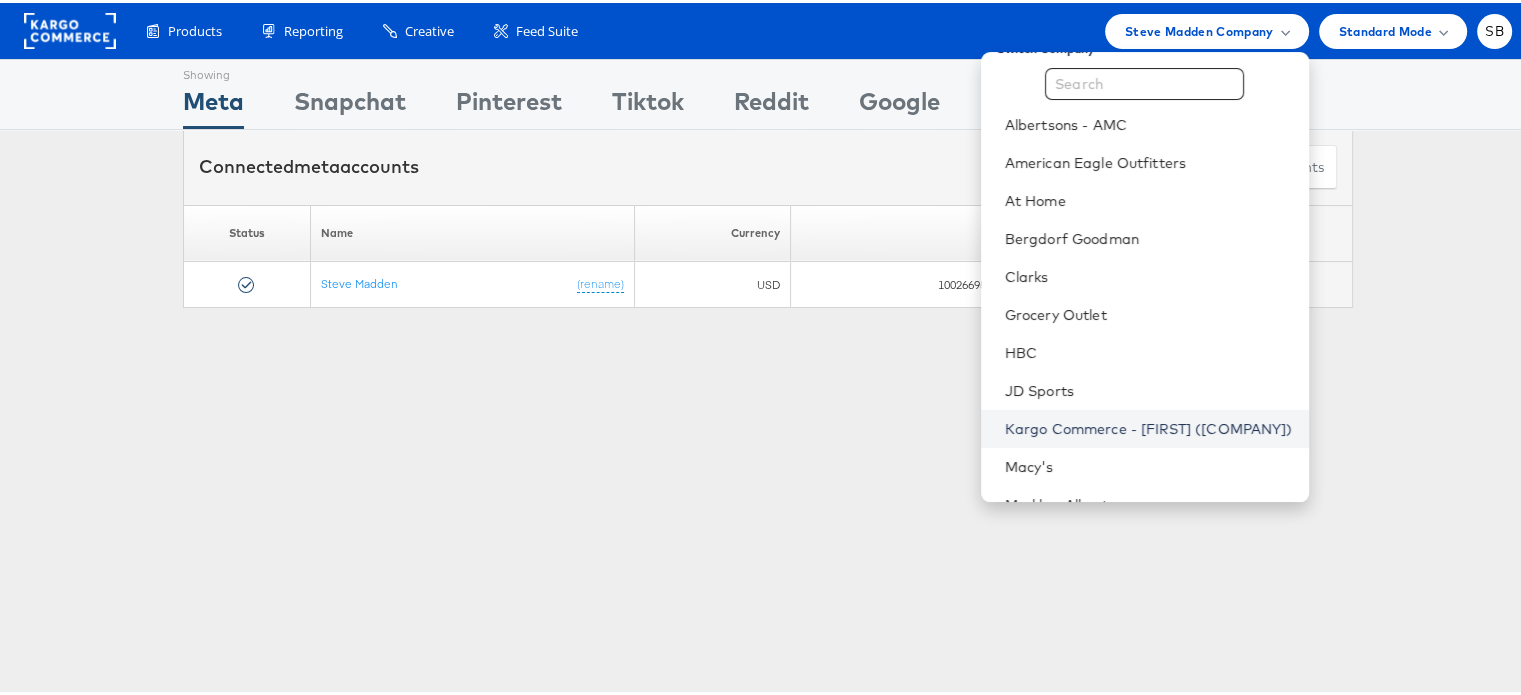 scroll, scrollTop: 30, scrollLeft: 0, axis: vertical 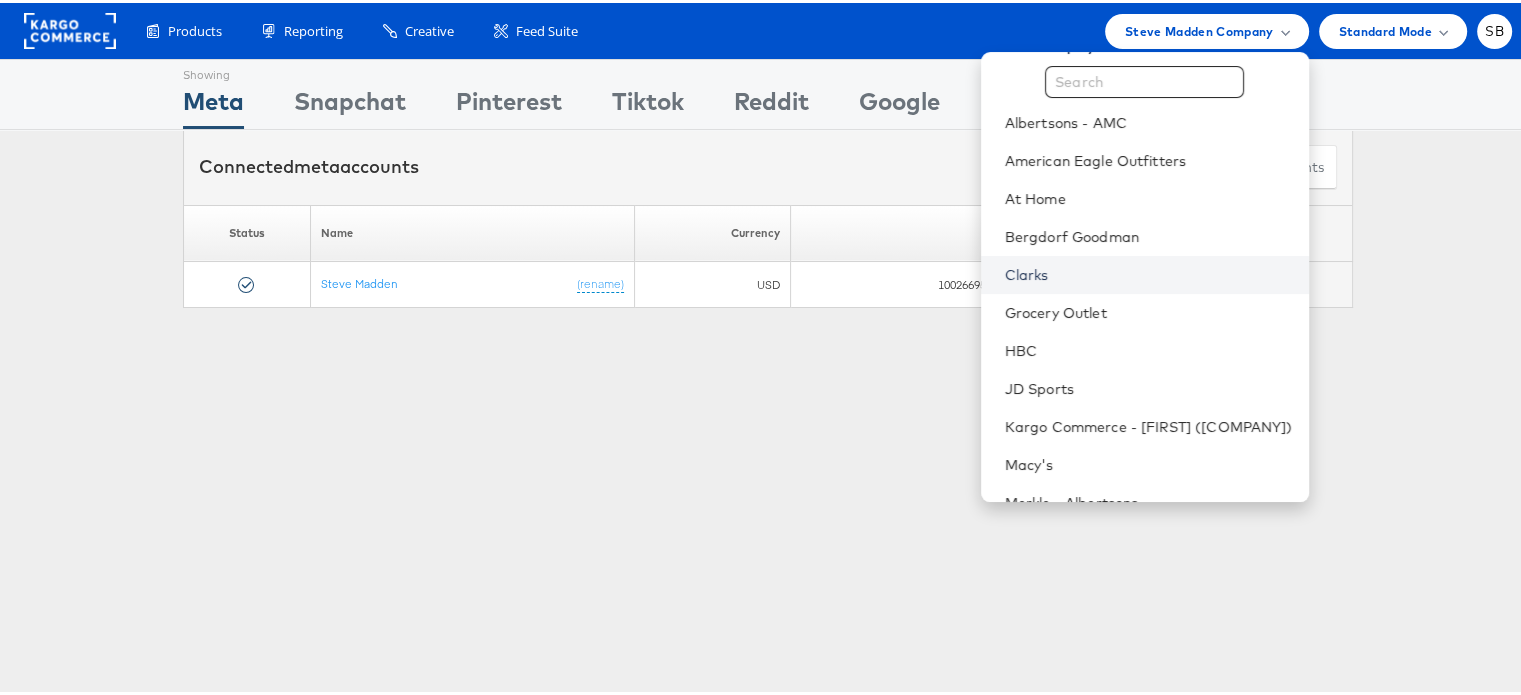 click on "Clarks" at bounding box center (1149, 272) 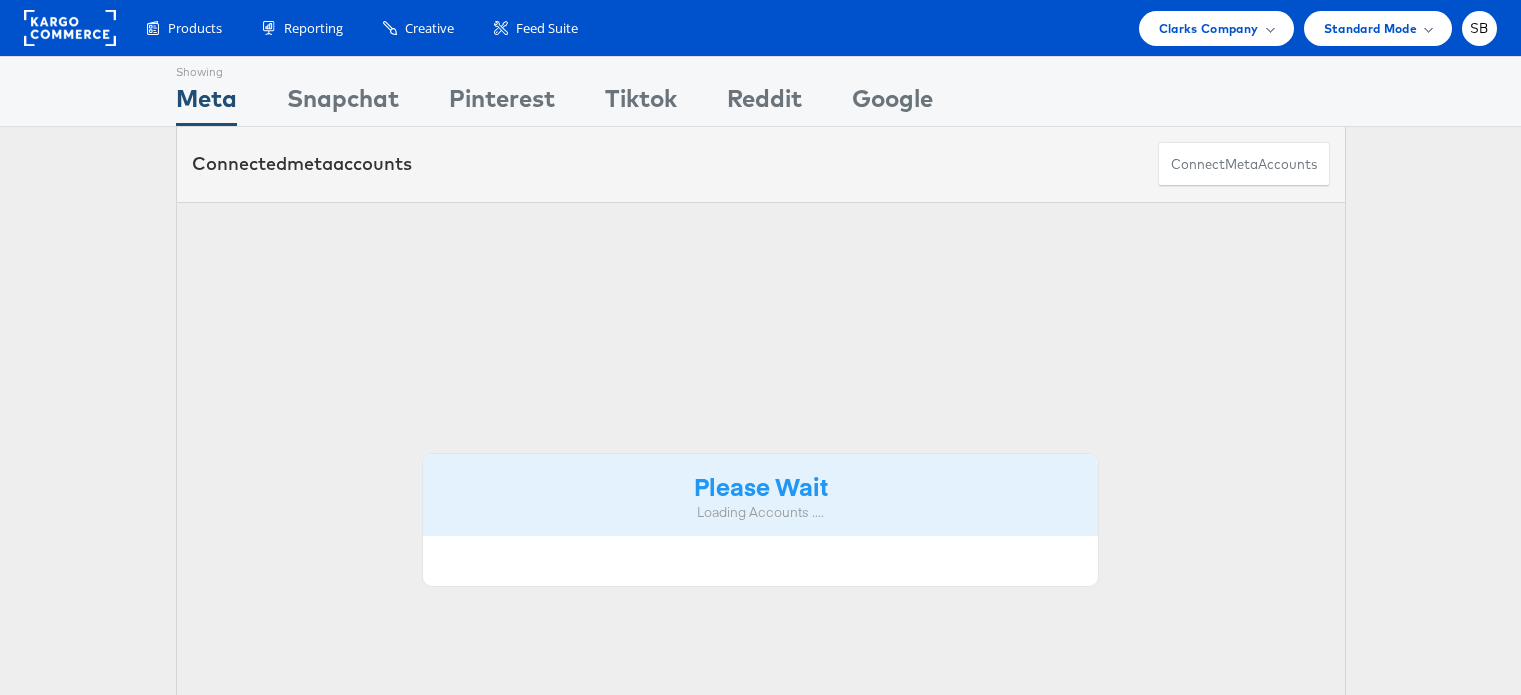 scroll, scrollTop: 0, scrollLeft: 0, axis: both 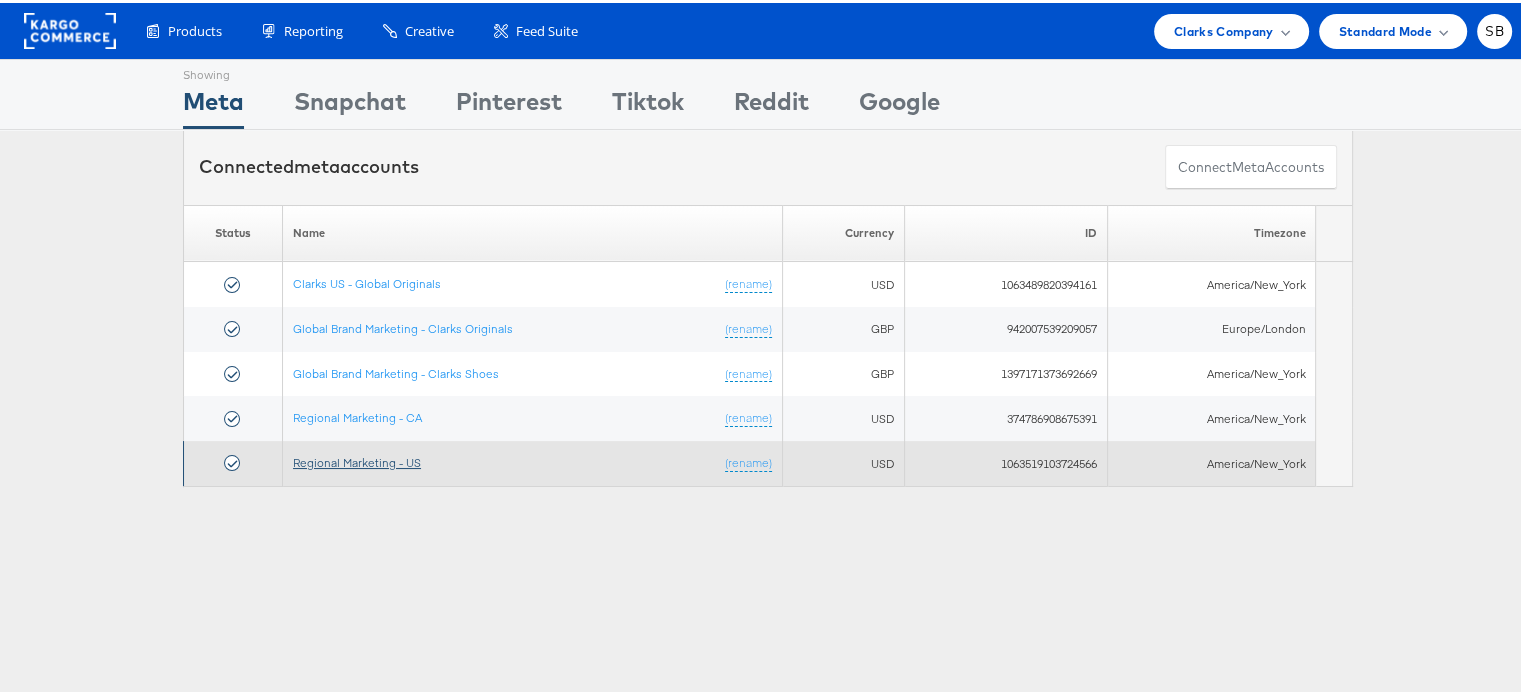 click on "Regional Marketing - US" at bounding box center (357, 459) 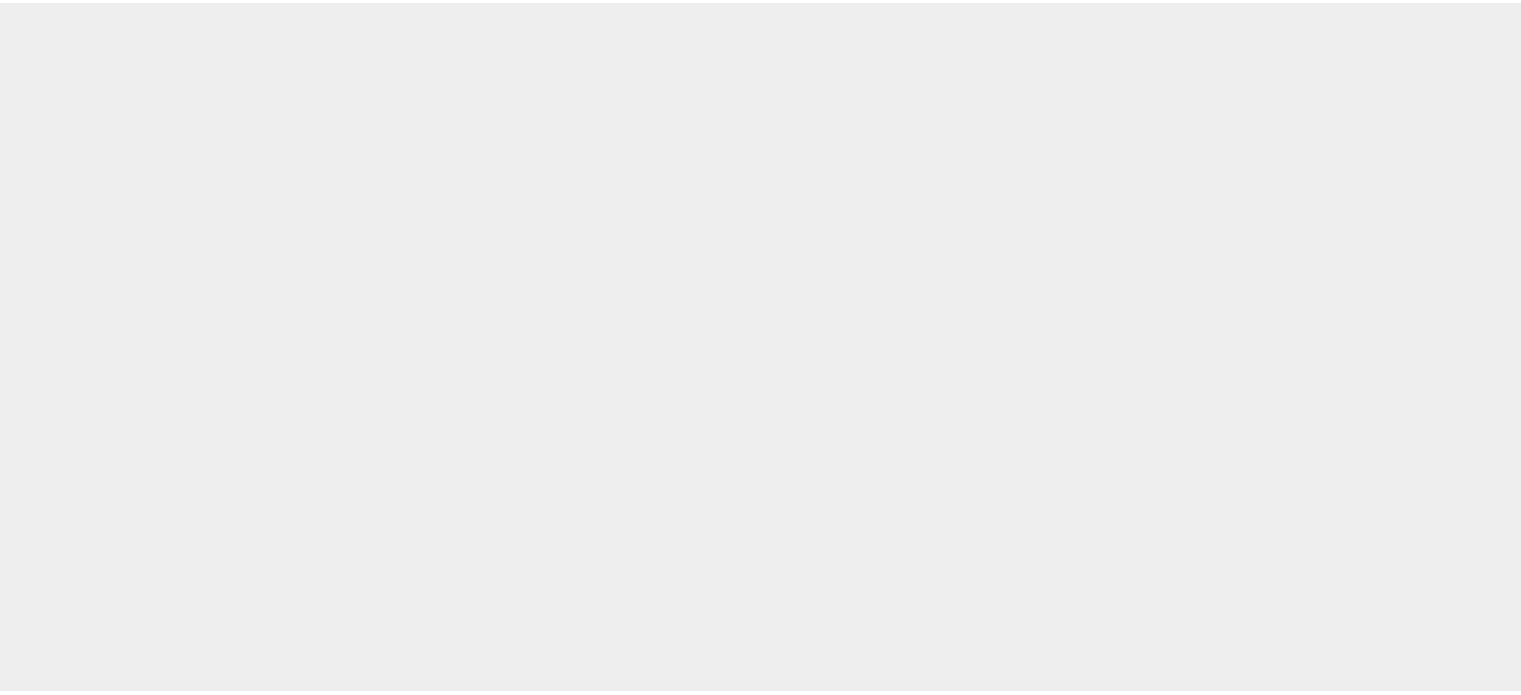 scroll, scrollTop: 0, scrollLeft: 0, axis: both 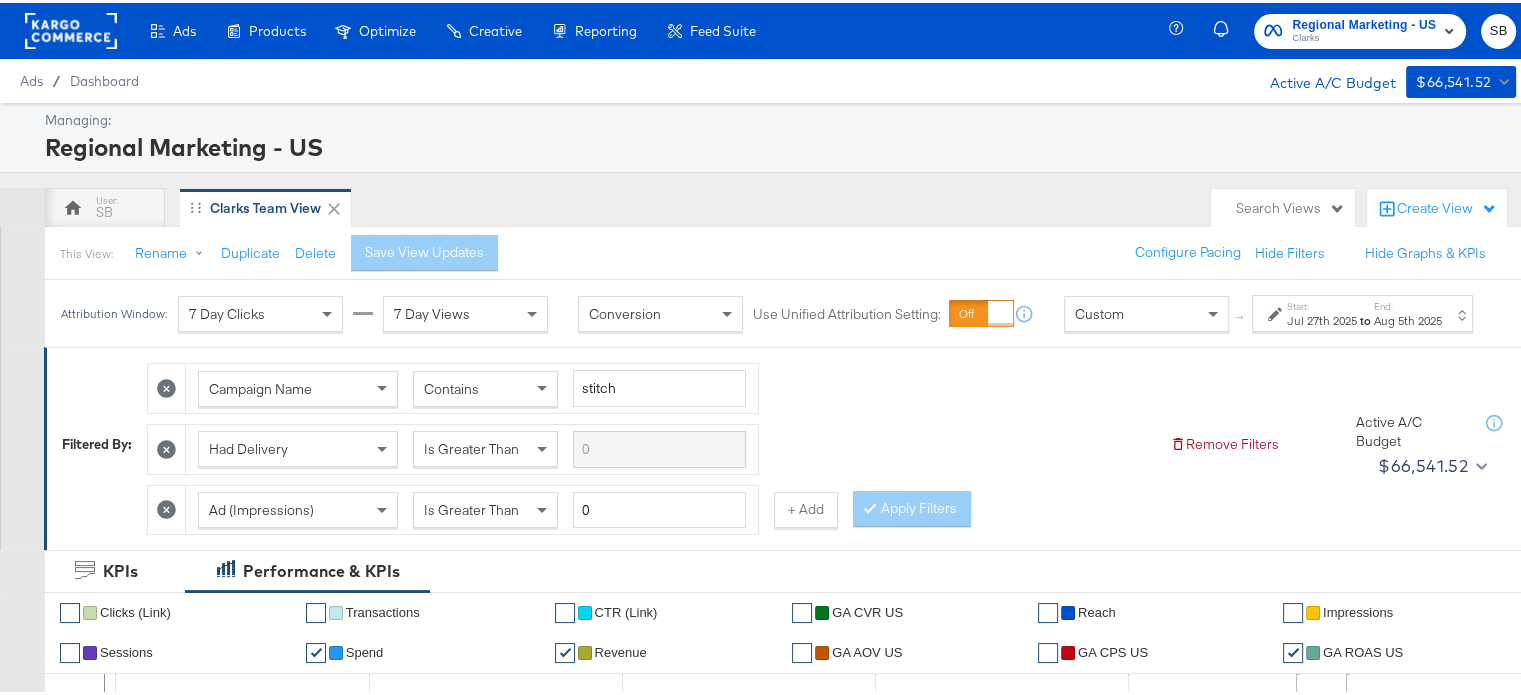 click at bounding box center [1277, 311] 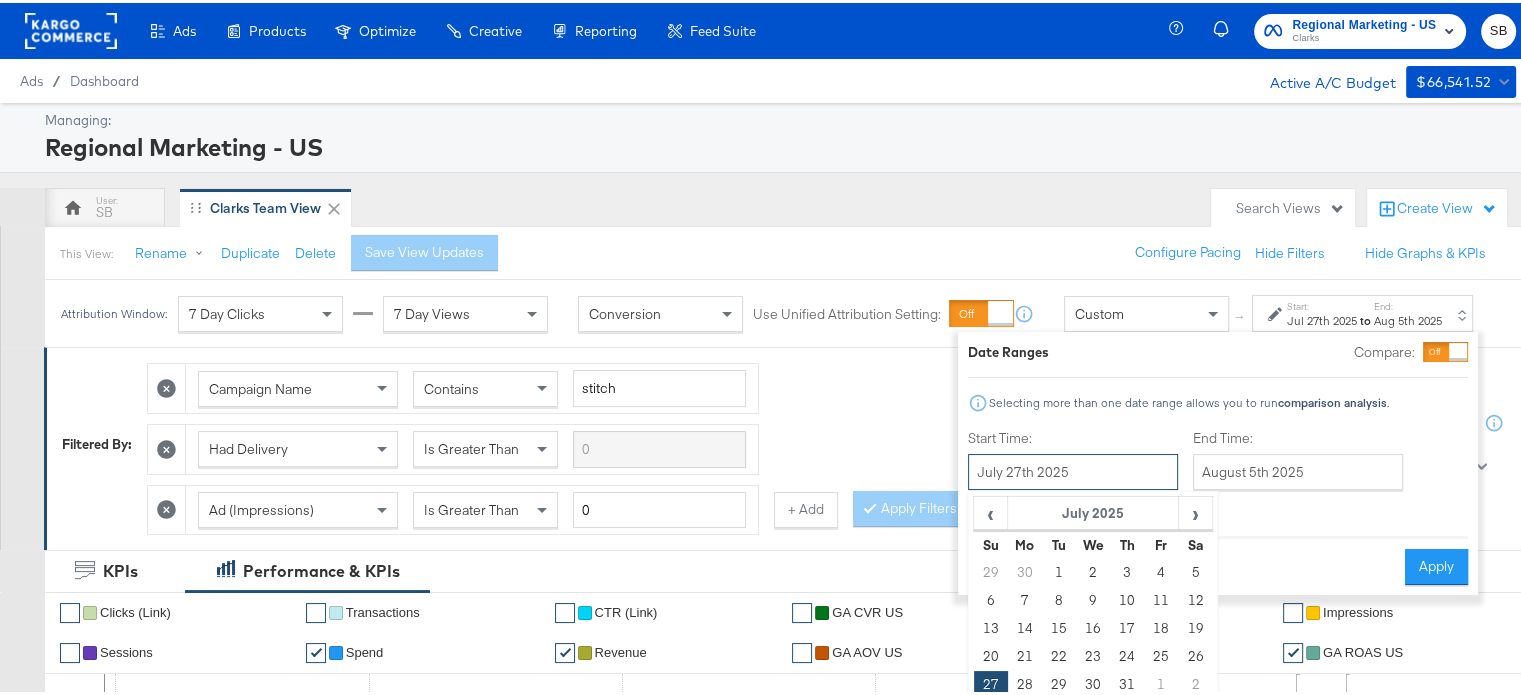 click on "July 27th 2025" at bounding box center [1073, 469] 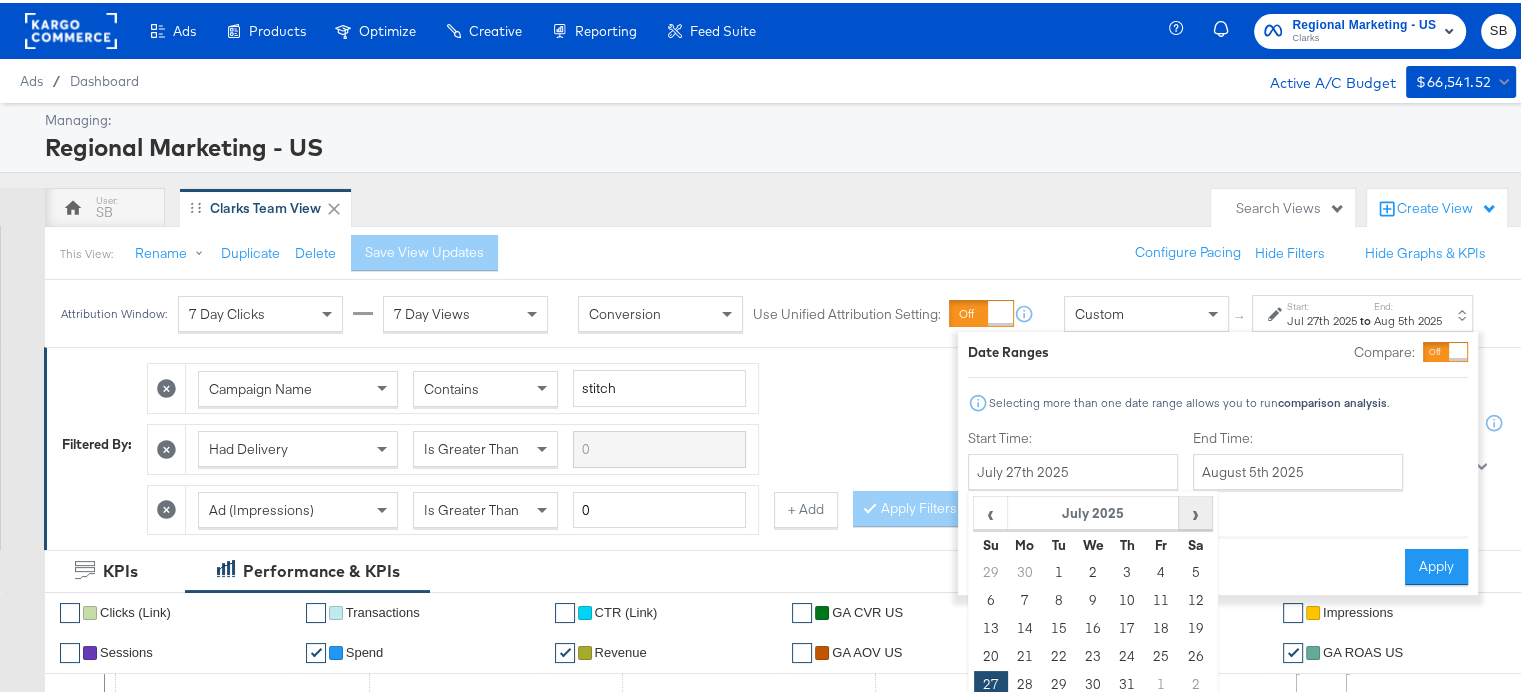 click on "›" at bounding box center (1195, 510) 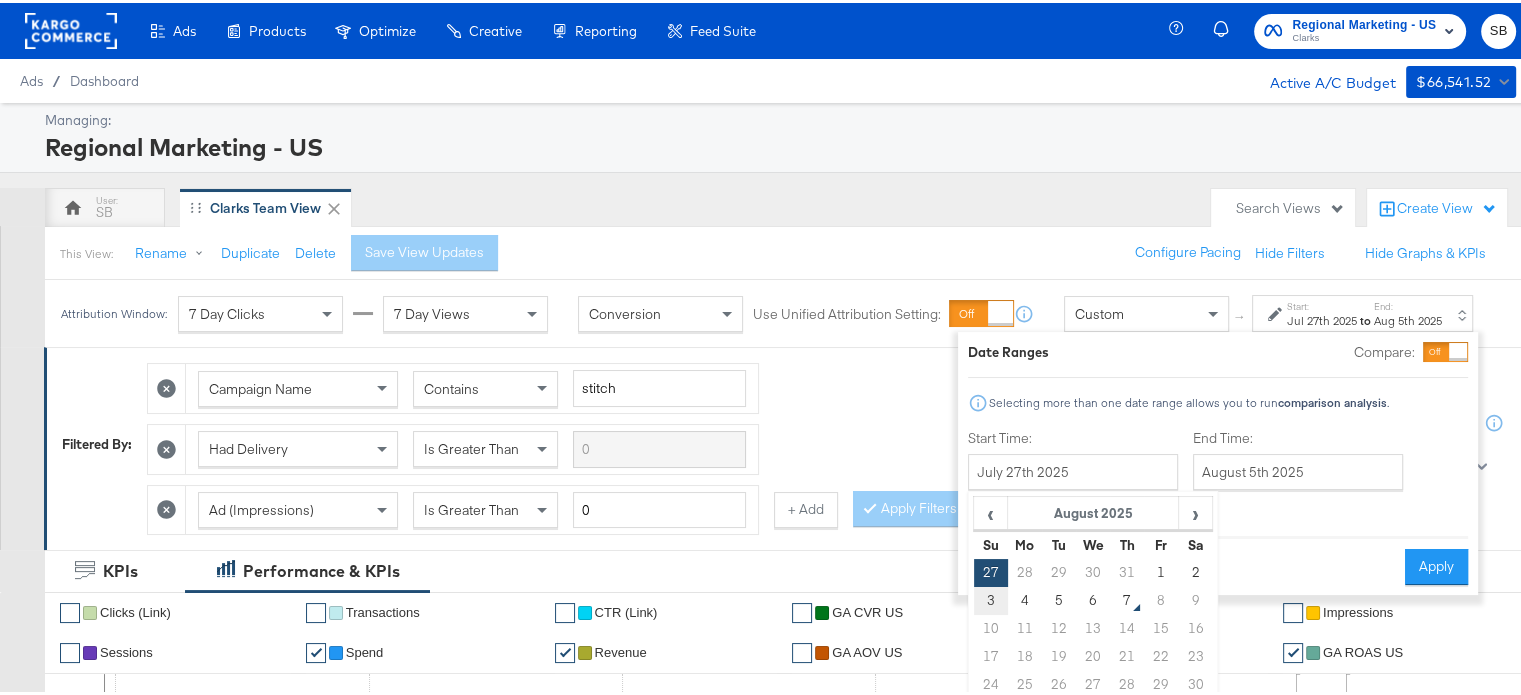 click on "3" at bounding box center [991, 598] 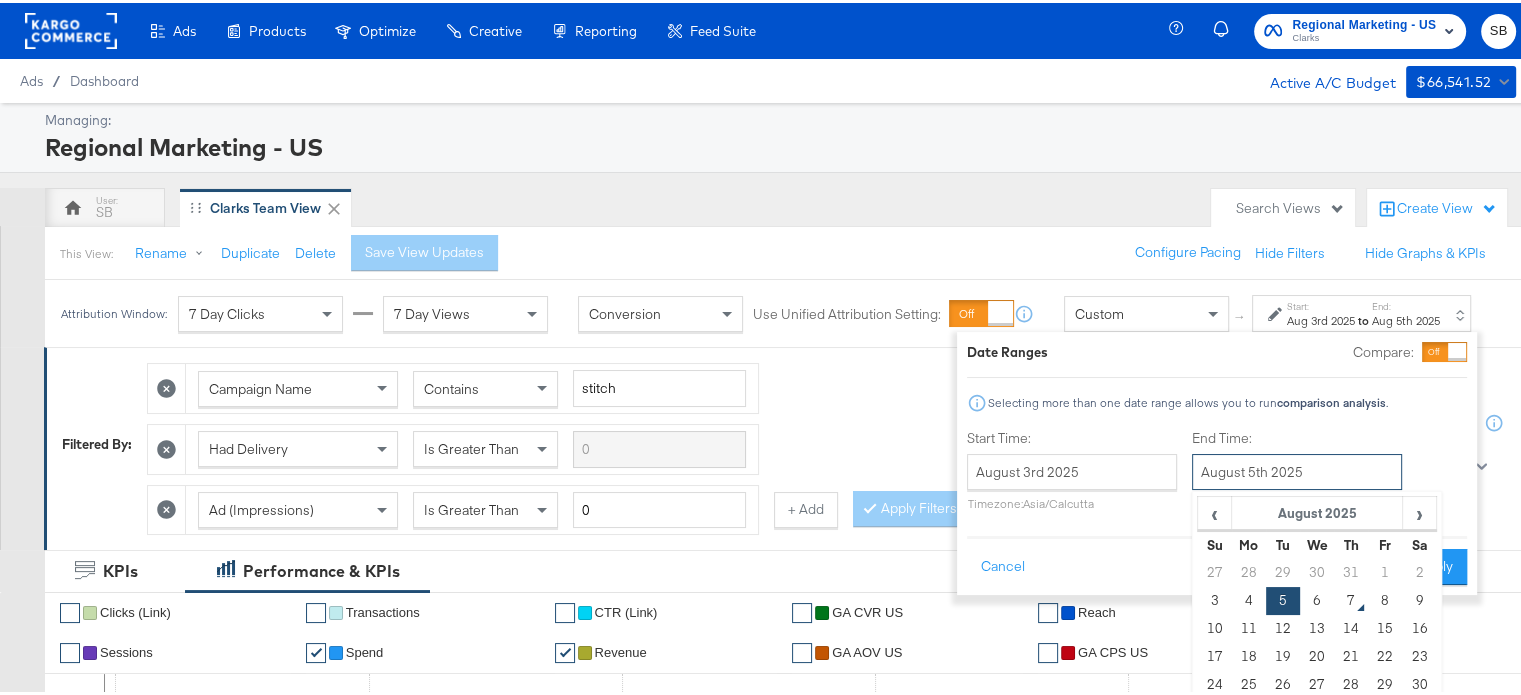 click on "August 5th 2025" at bounding box center (1297, 469) 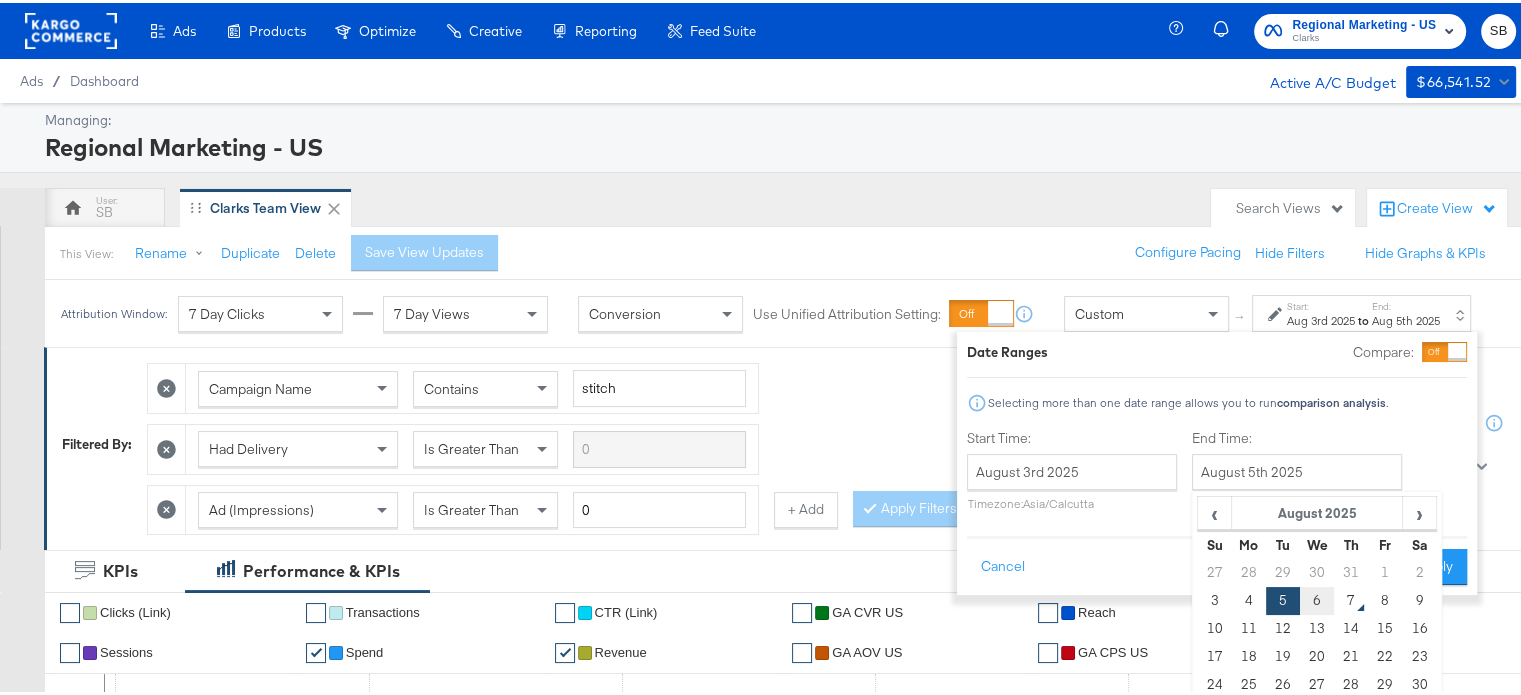 click on "6" at bounding box center (1317, 598) 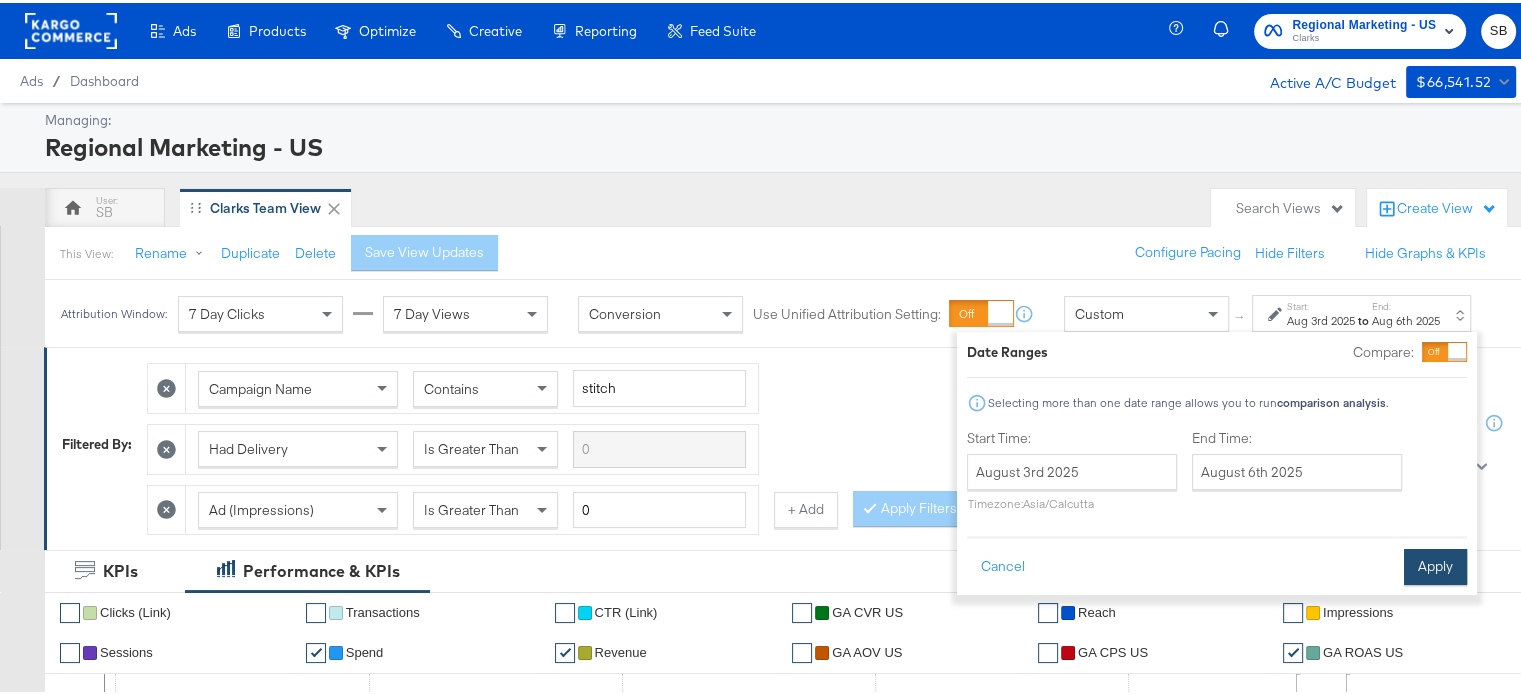 click on "Apply" at bounding box center (1435, 564) 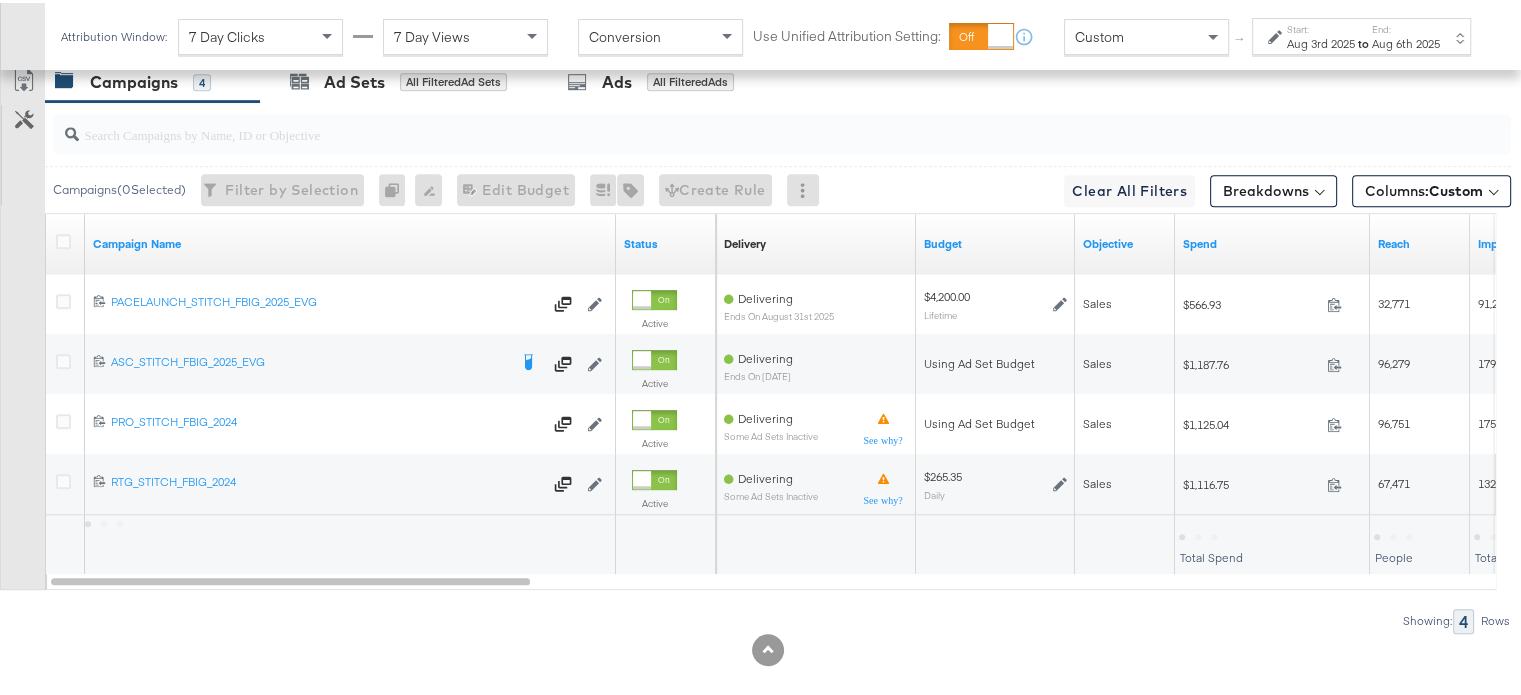 scroll, scrollTop: 1145, scrollLeft: 0, axis: vertical 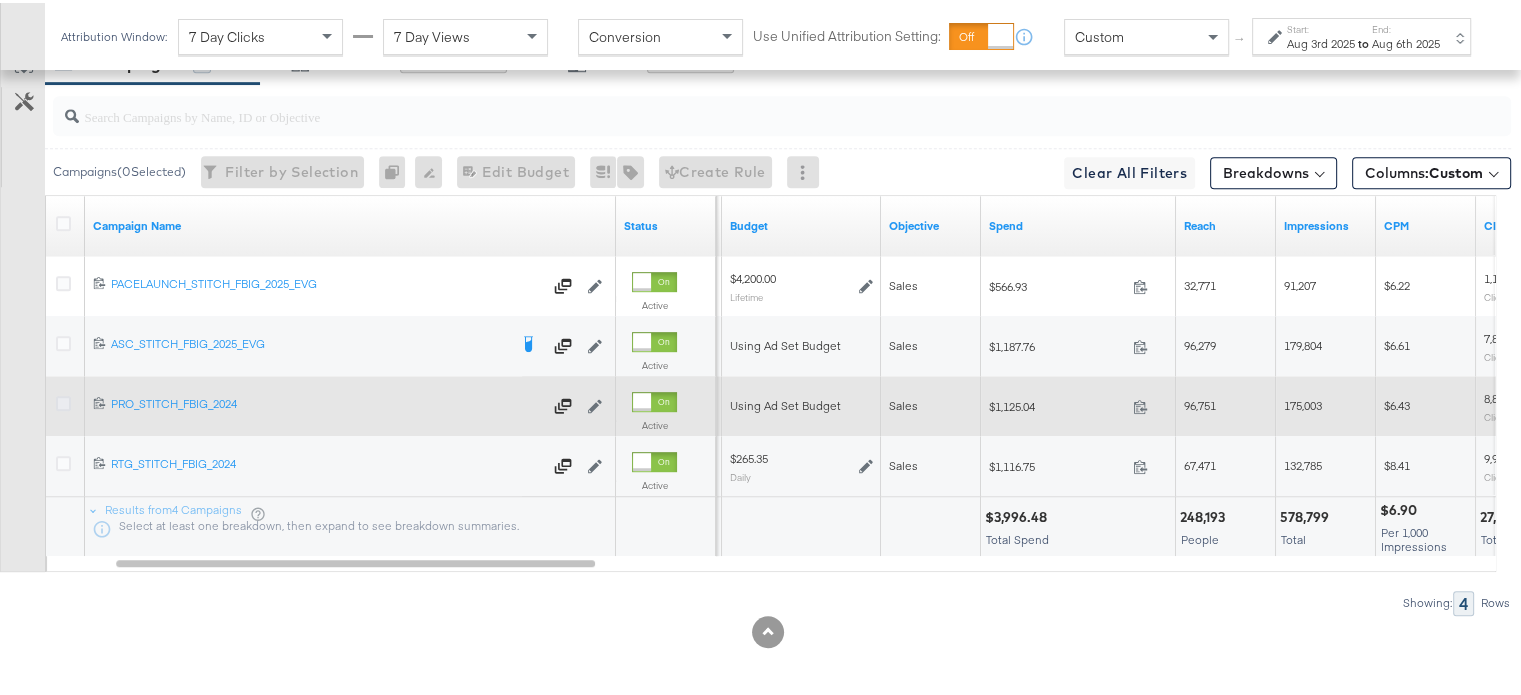 click at bounding box center [63, 400] 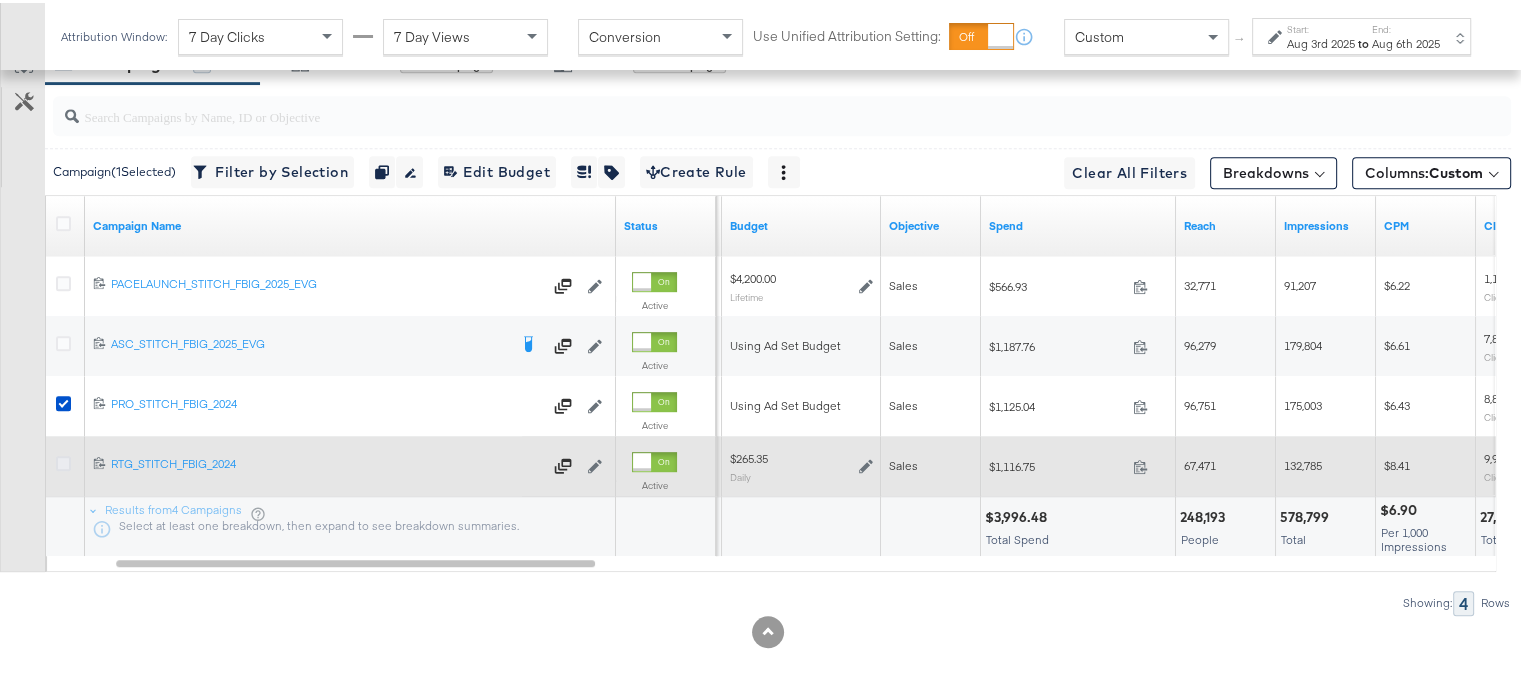 click at bounding box center [63, 460] 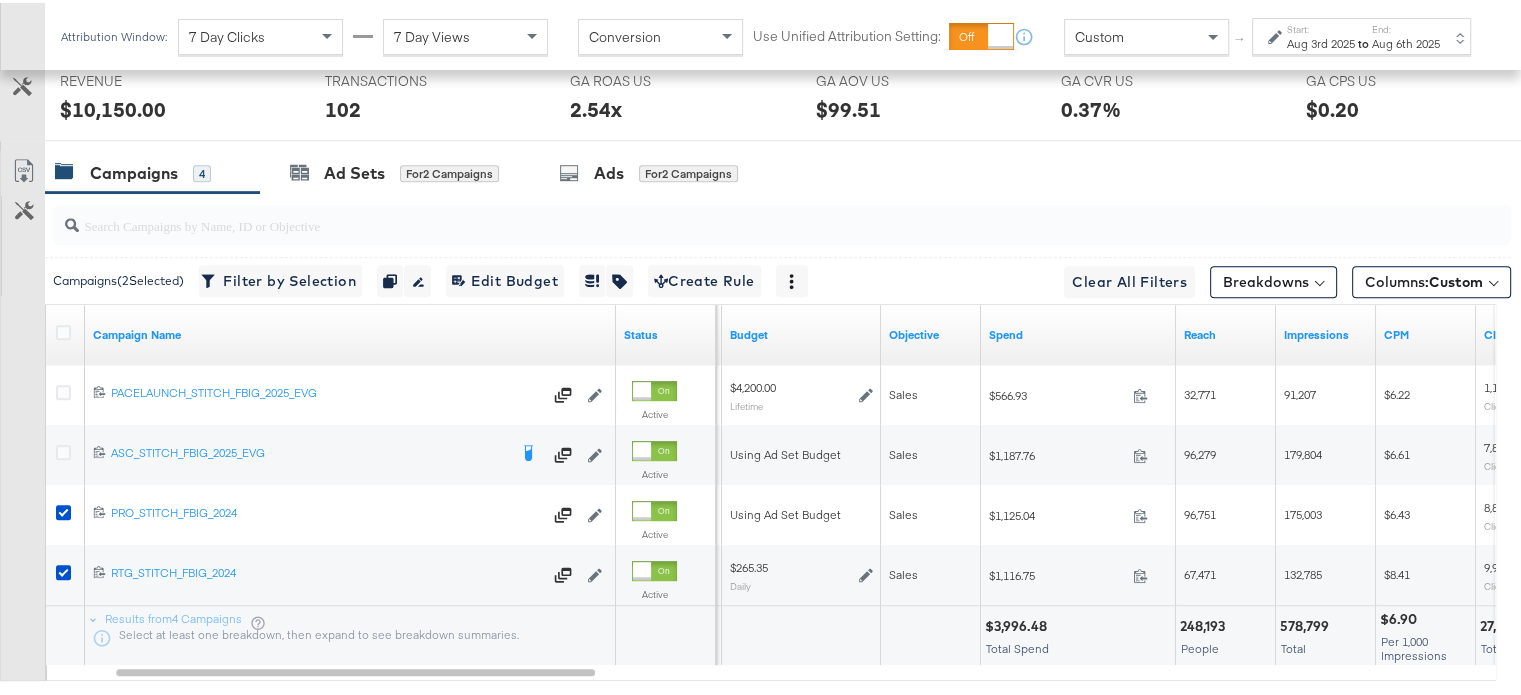 scroll, scrollTop: 1034, scrollLeft: 0, axis: vertical 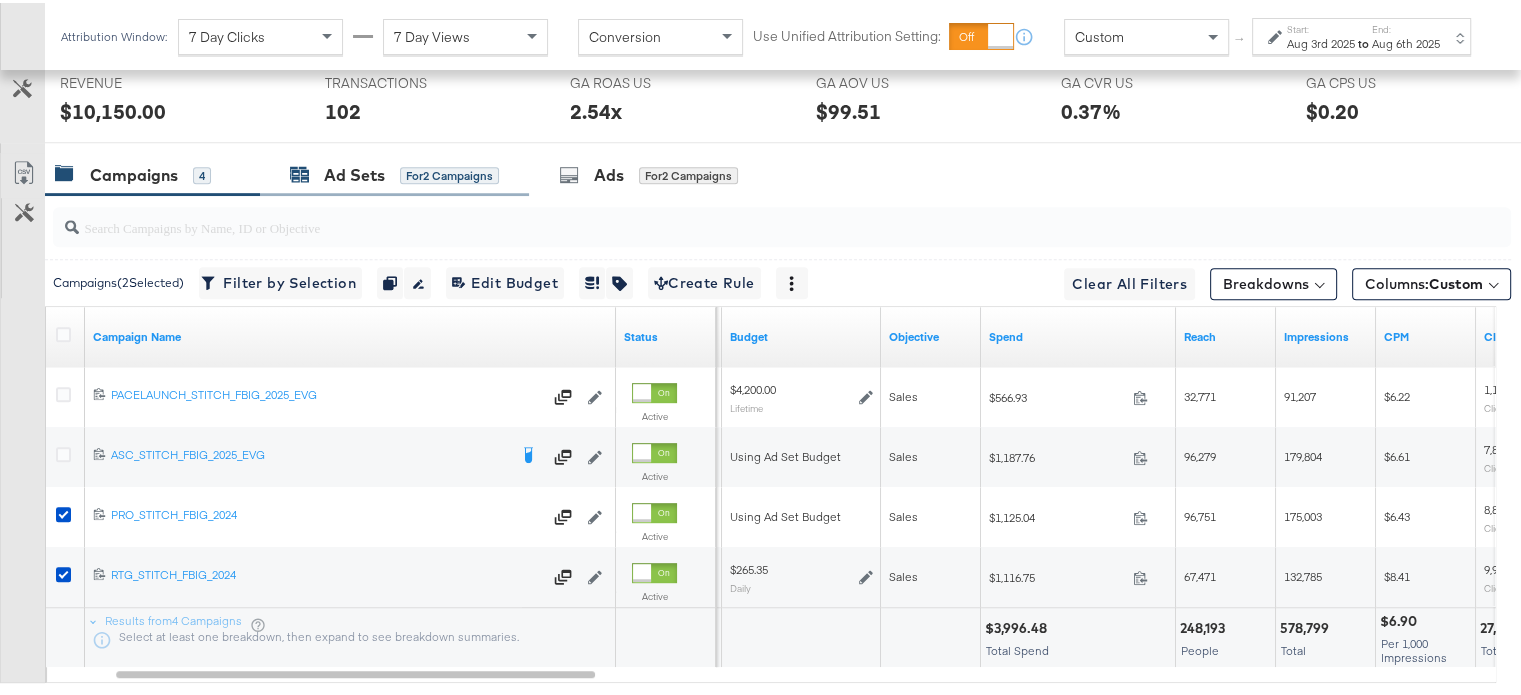 click on "Ad Sets" at bounding box center [354, 172] 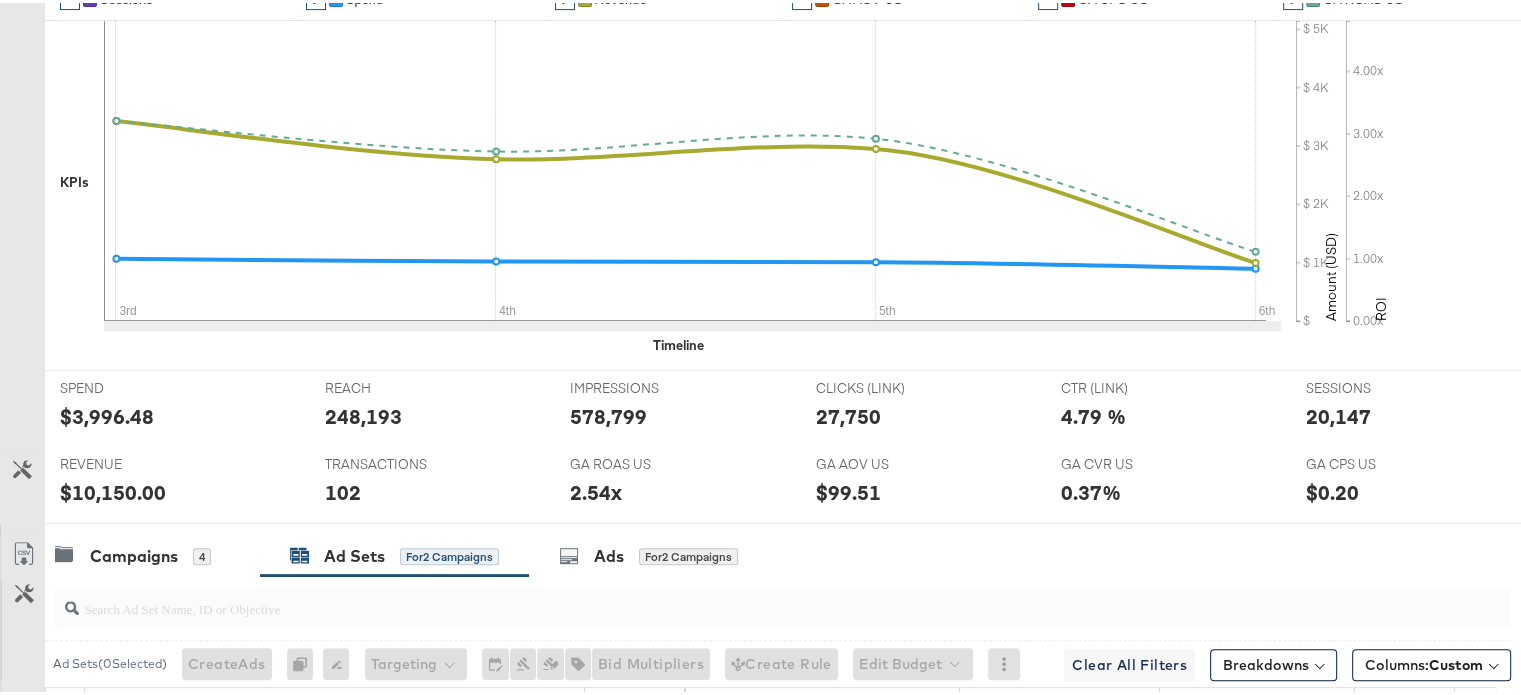 scroll, scrollTop: 0, scrollLeft: 0, axis: both 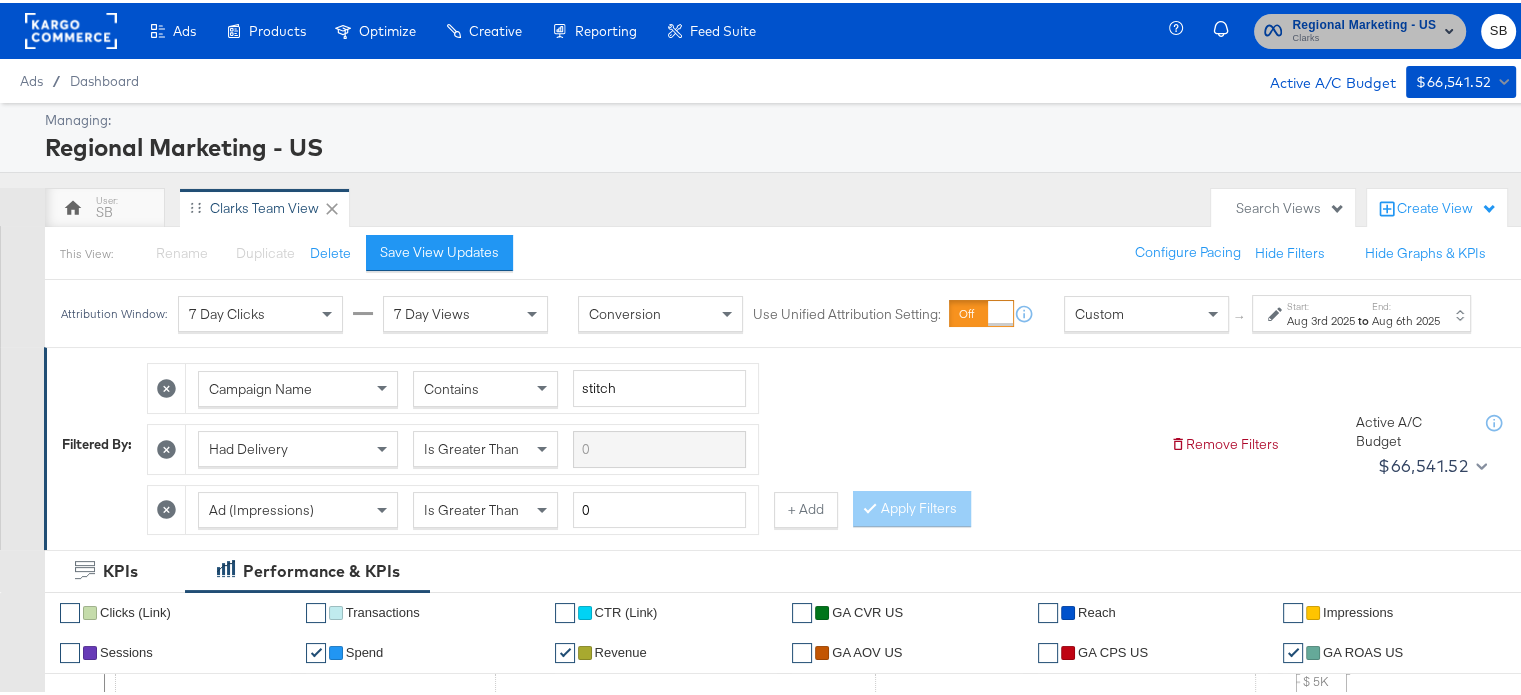 click on "Regional Marketing - US" at bounding box center [1364, 22] 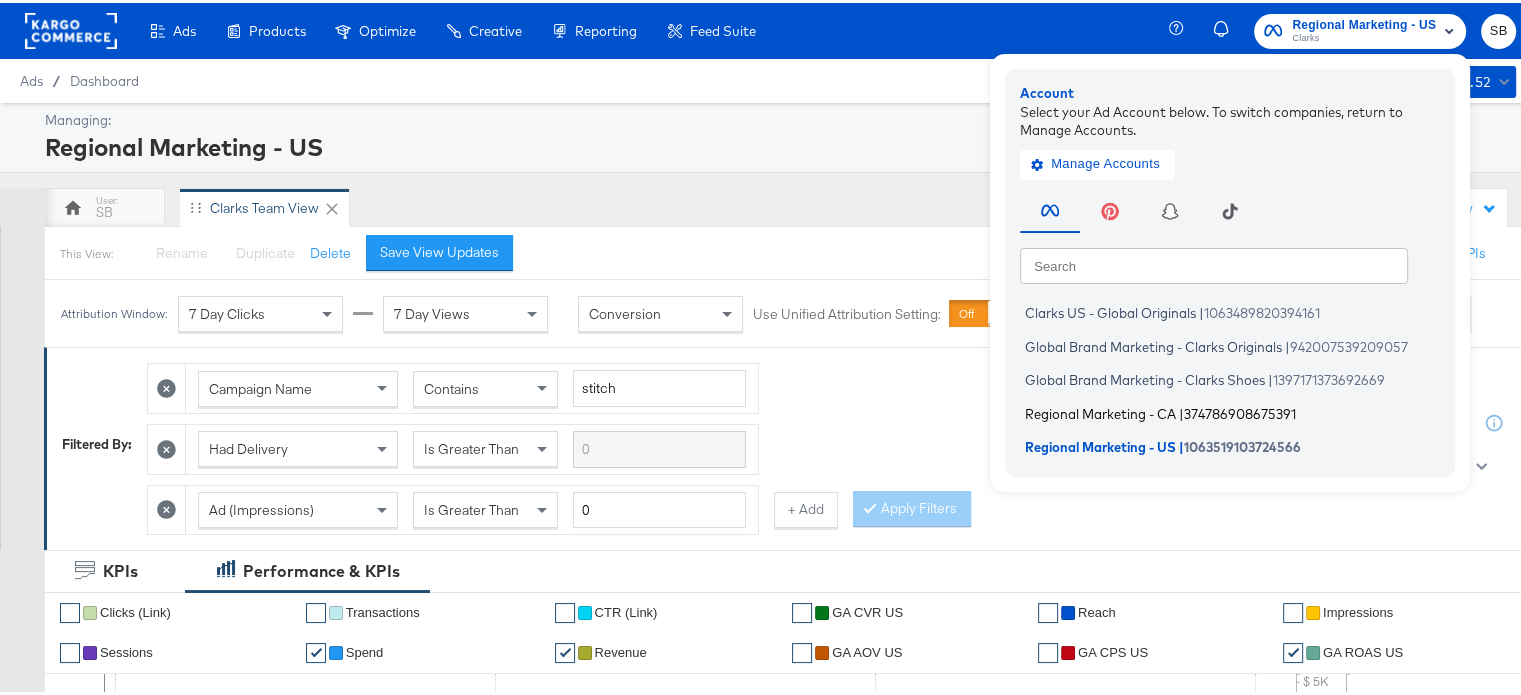click on "Regional Marketing - CA" at bounding box center [1100, 410] 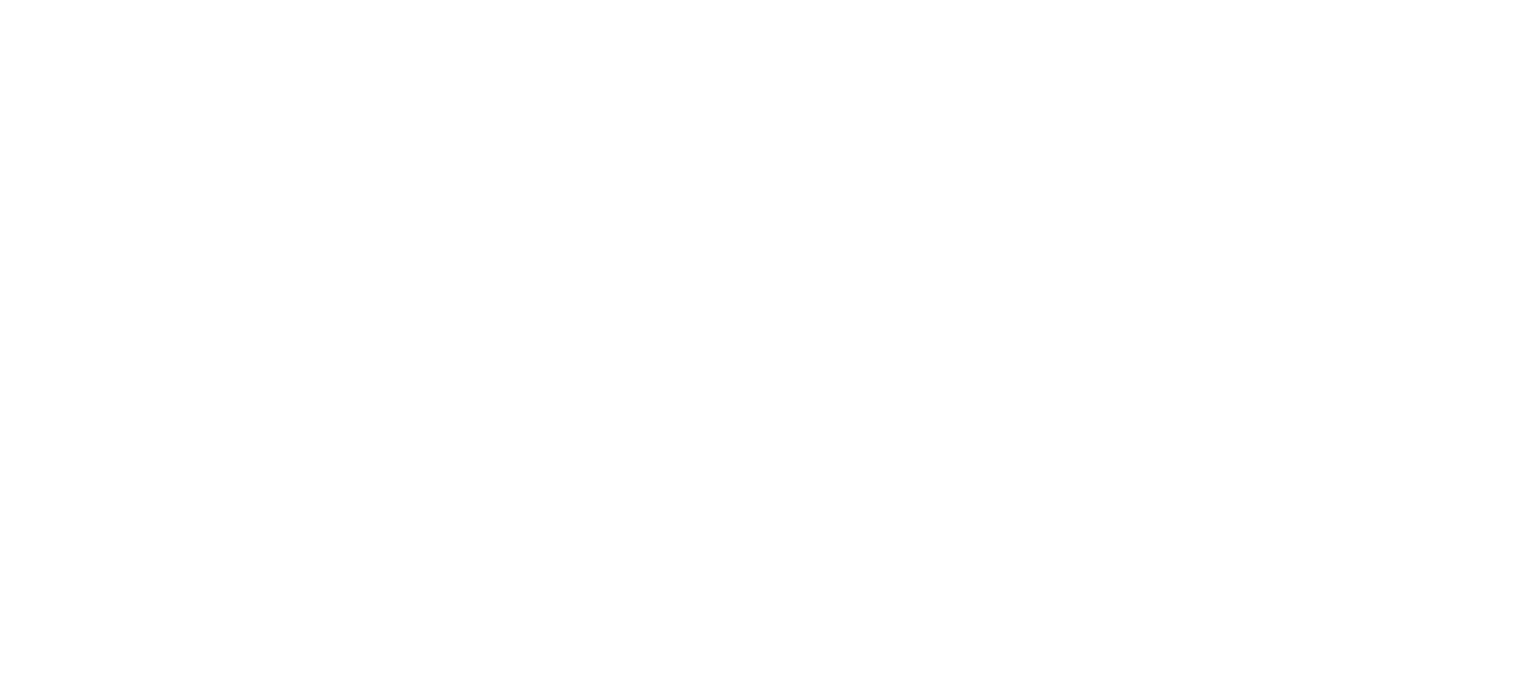 scroll, scrollTop: 0, scrollLeft: 0, axis: both 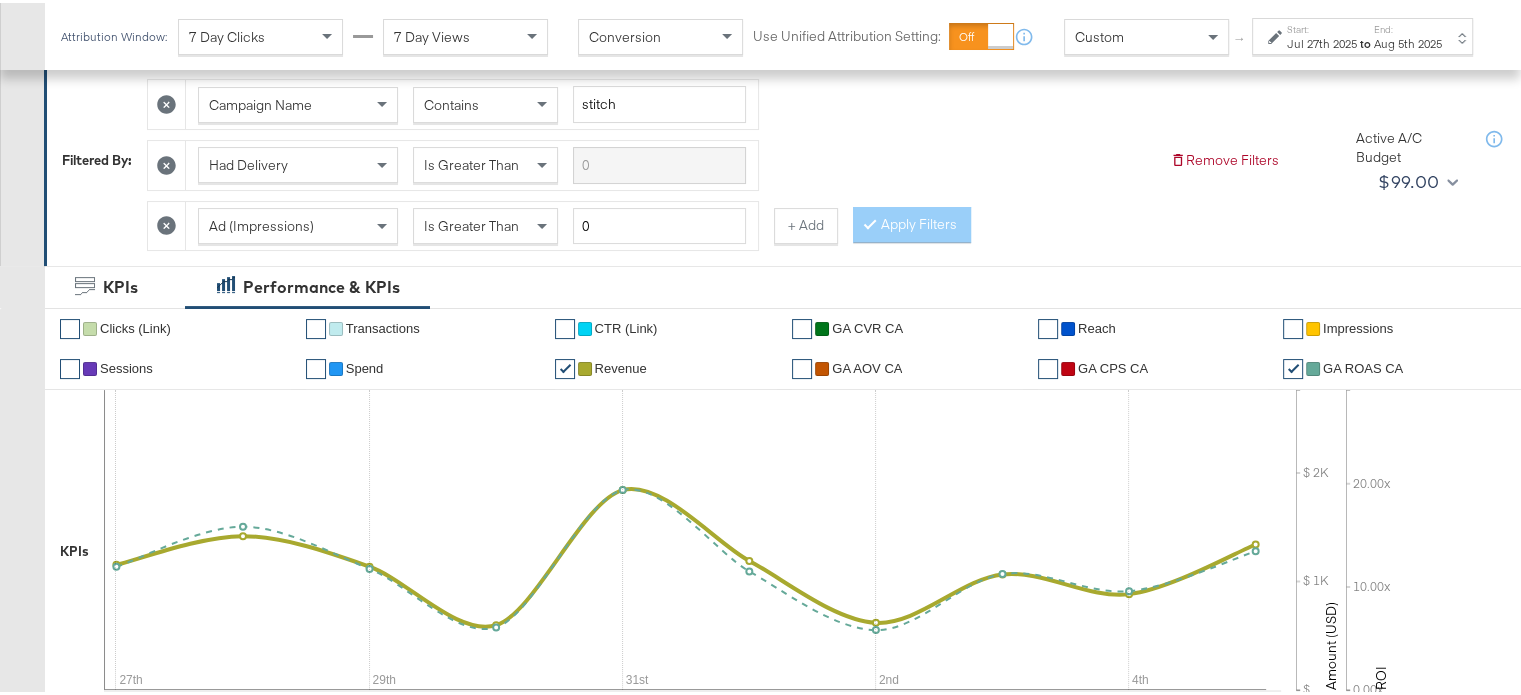 click on "Jul 27th 2025" at bounding box center (1322, 41) 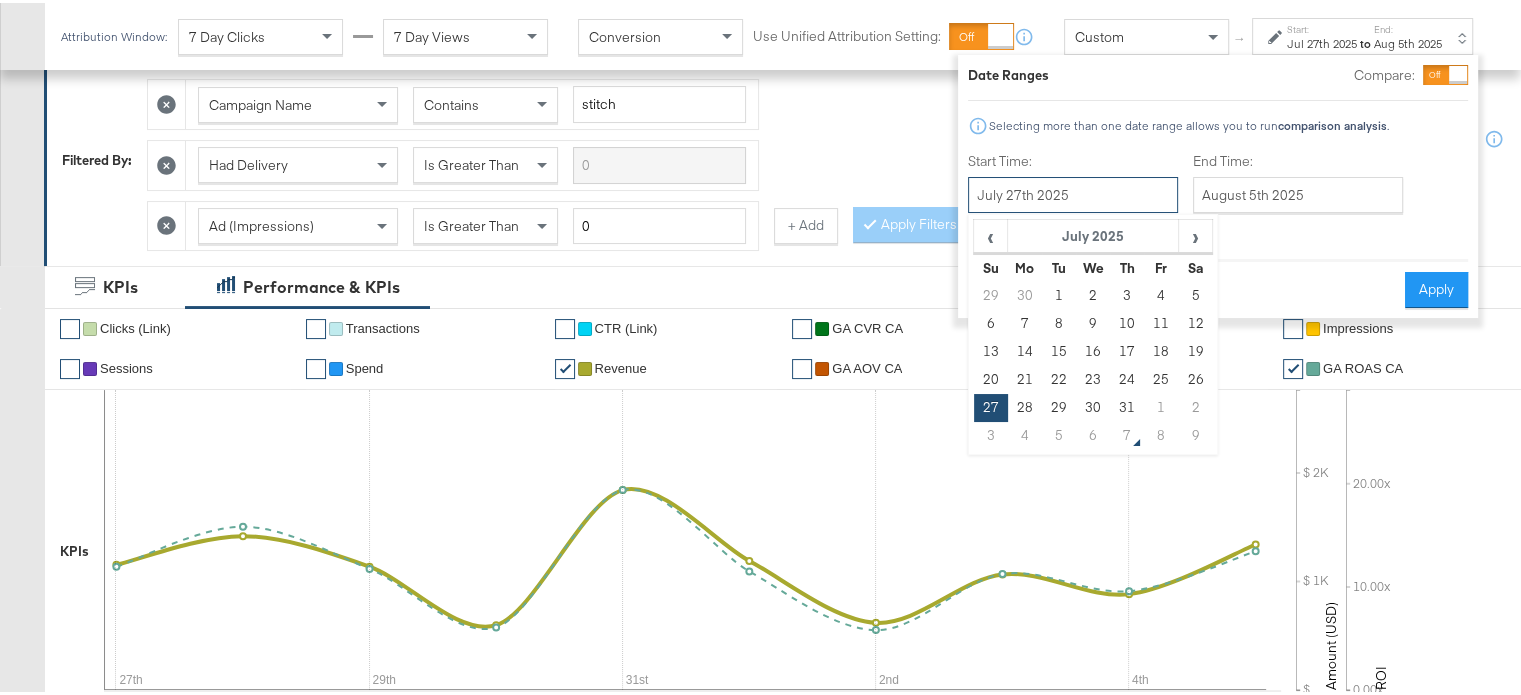 click on "July 27th 2025" at bounding box center [1073, 192] 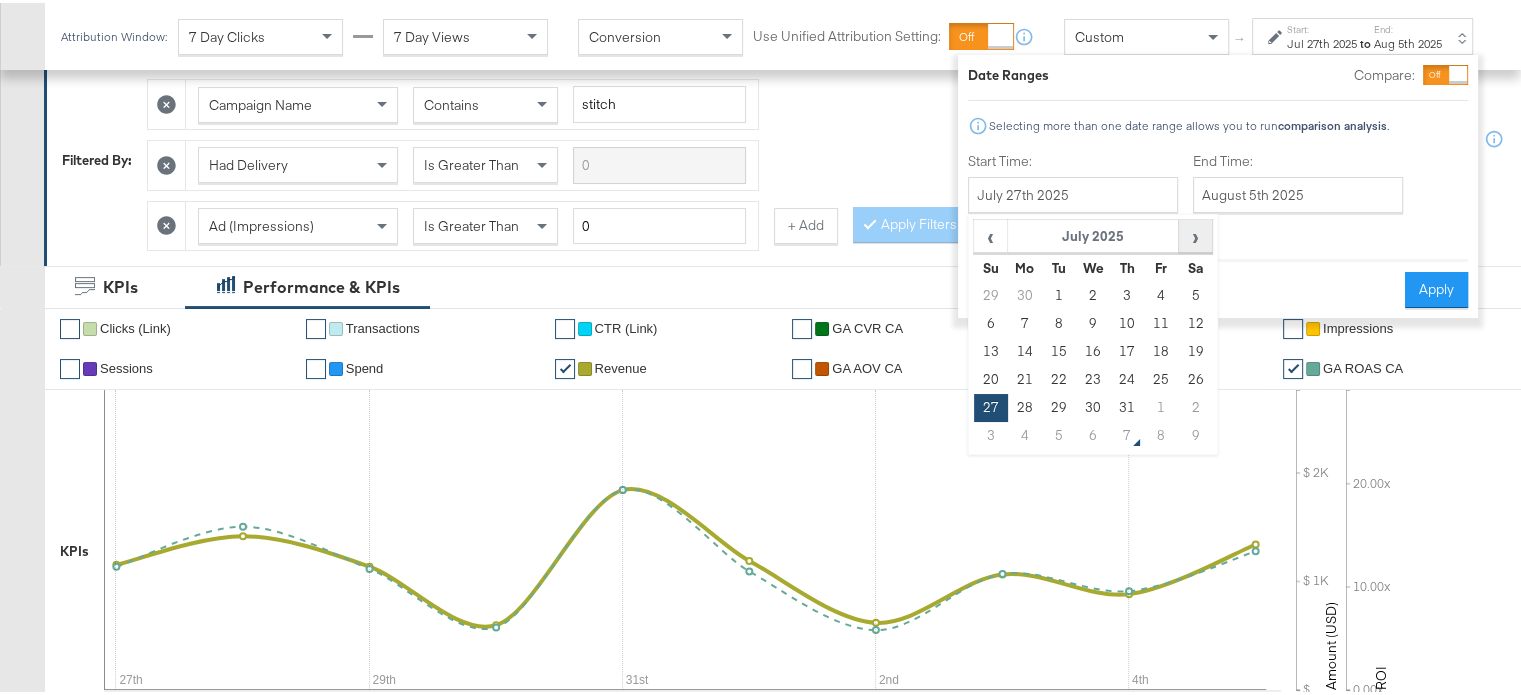 click on "›" at bounding box center [1195, 233] 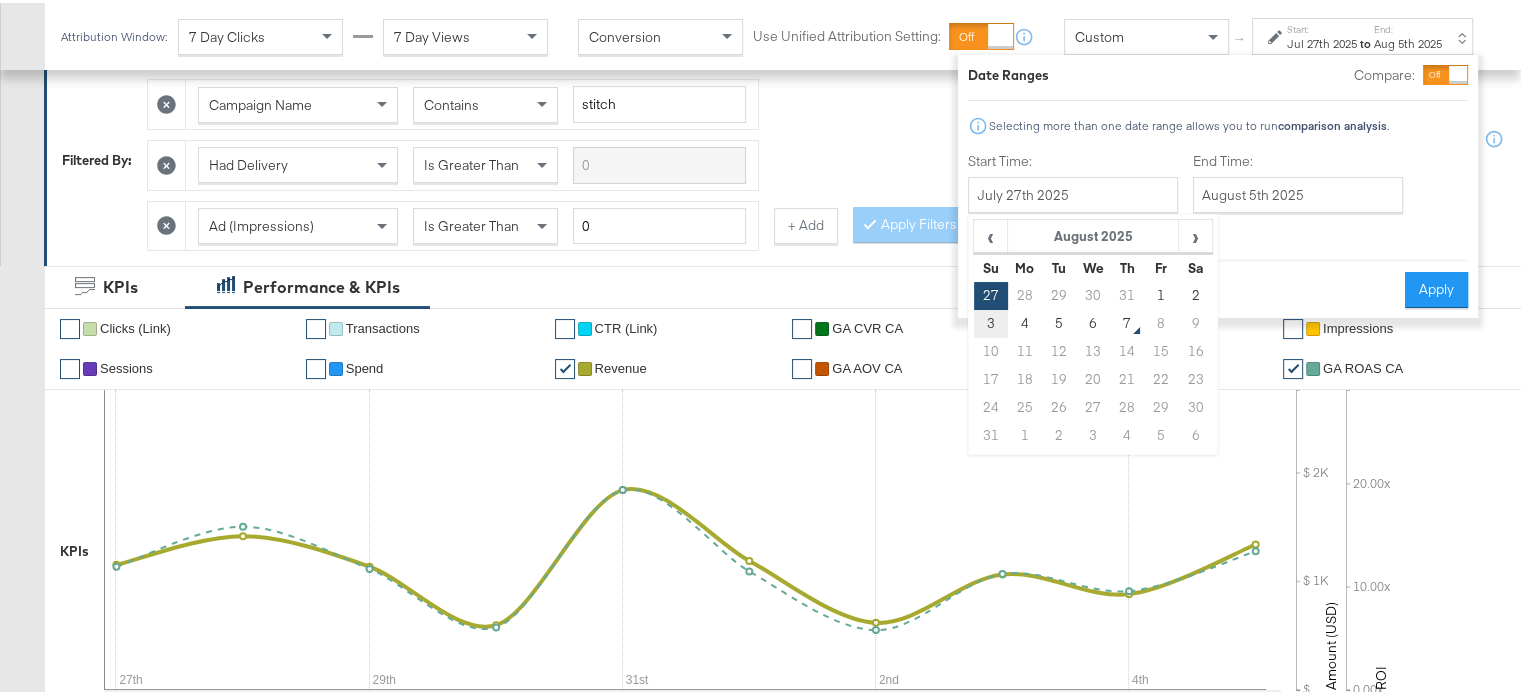 click on "3" at bounding box center [991, 321] 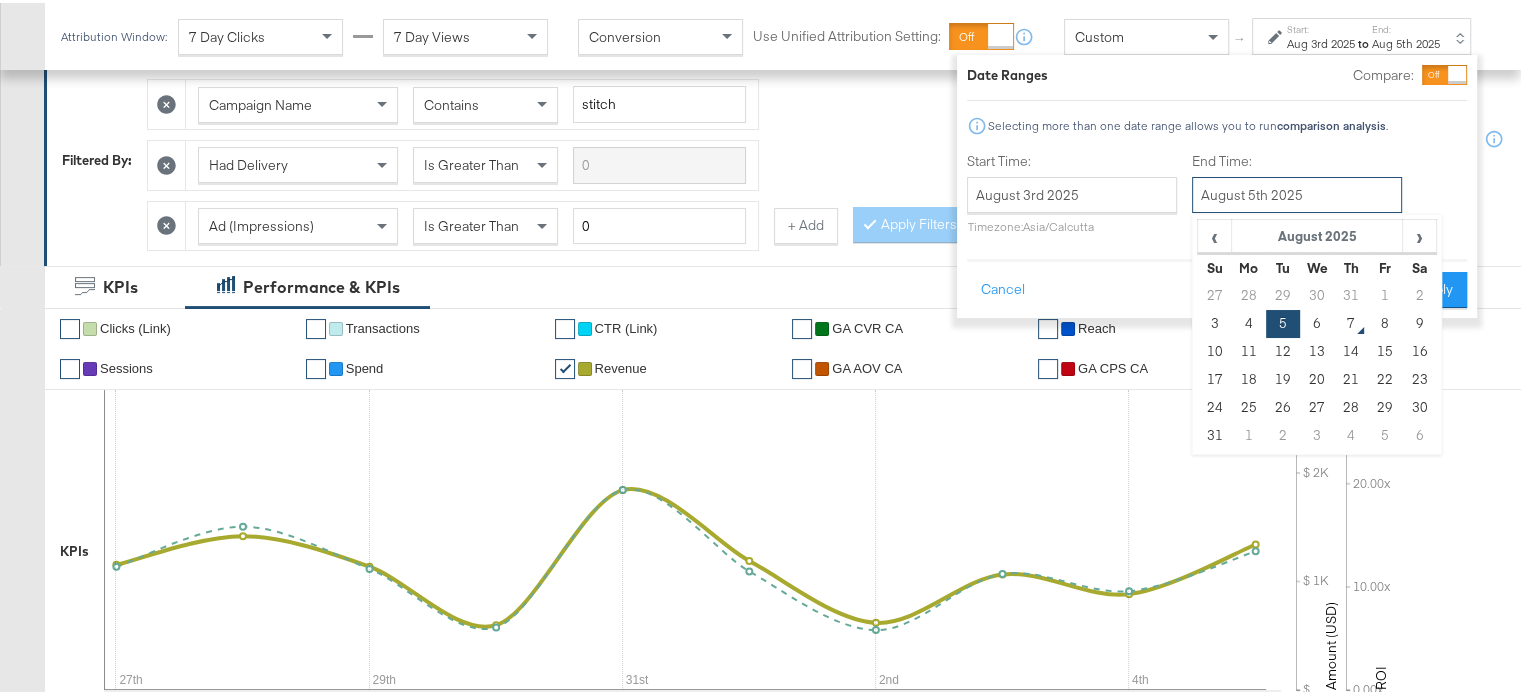 click on "August 5th 2025" at bounding box center [1297, 192] 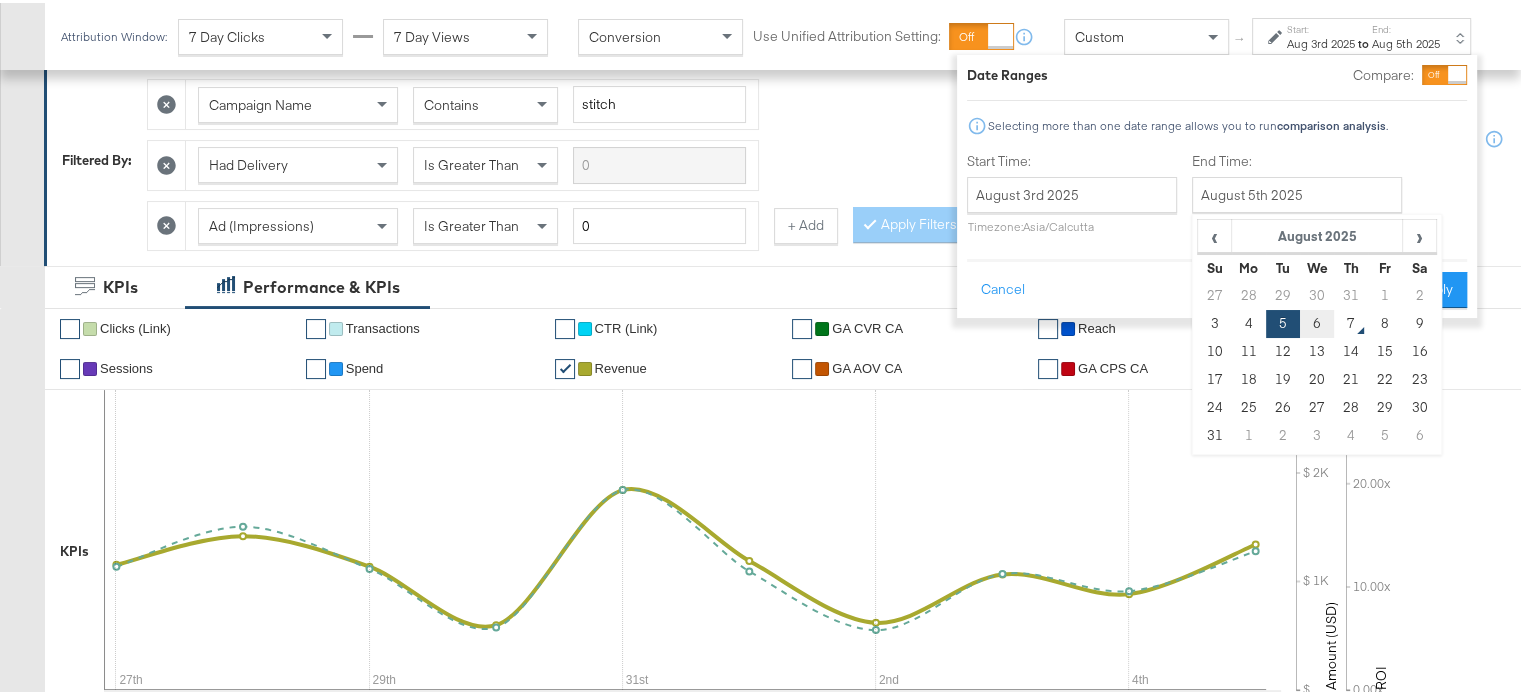 click on "6" at bounding box center (1317, 321) 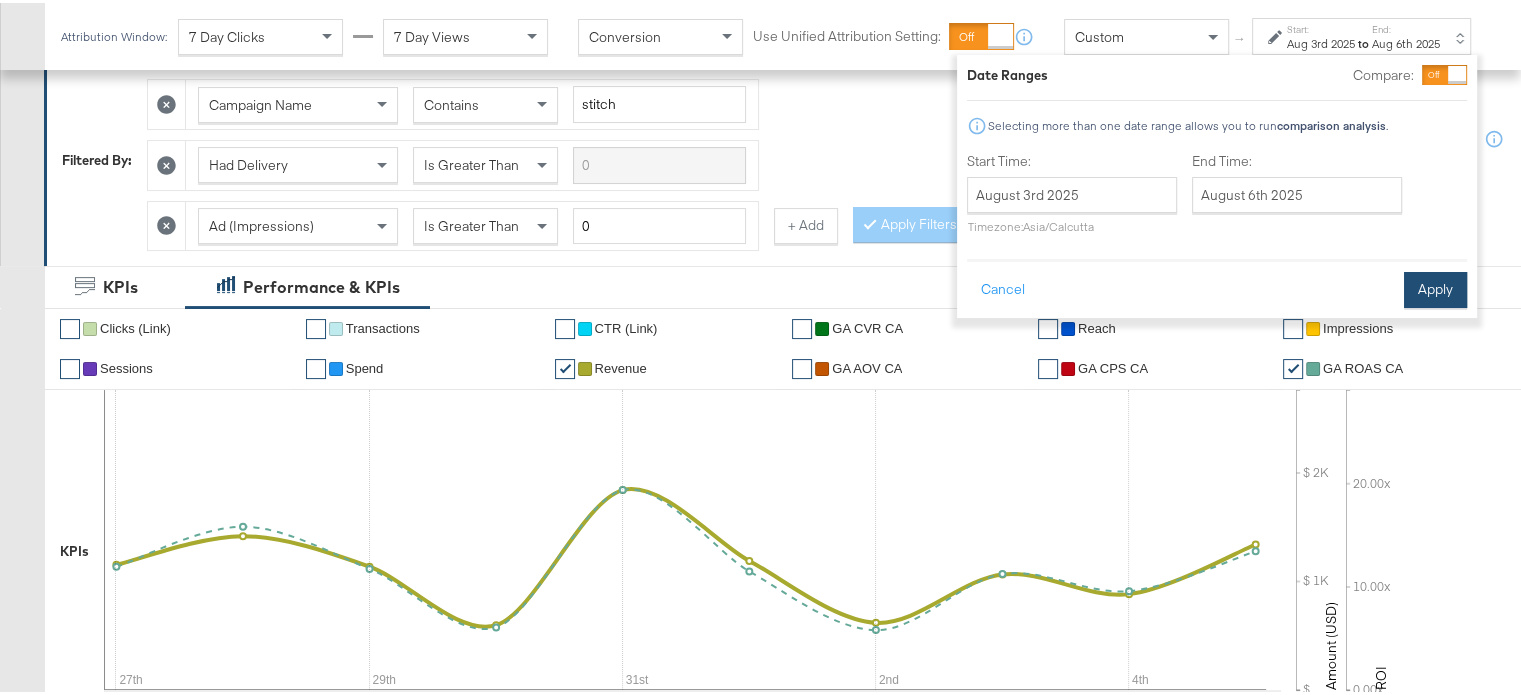 click on "Apply" at bounding box center [1435, 287] 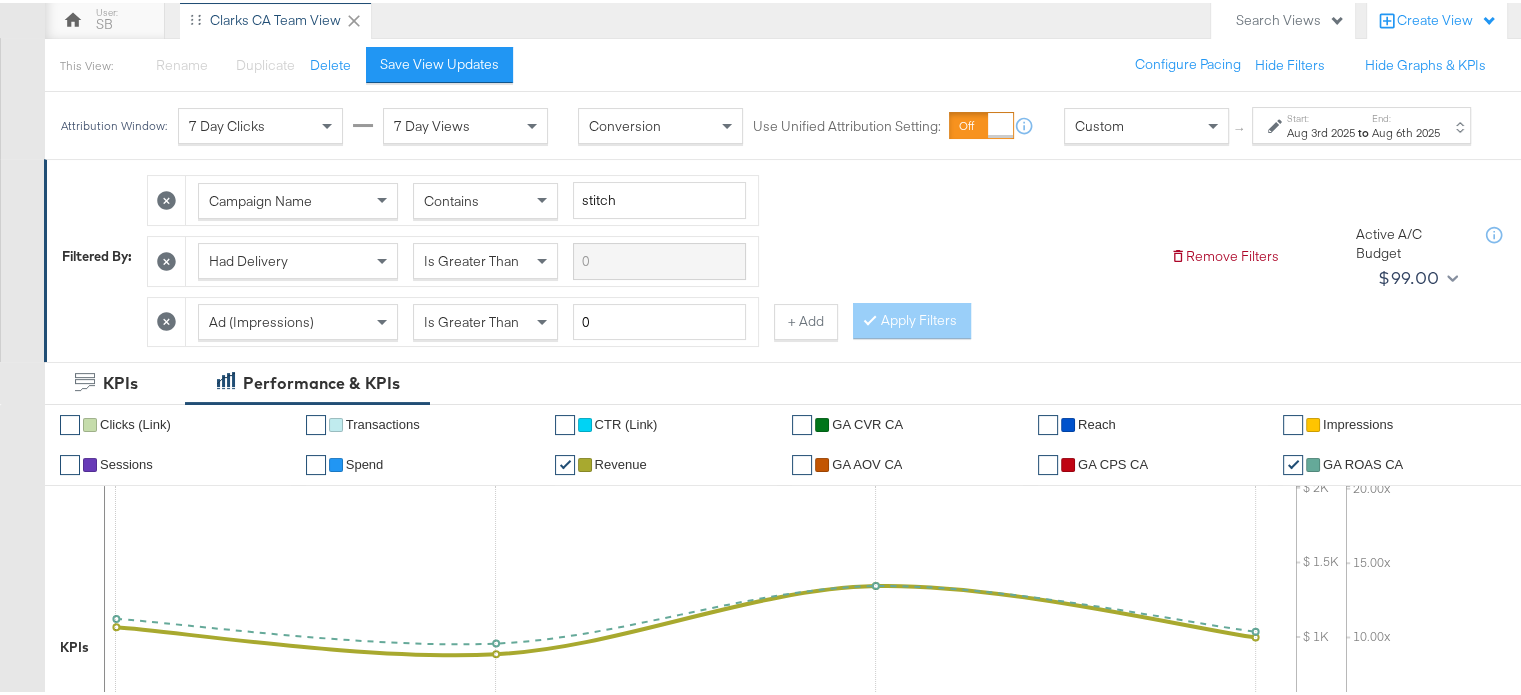 scroll, scrollTop: 0, scrollLeft: 0, axis: both 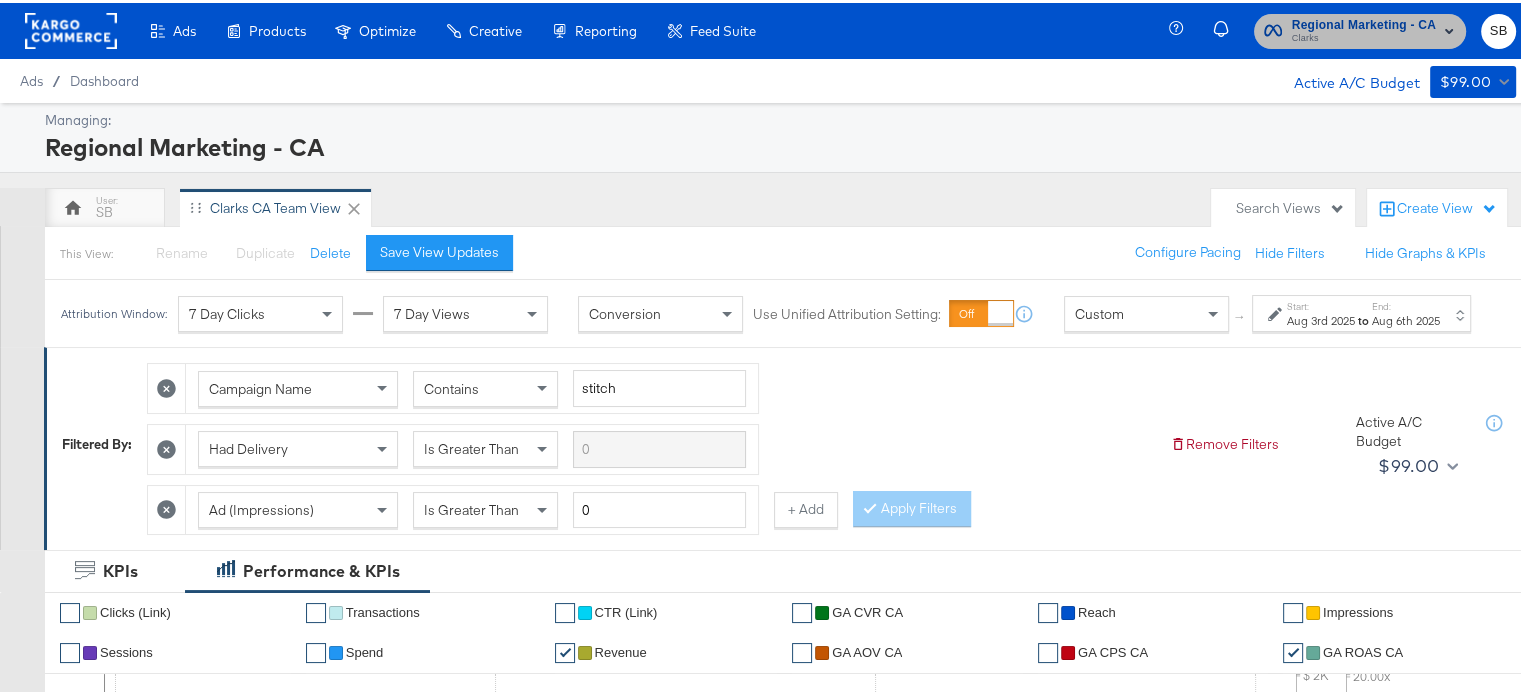 click on "Clarks" at bounding box center (1364, 36) 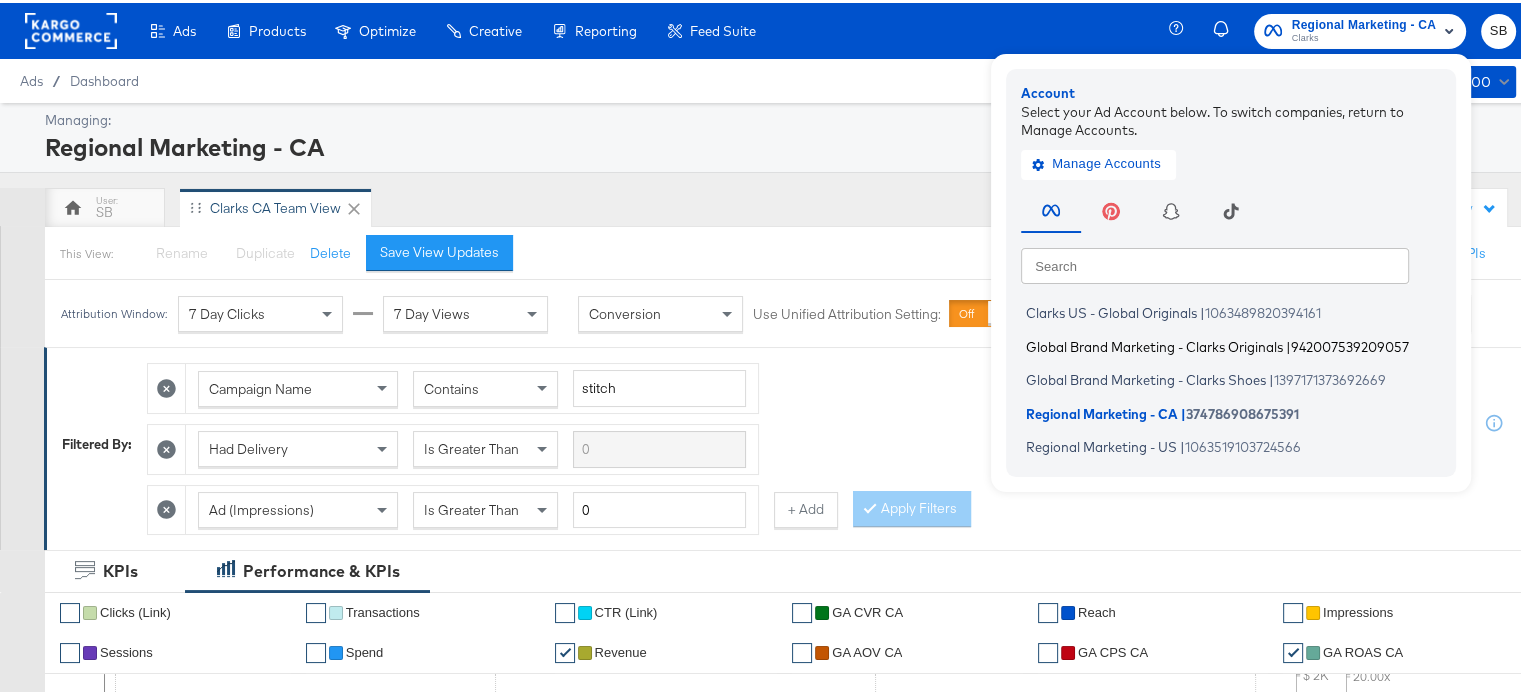 click on "Global Brand Marketing - Clarks Originals" at bounding box center [1154, 343] 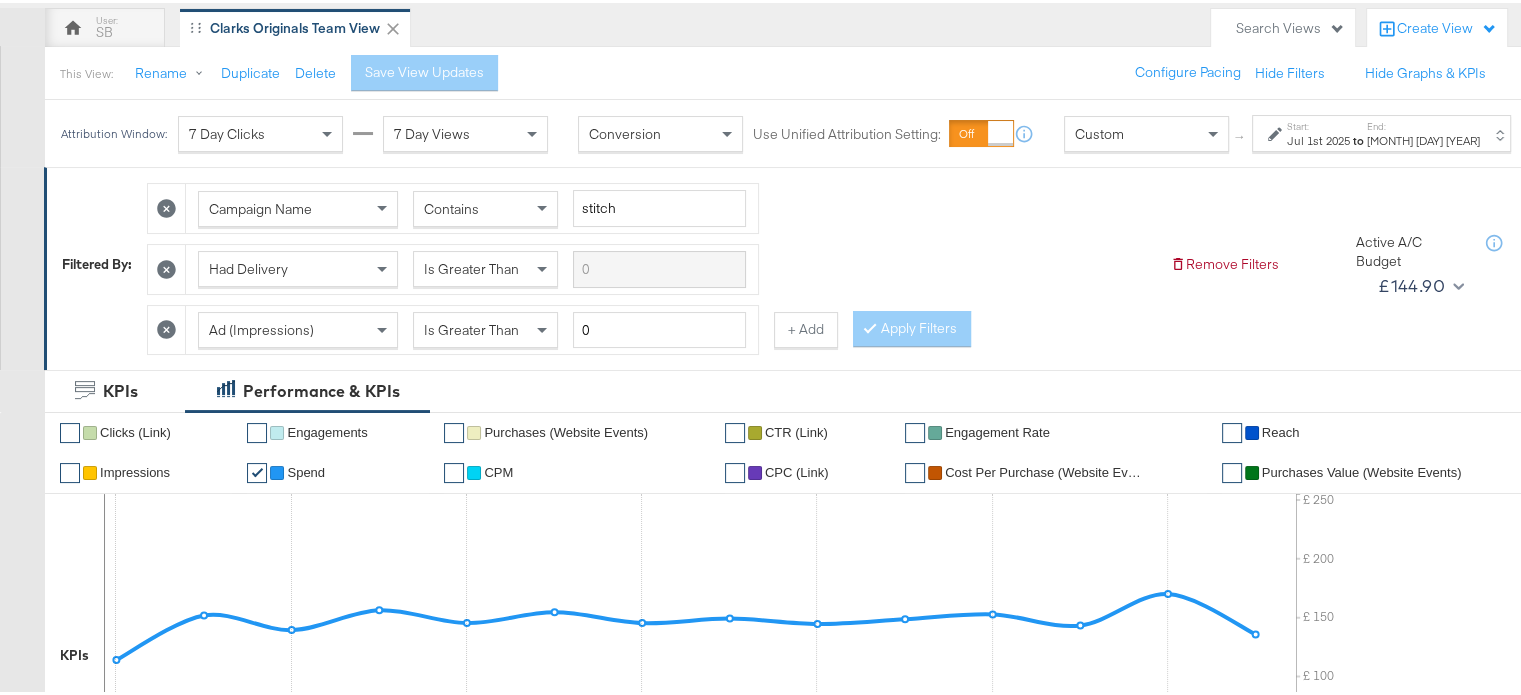 scroll, scrollTop: 0, scrollLeft: 0, axis: both 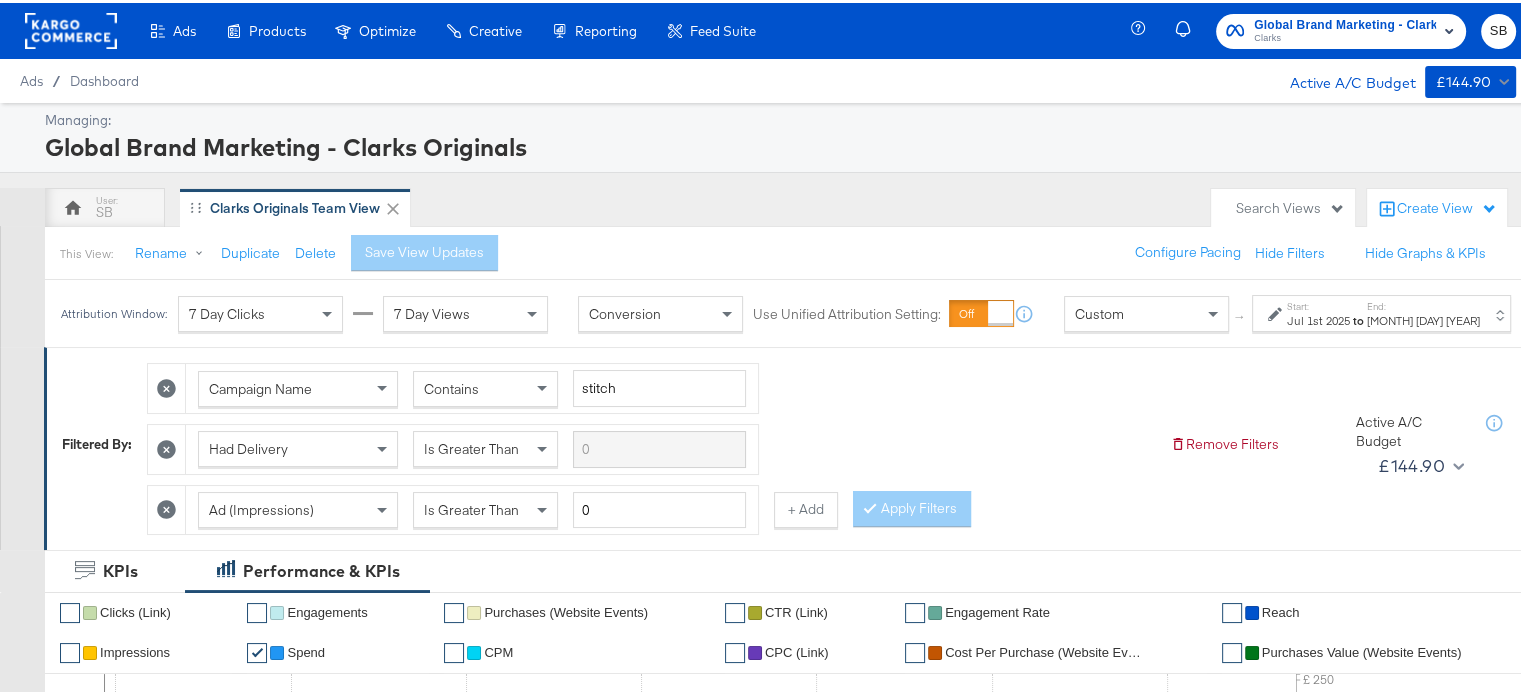 click on "Jul 1st 2025" at bounding box center [1318, 318] 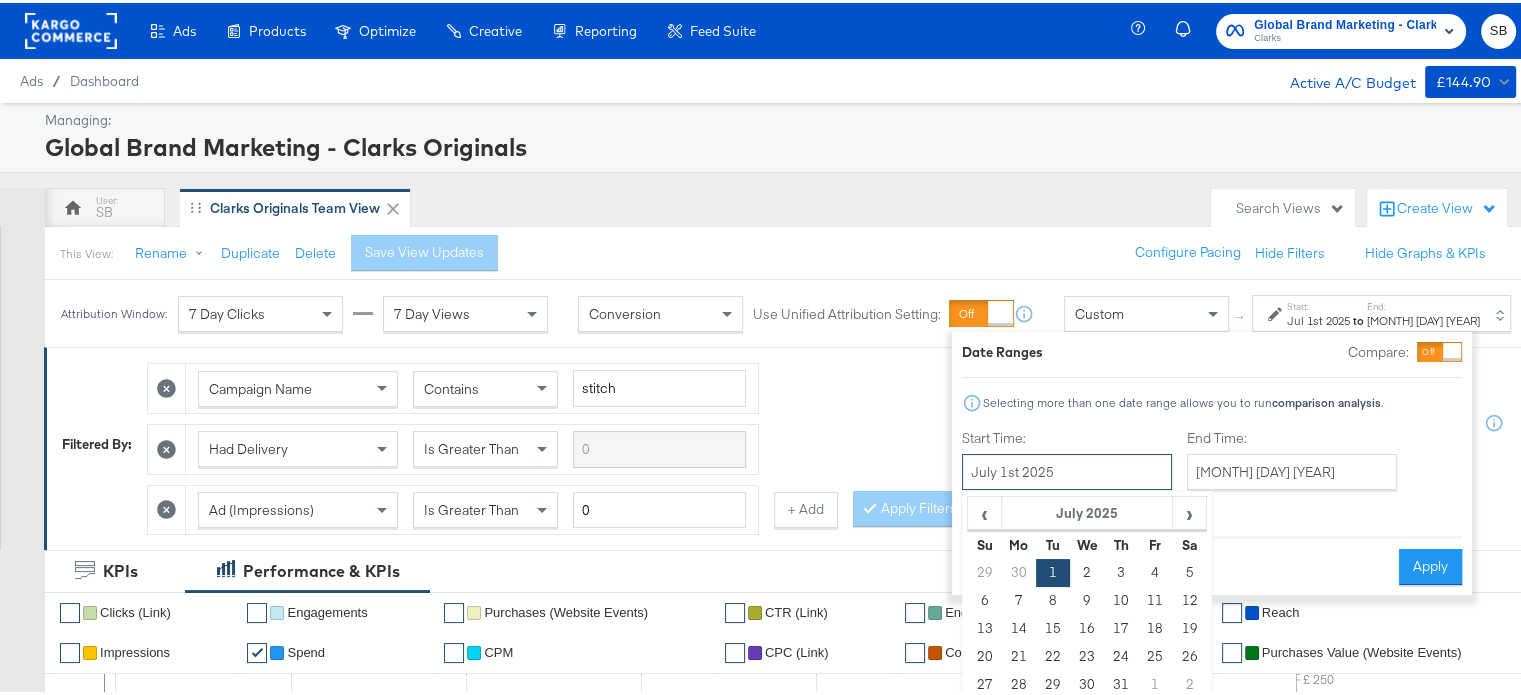 click on "July 1st 2025" at bounding box center [1067, 469] 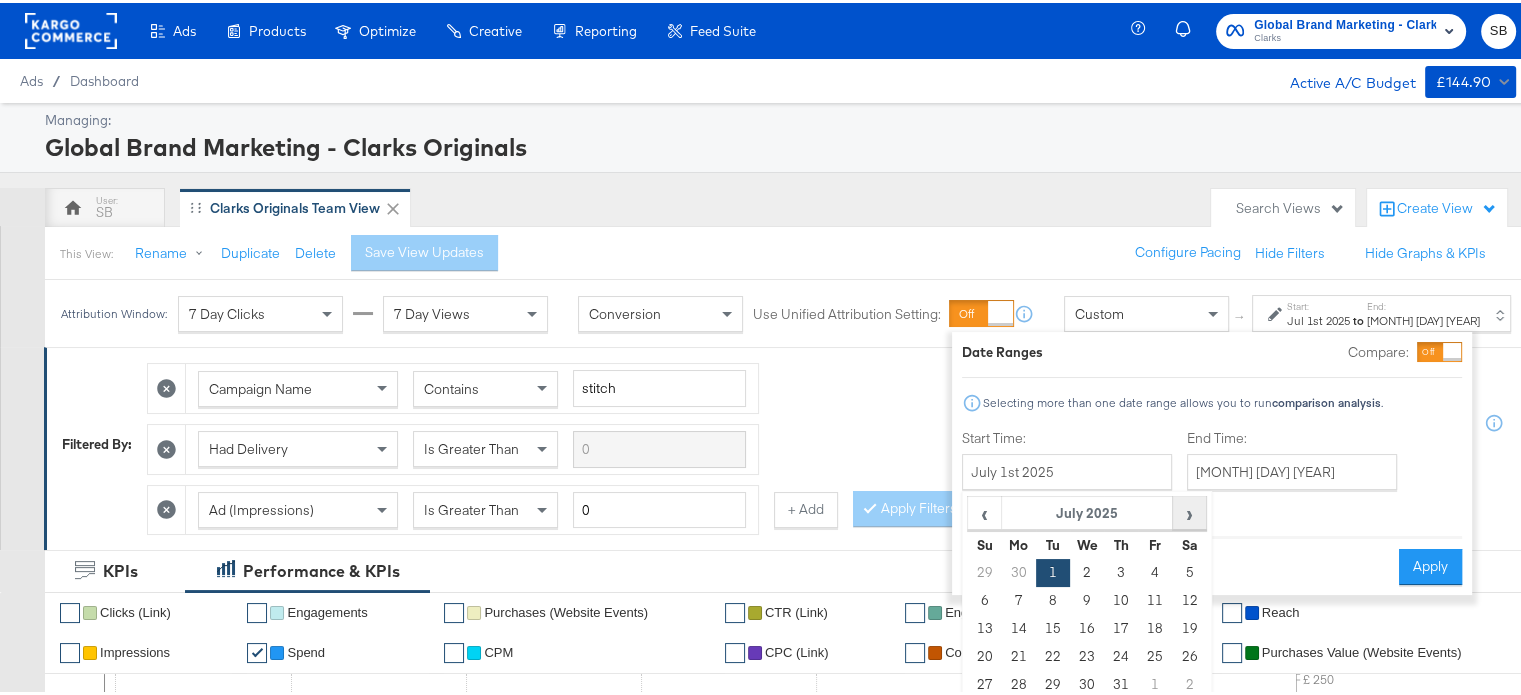click on "›" at bounding box center (1189, 510) 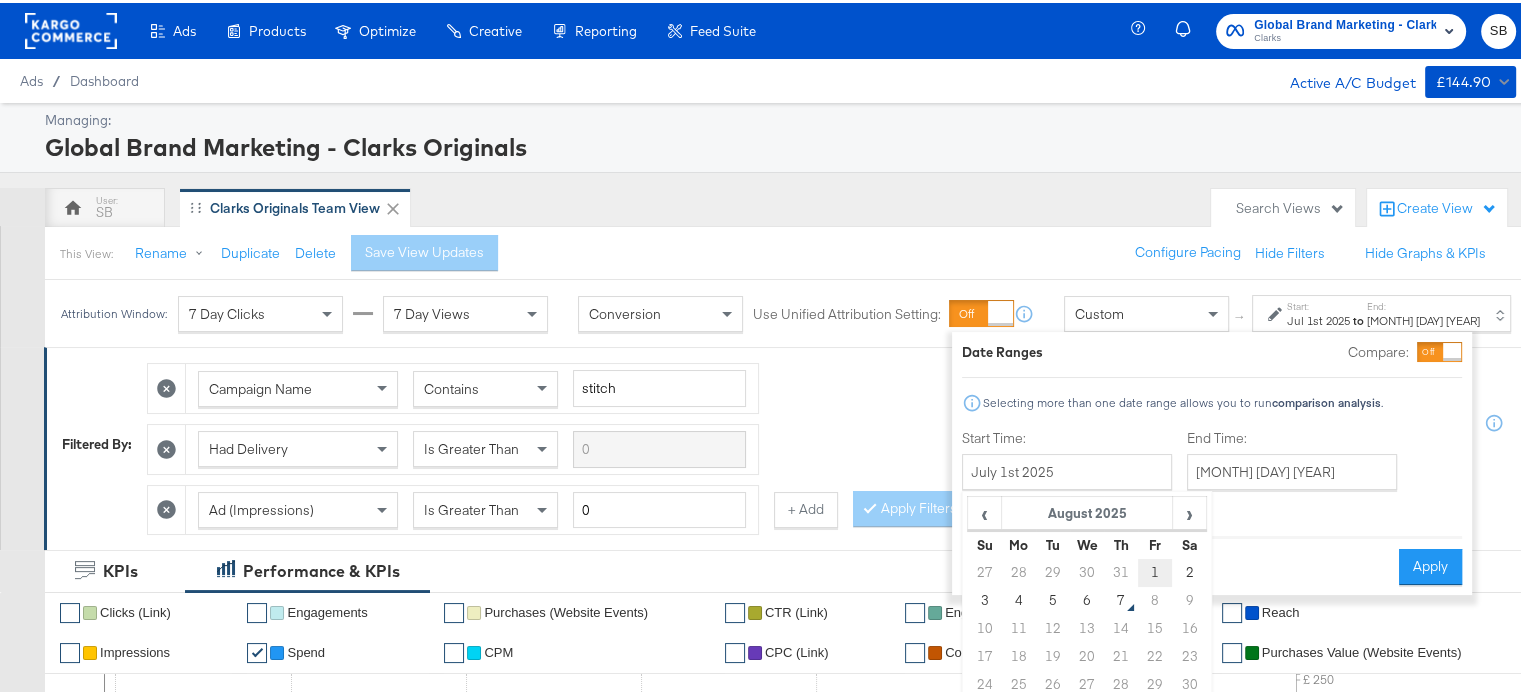 click on "1" at bounding box center [1155, 570] 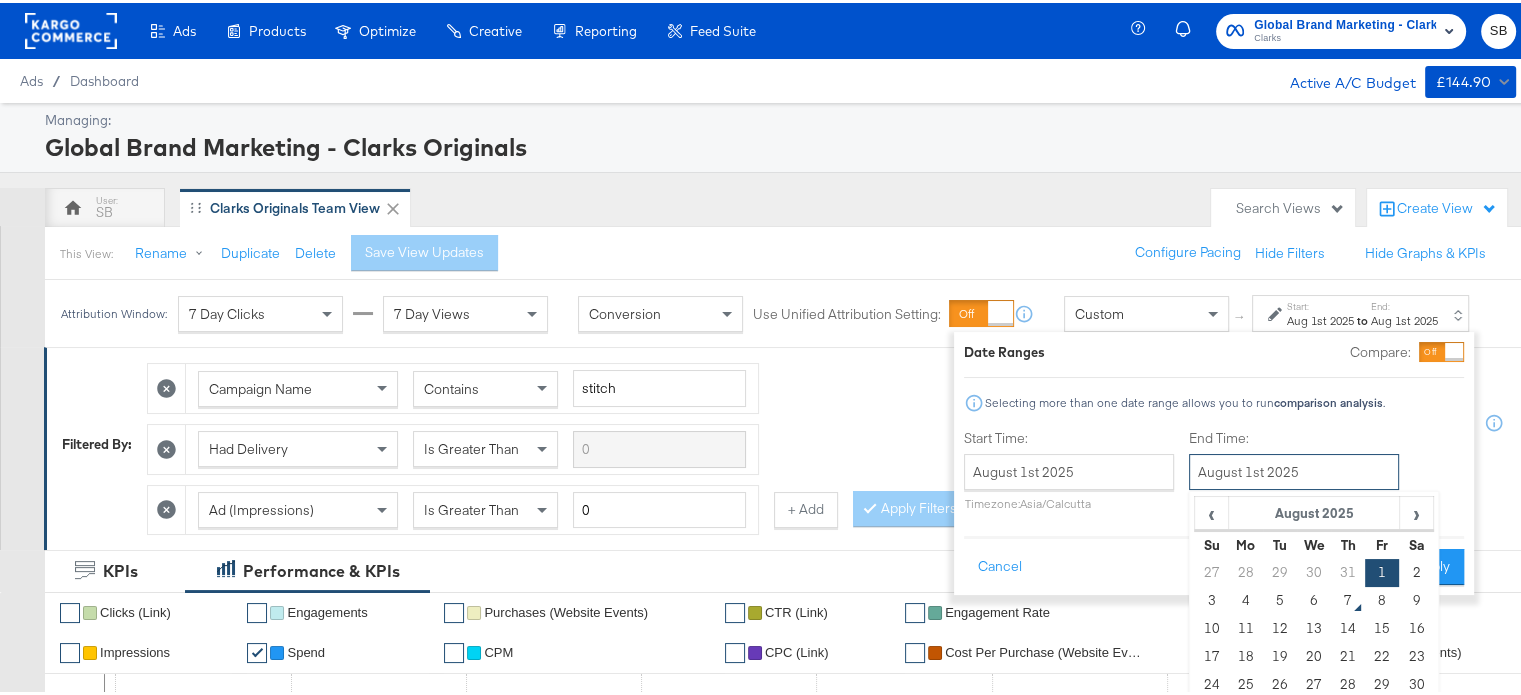 click on "August 1st 2025" at bounding box center [1294, 469] 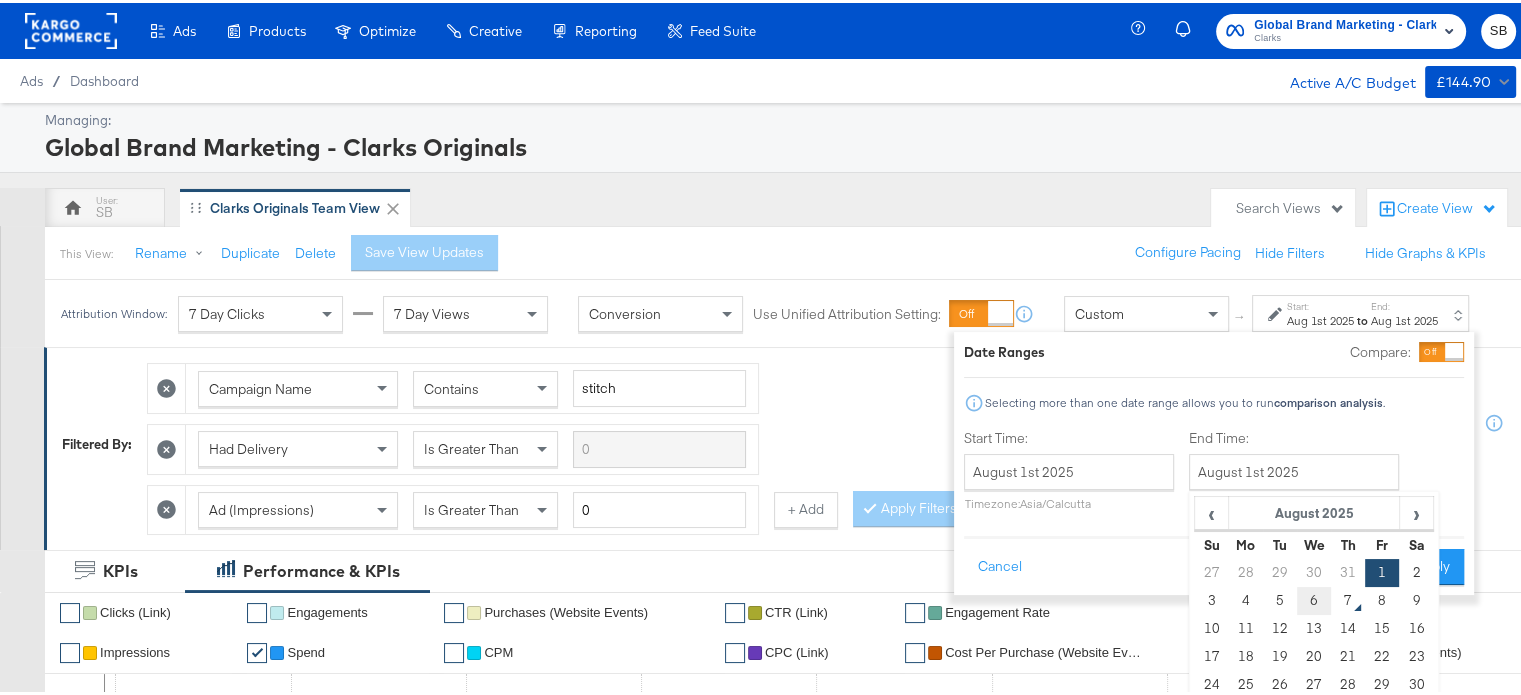 click on "6" at bounding box center (1314, 598) 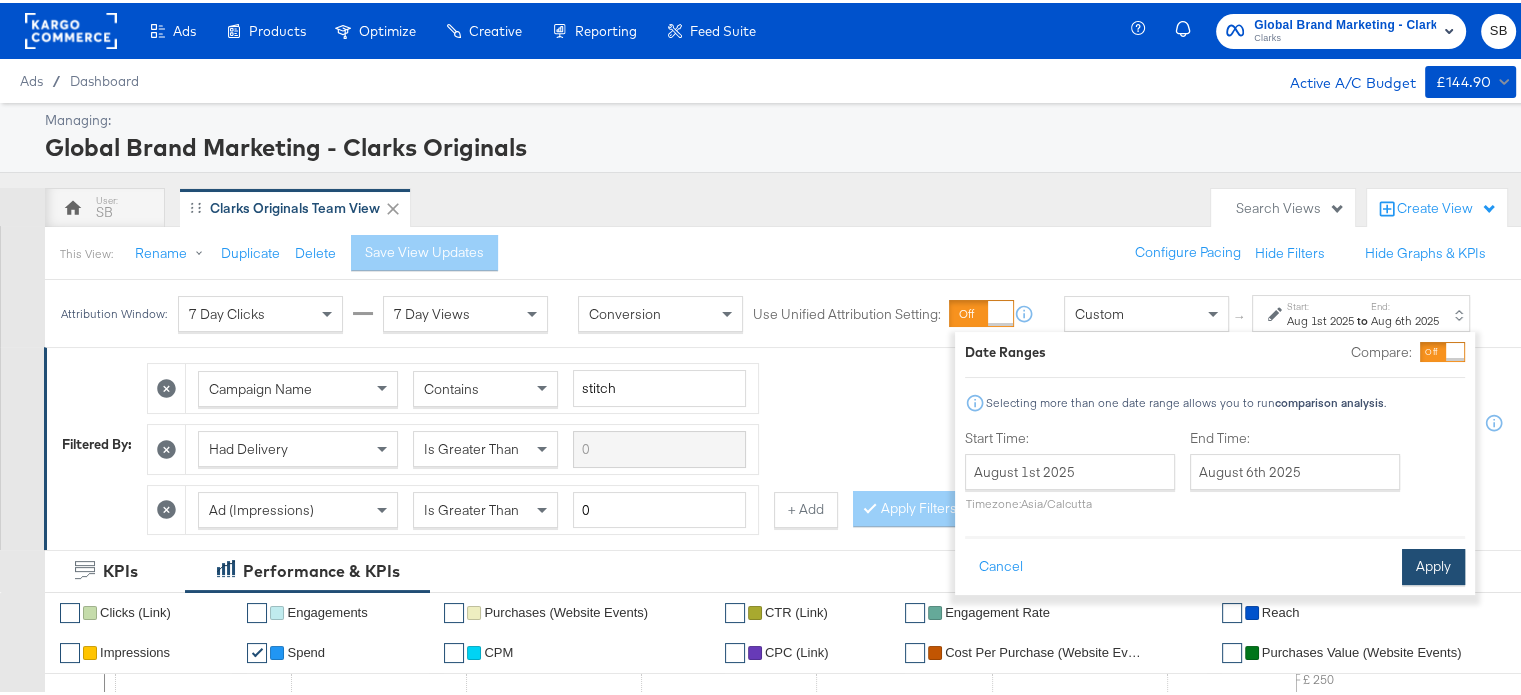 click on "Apply" at bounding box center (1433, 564) 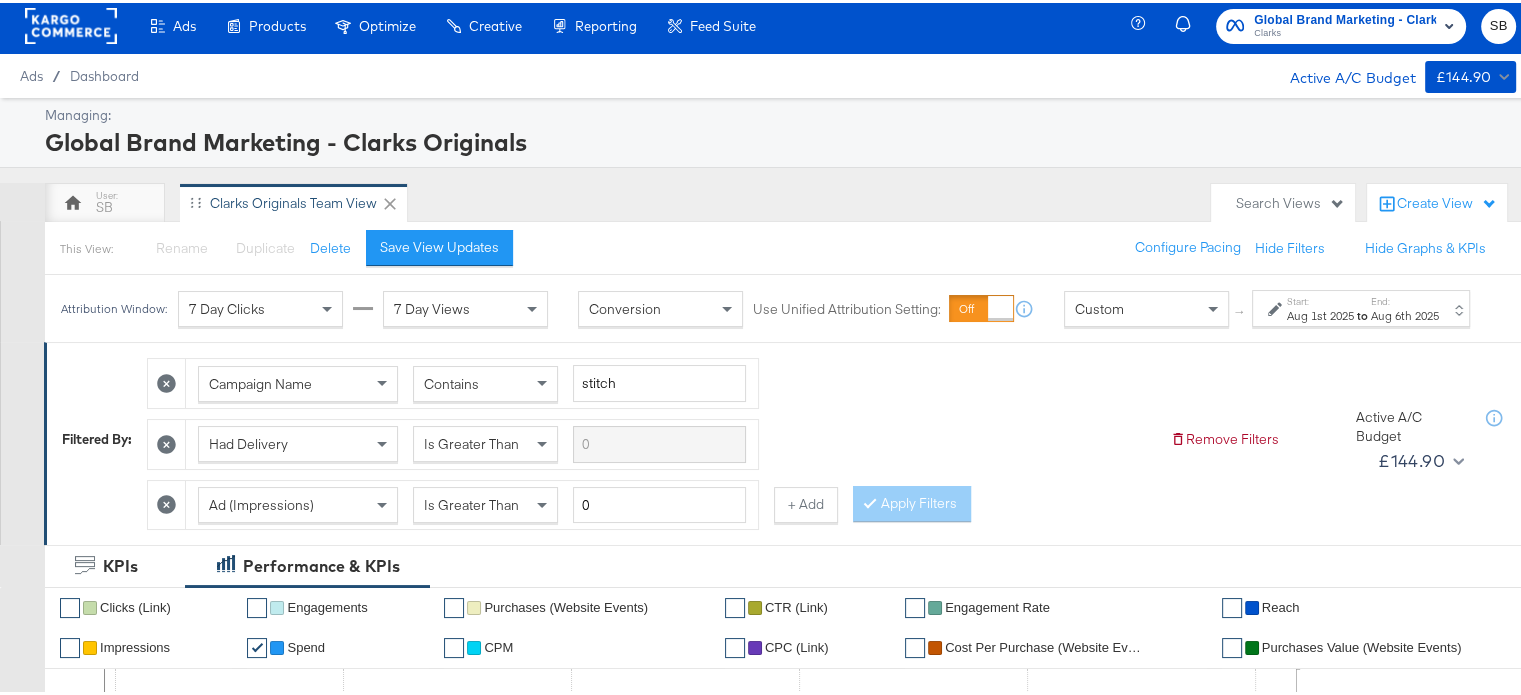 scroll, scrollTop: 0, scrollLeft: 0, axis: both 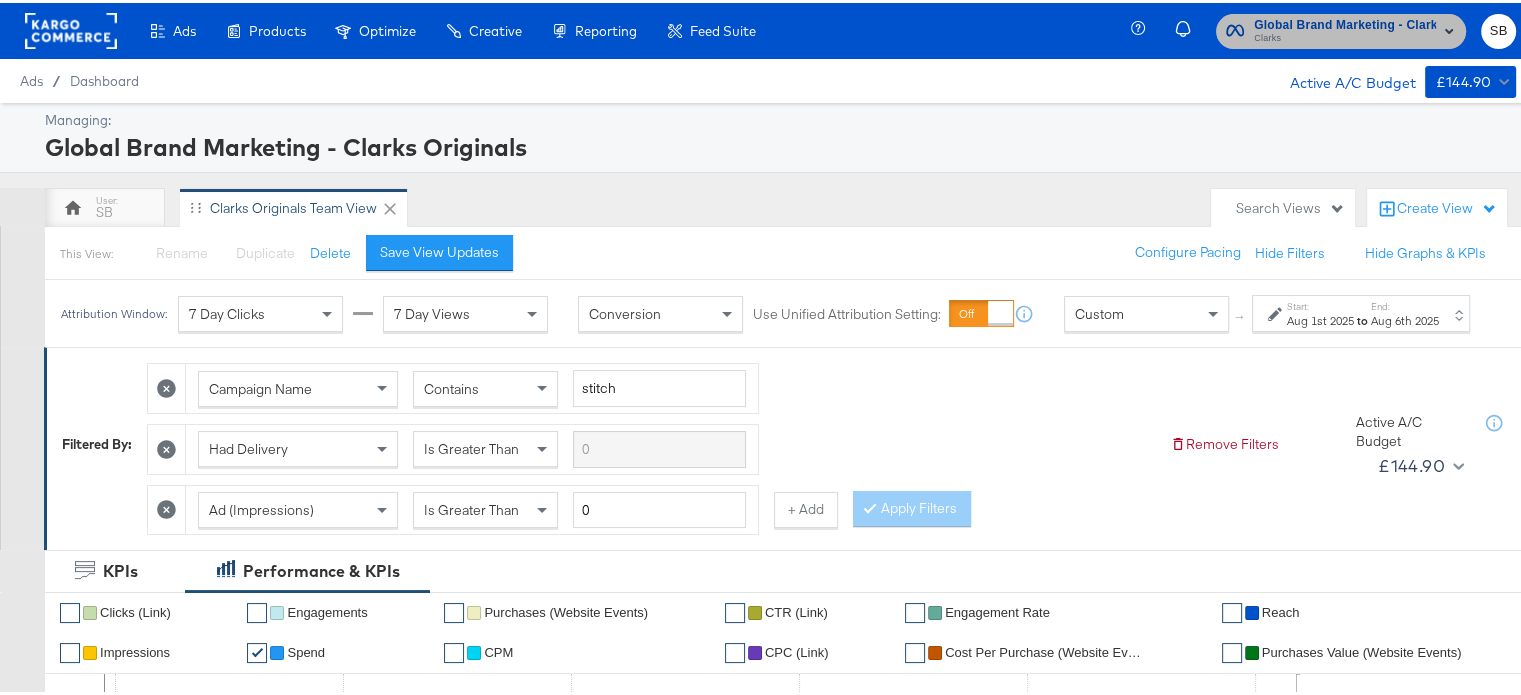 click on "Global Brand Marketing - Clarks Originals" at bounding box center (1345, 22) 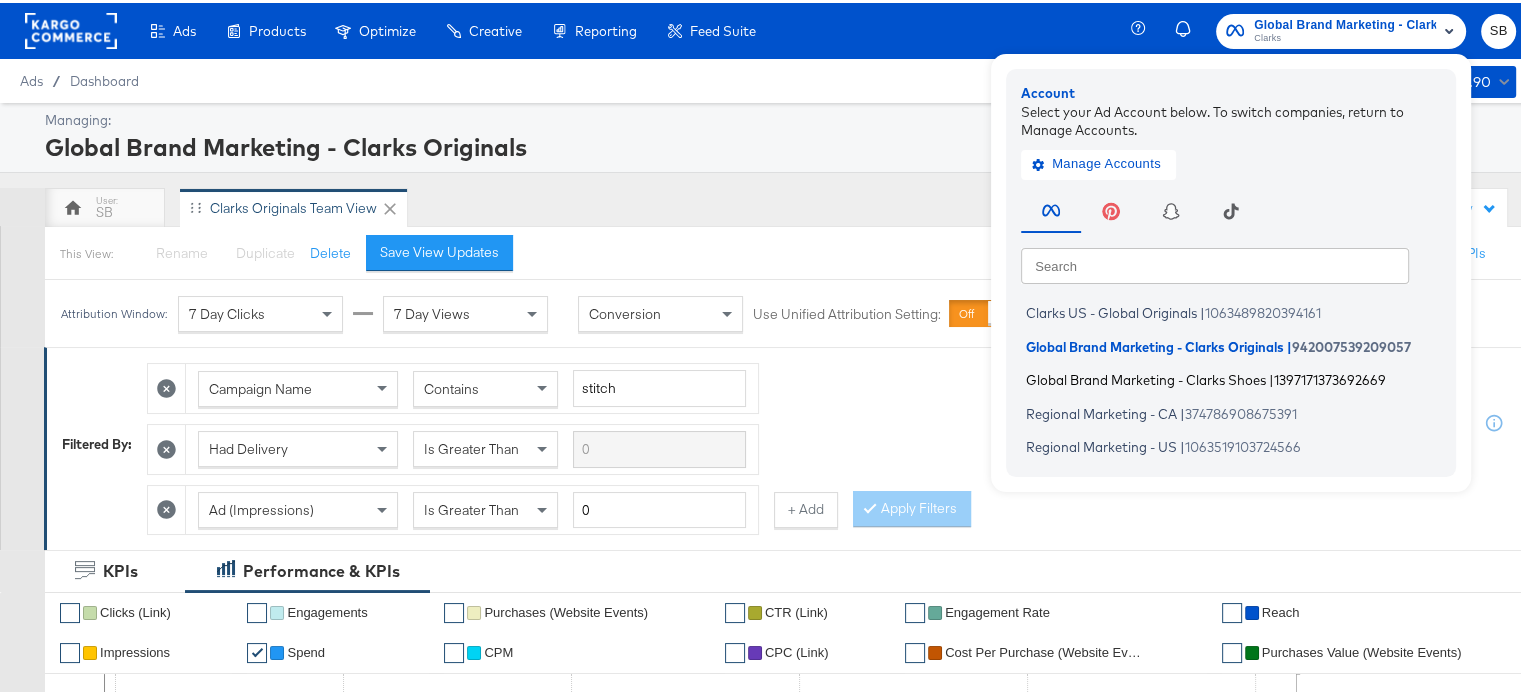 click on "Global Brand Marketing - Clarks Shoes" at bounding box center [1146, 377] 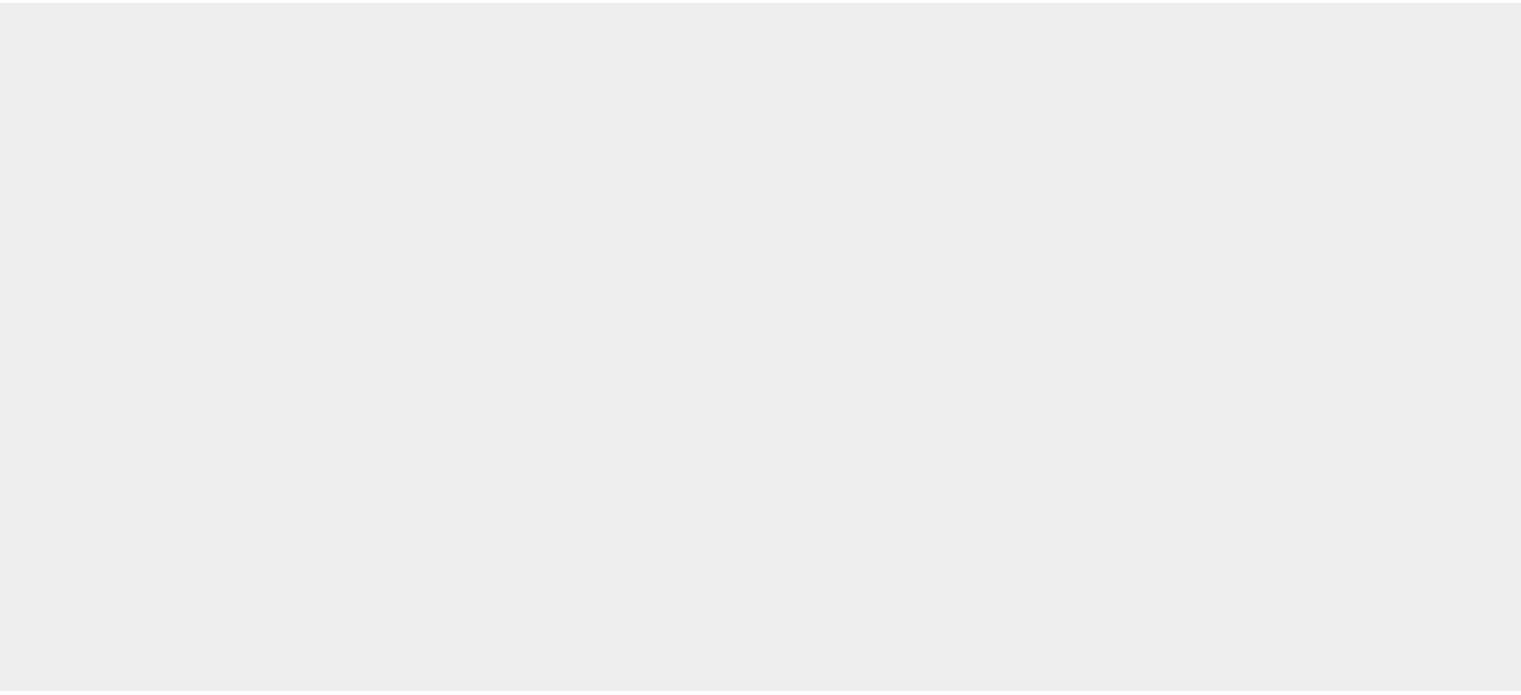 scroll, scrollTop: 0, scrollLeft: 0, axis: both 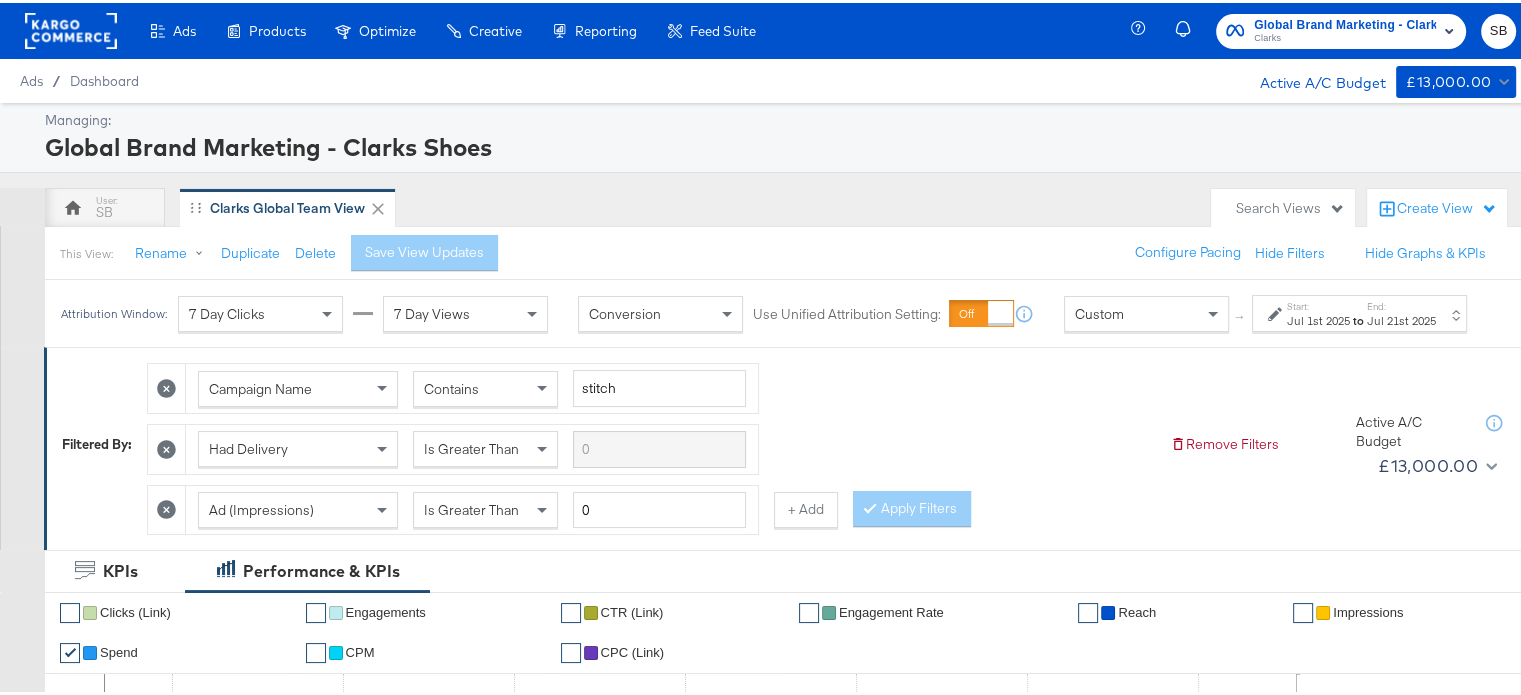 click on "Jul 1st 2025" at bounding box center [1318, 318] 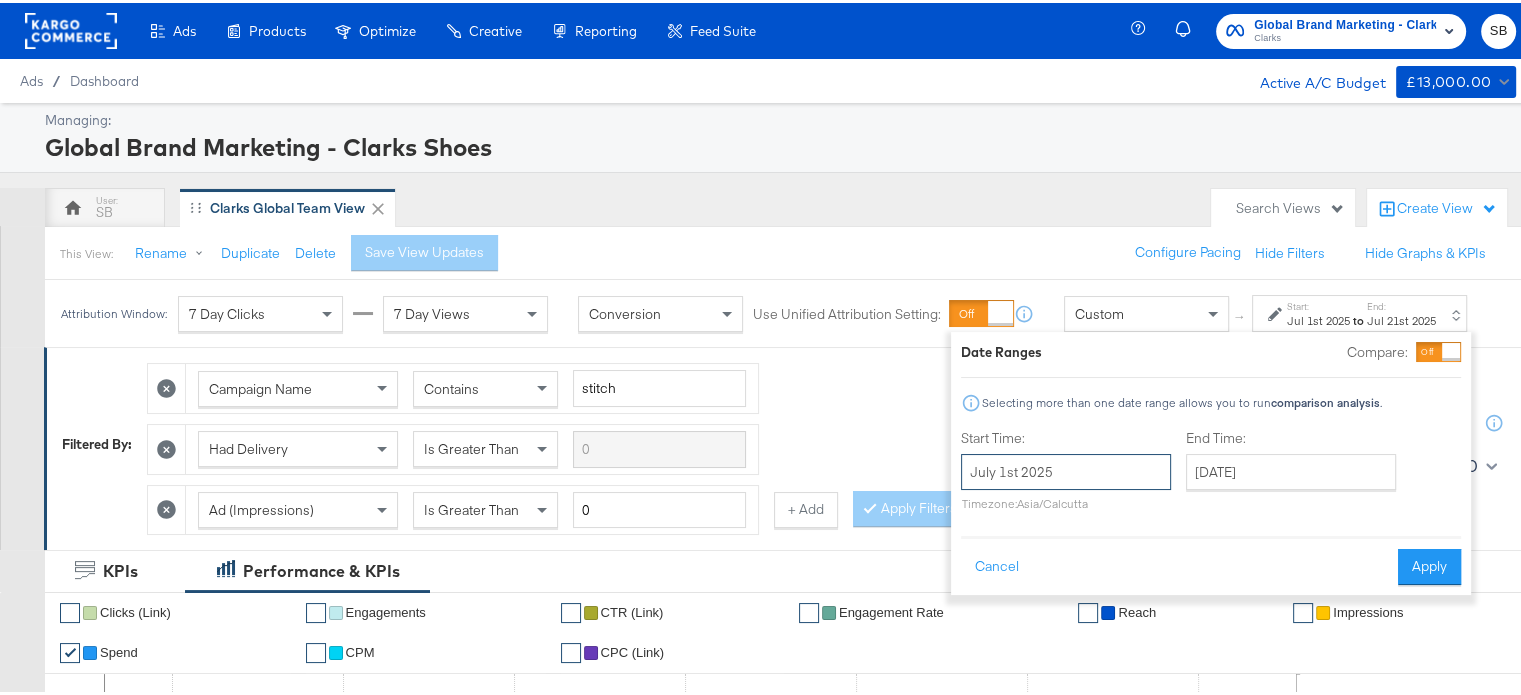 click on "July 1st 2025" at bounding box center (1066, 469) 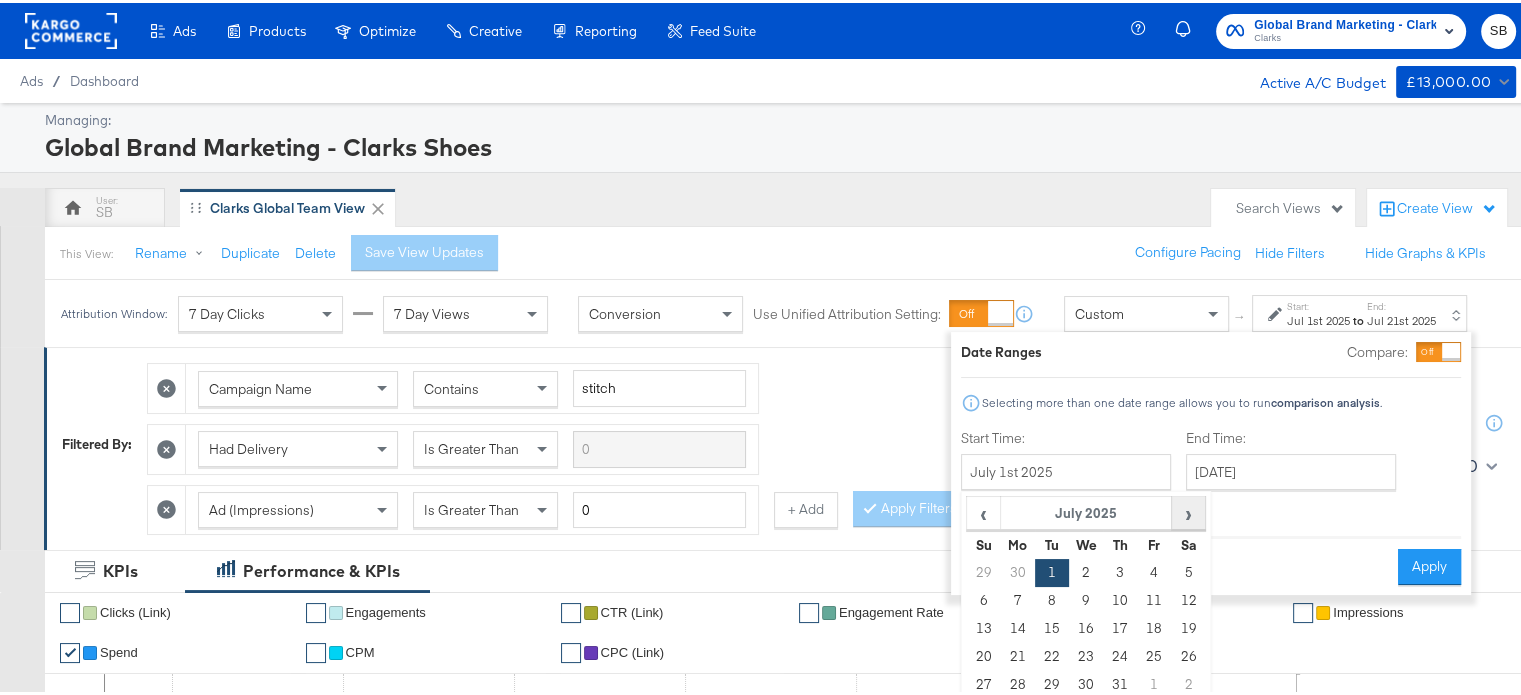 click on "›" at bounding box center [1188, 510] 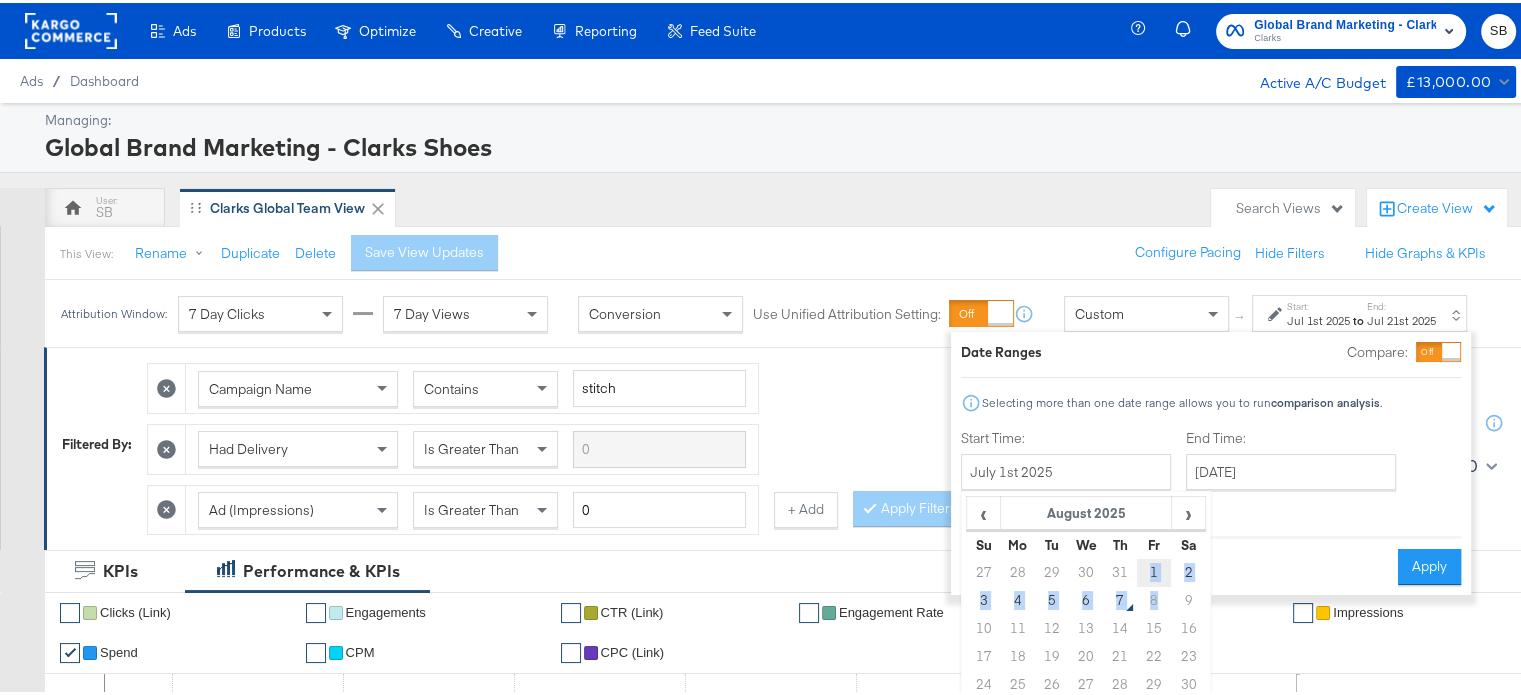 drag, startPoint x: 1154, startPoint y: 585, endPoint x: 1150, endPoint y: 568, distance: 17.464249 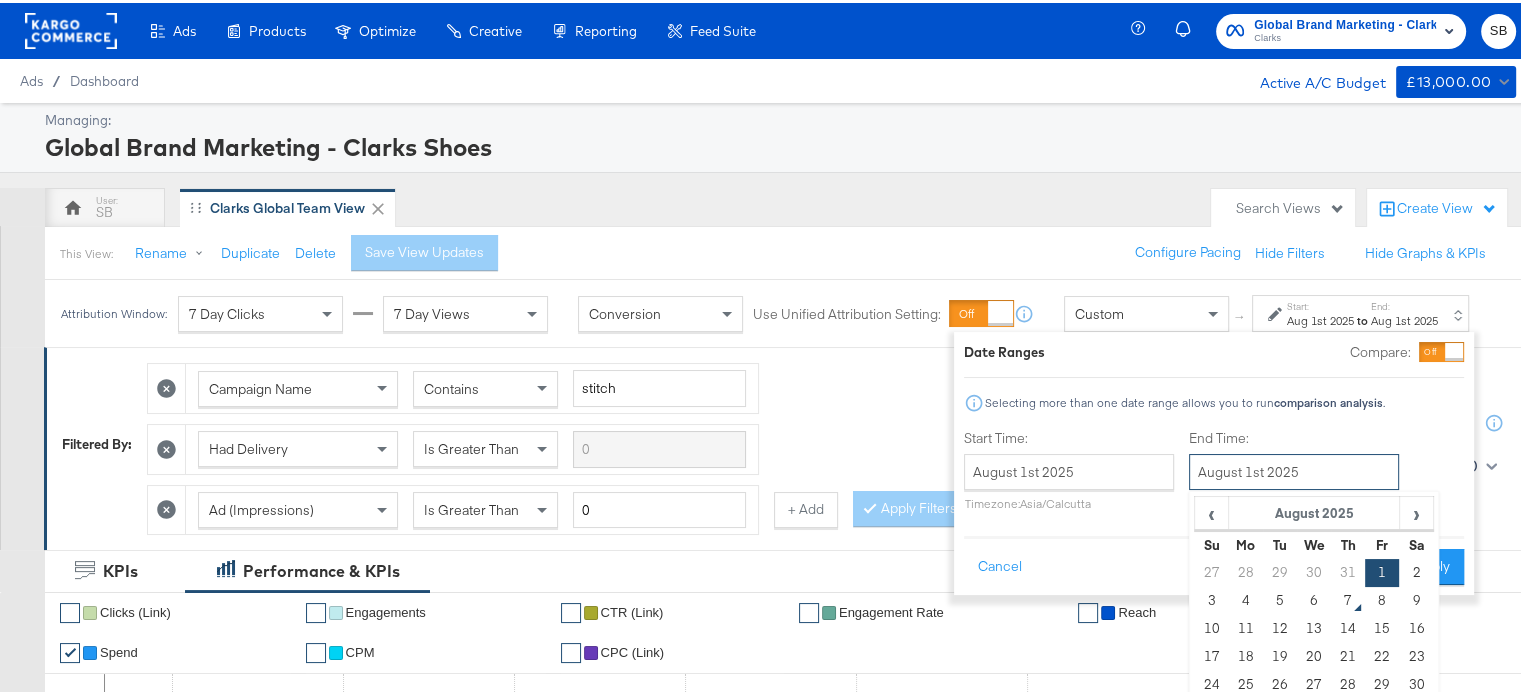 click on "August 1st 2025" at bounding box center [1294, 469] 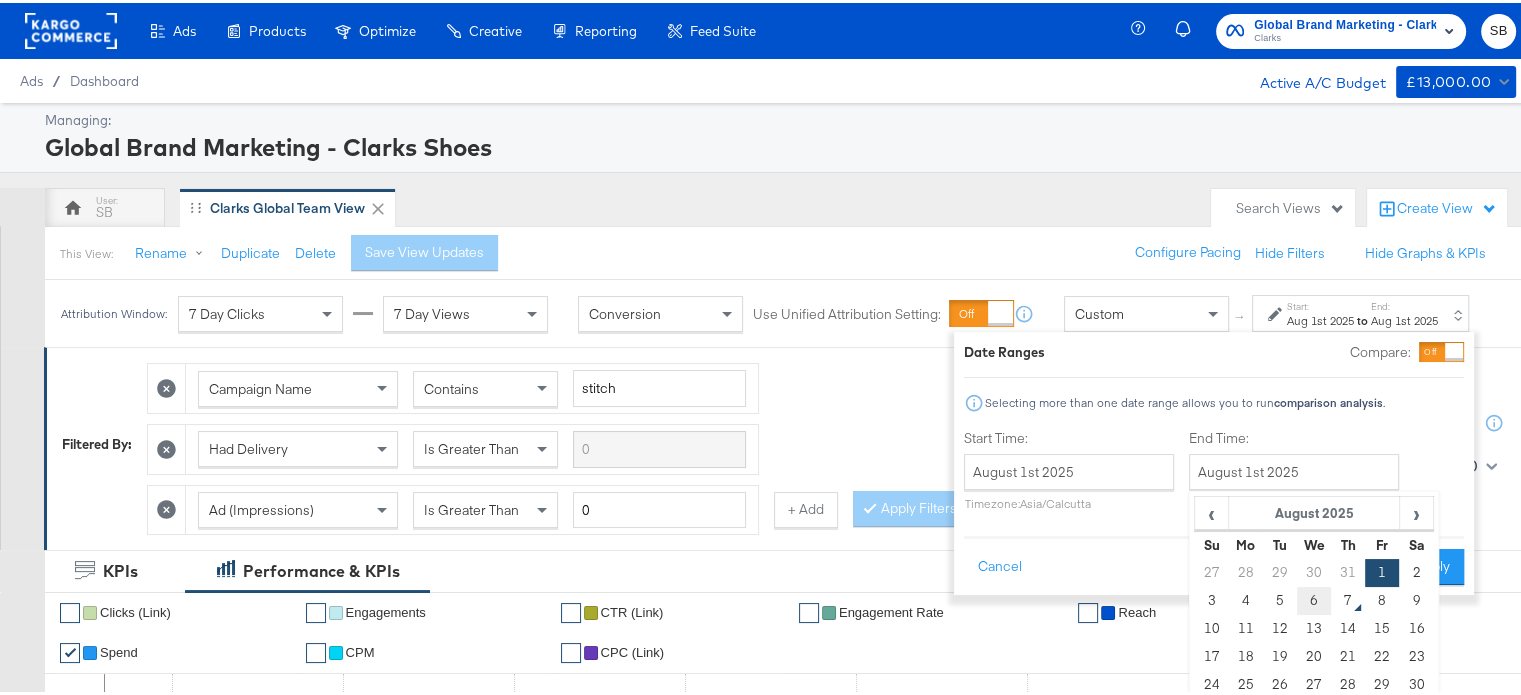 click on "6" at bounding box center (1314, 598) 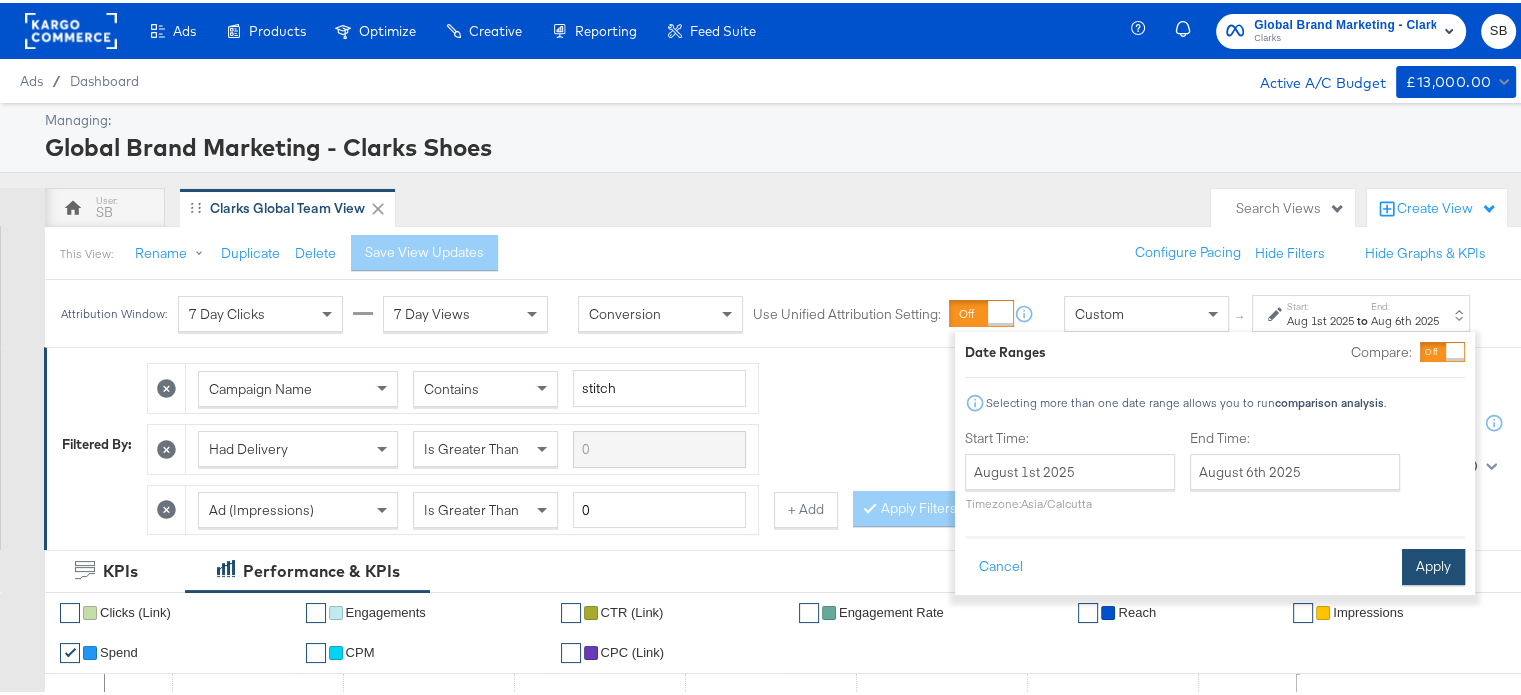 click on "Apply" at bounding box center [1433, 564] 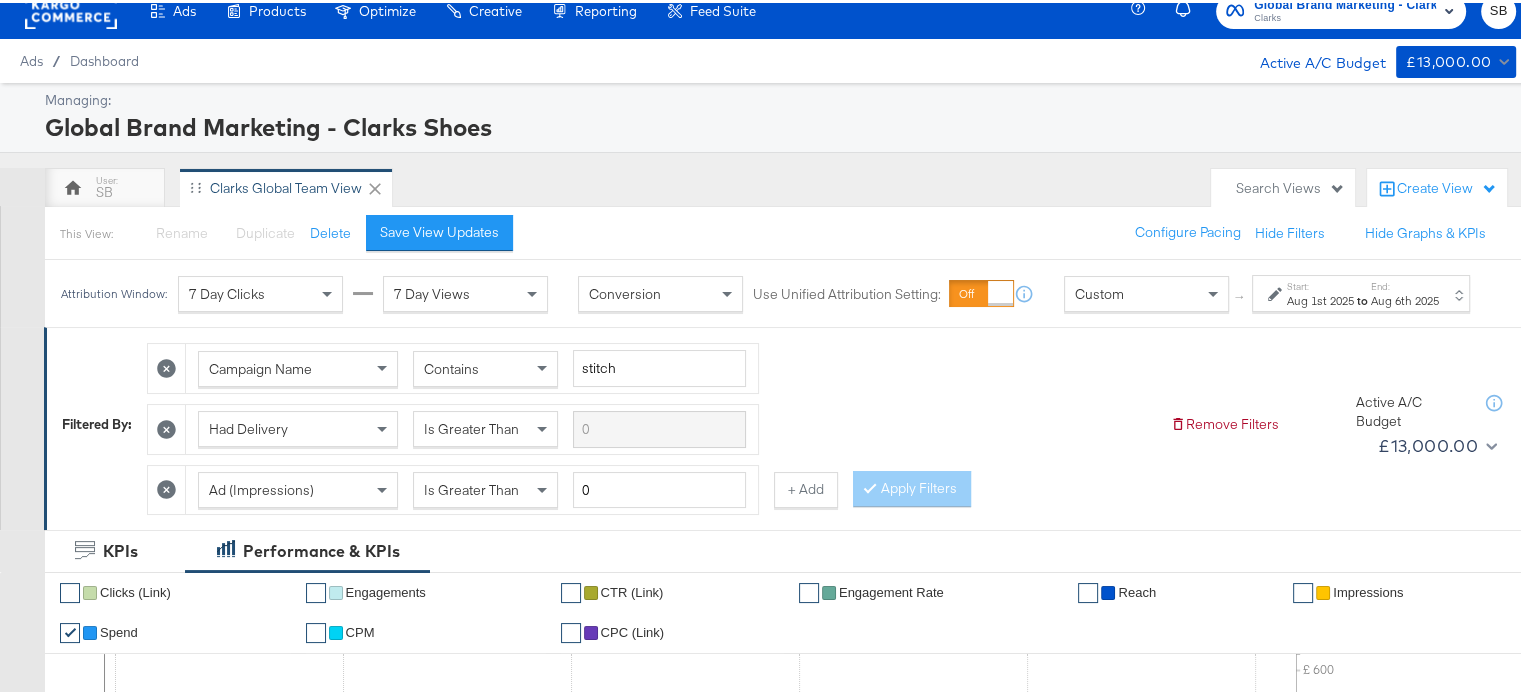 scroll, scrollTop: 0, scrollLeft: 0, axis: both 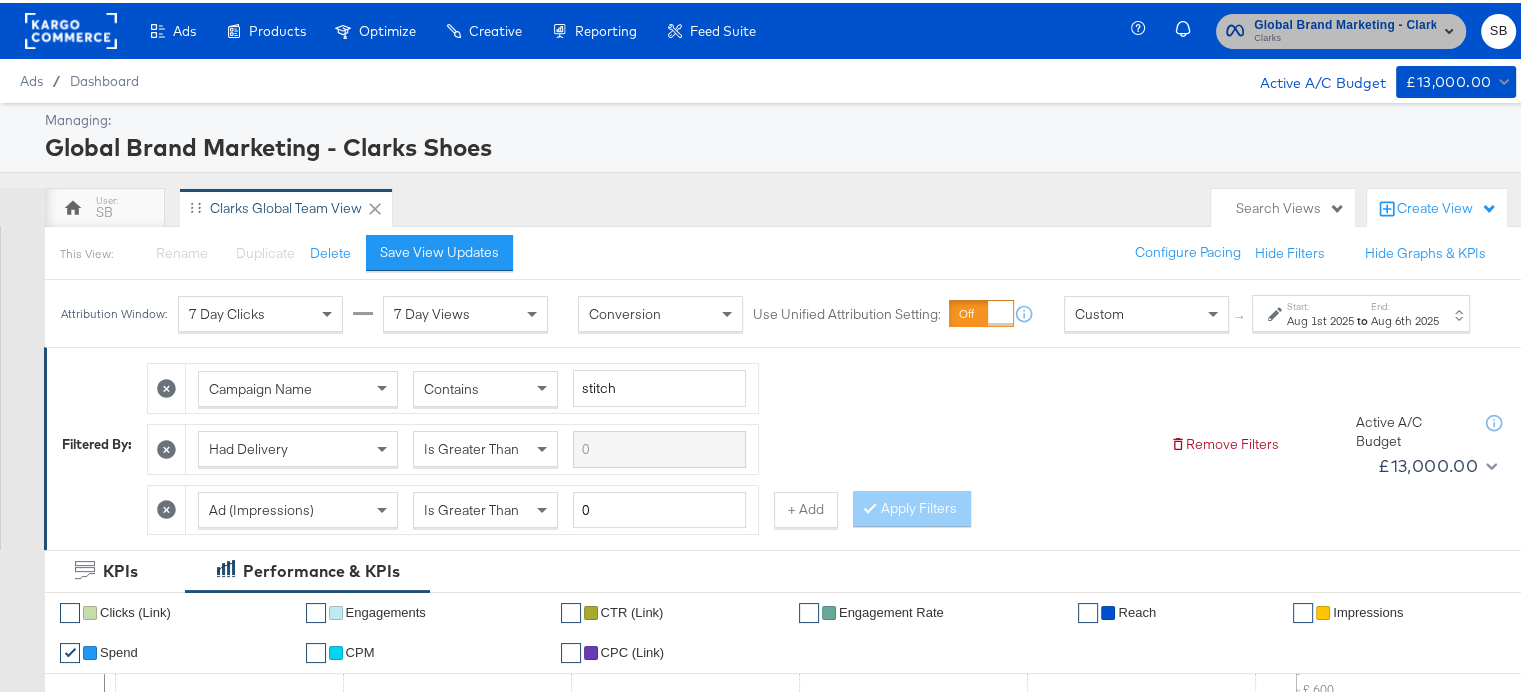 click on "Clarks" at bounding box center [1345, 36] 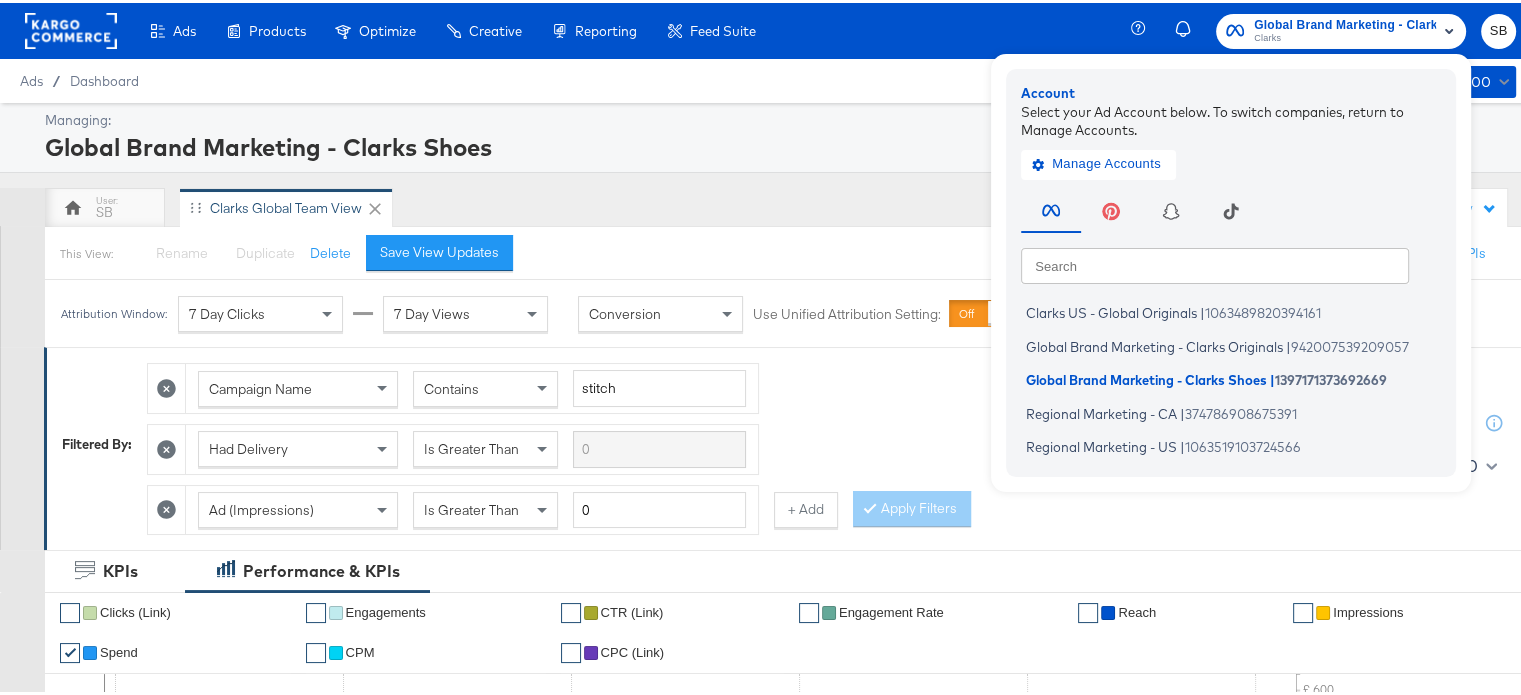 click on "Ads / Dashboard Active A/C Budget £13,000.00" at bounding box center [768, 78] 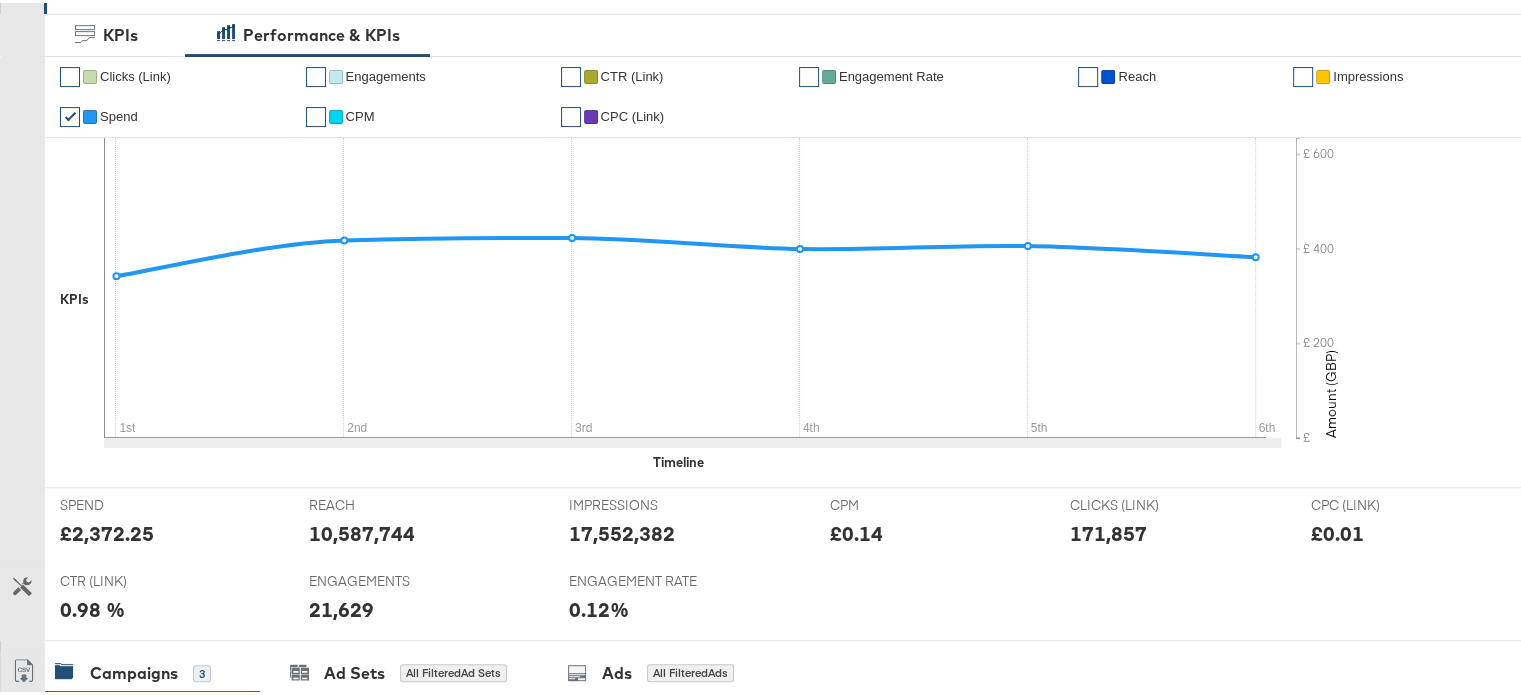 scroll, scrollTop: 0, scrollLeft: 0, axis: both 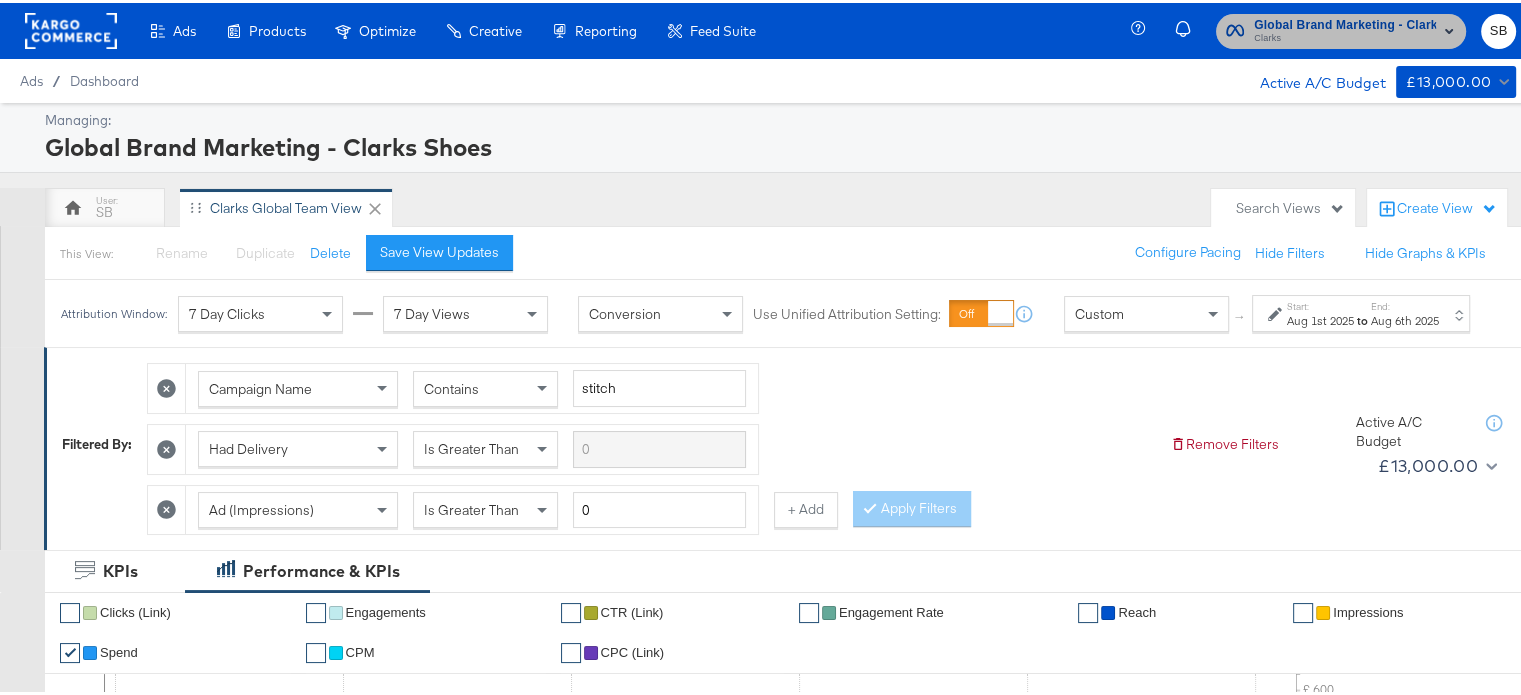 click on "Global Brand Marketing - Clarks Shoes" at bounding box center (1345, 22) 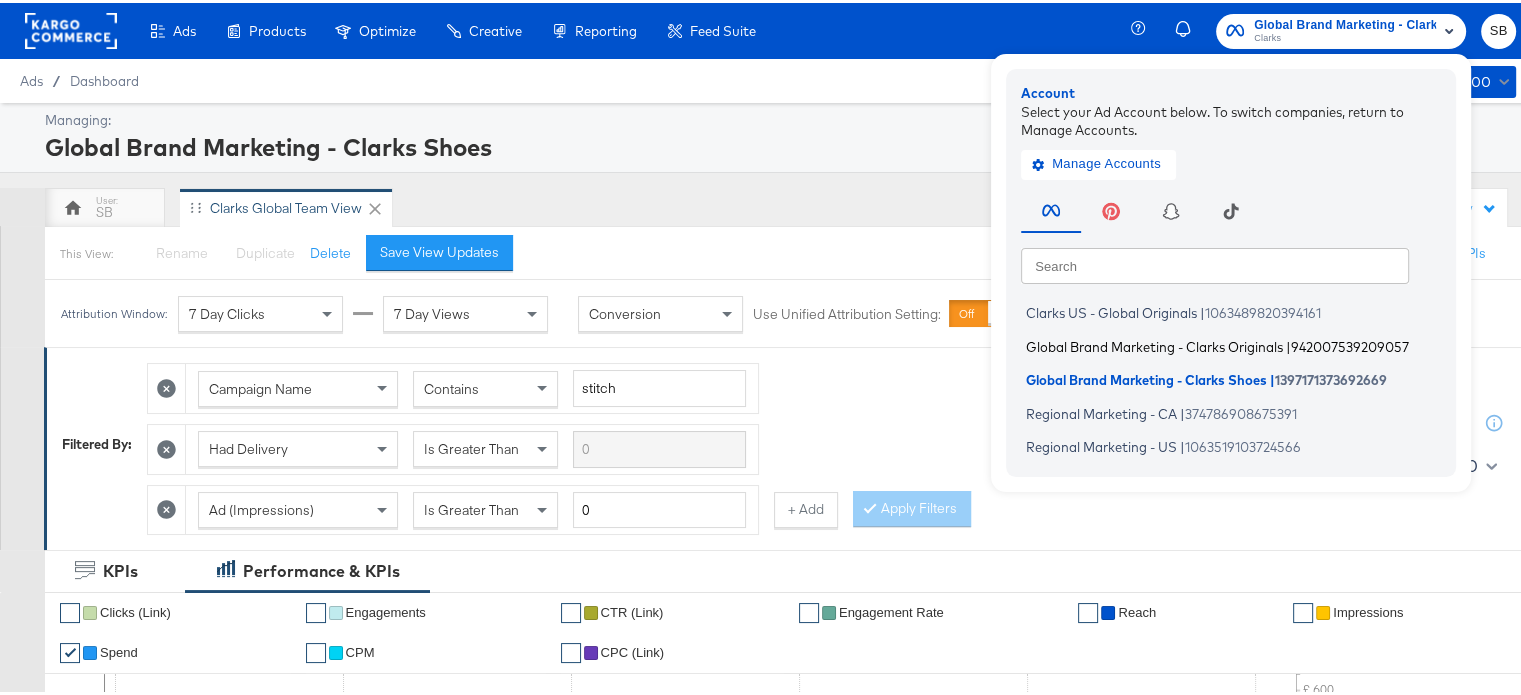 click on "Global Brand Marketing - Clarks Originals" at bounding box center (1154, 343) 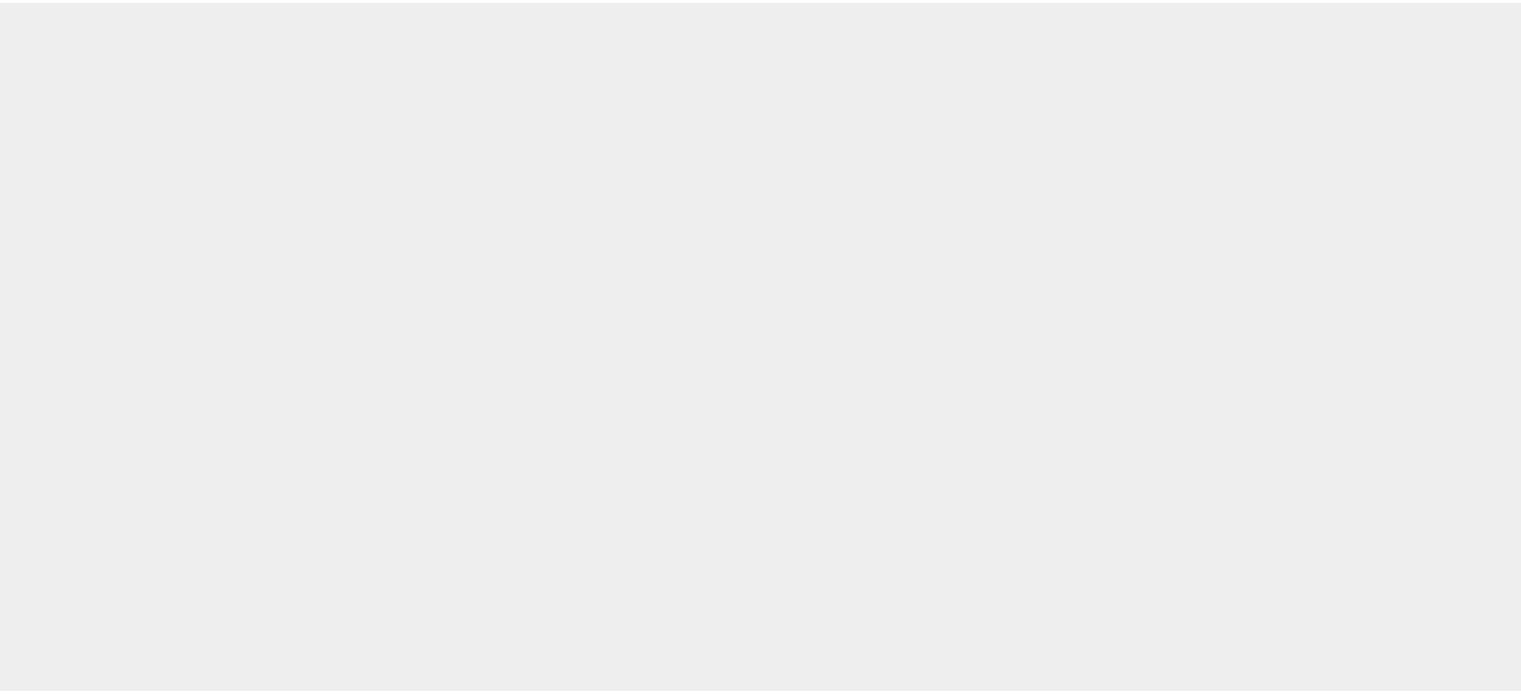 scroll, scrollTop: 0, scrollLeft: 0, axis: both 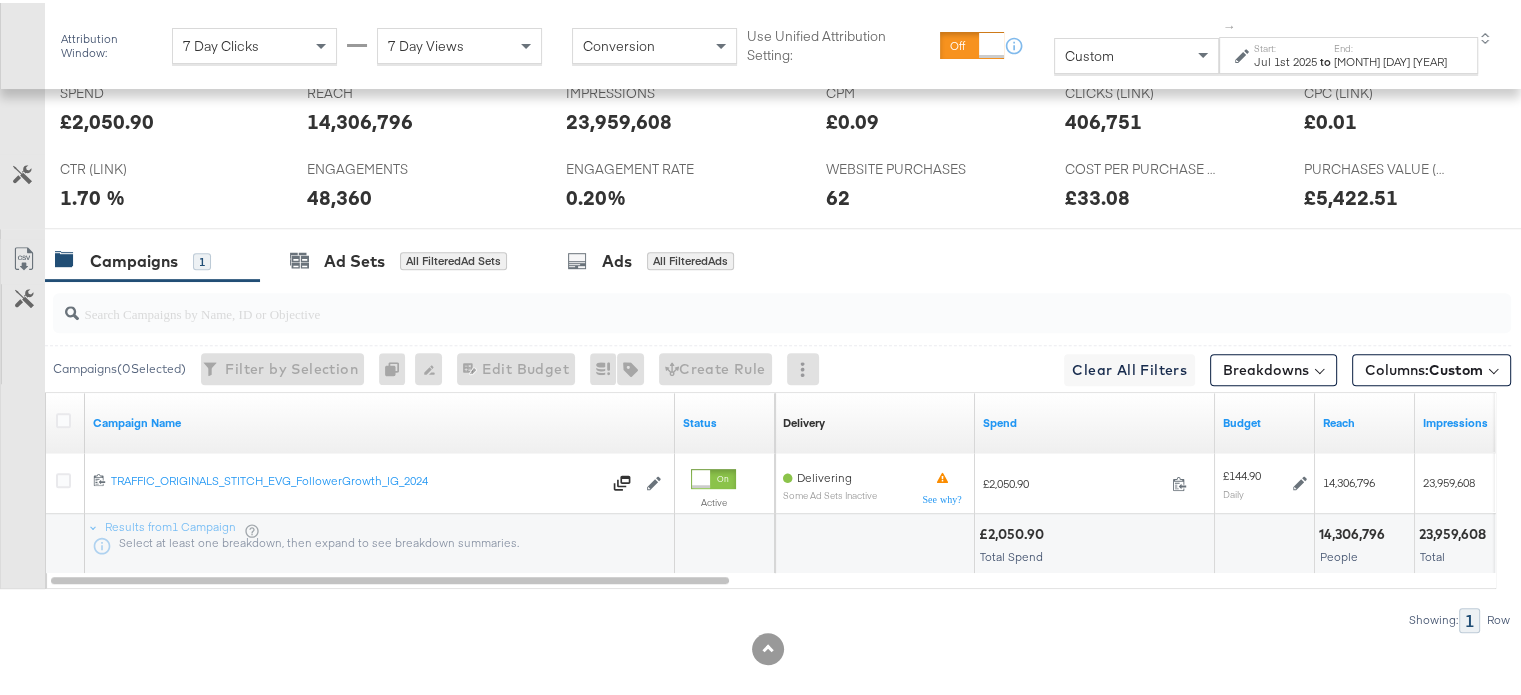 click on "[MONTH] [DAY] [YEAR]" at bounding box center [1390, 59] 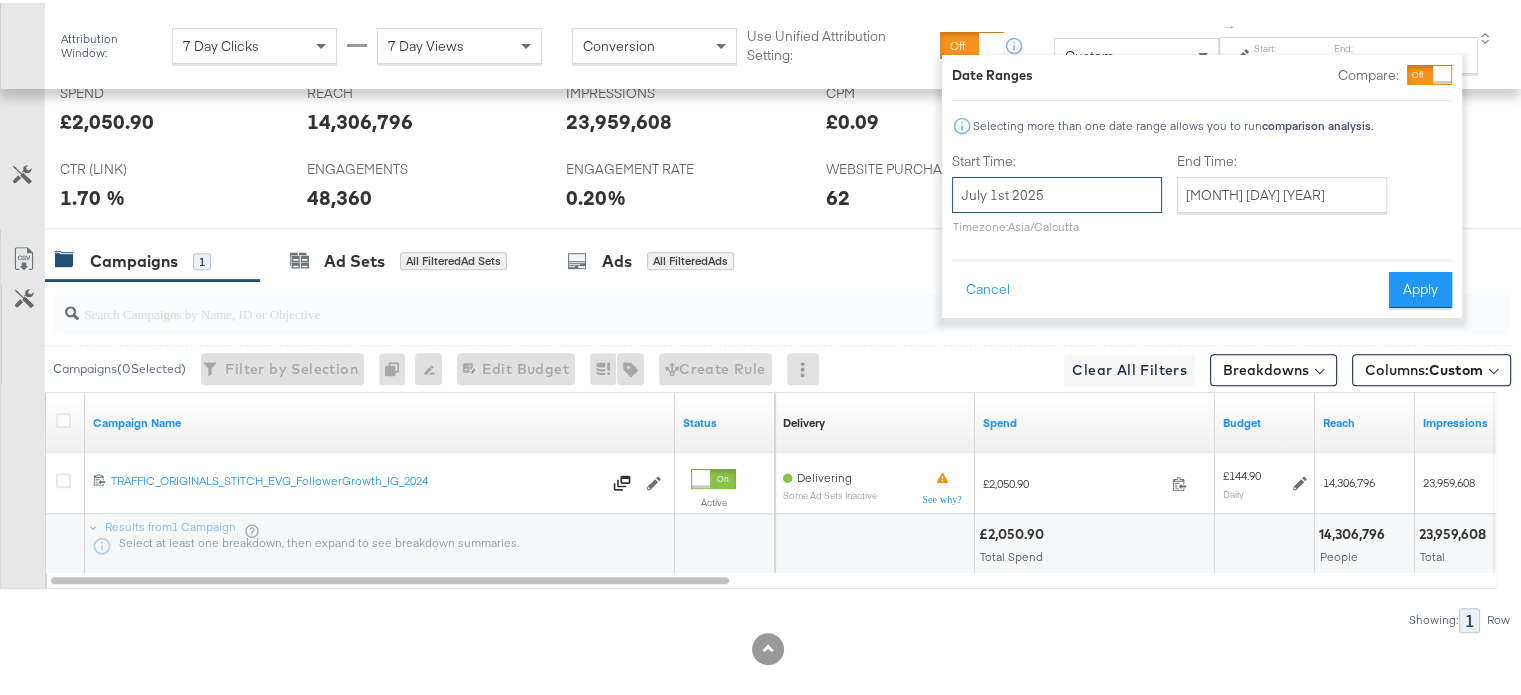 click on "July 1st 2025" at bounding box center [1057, 192] 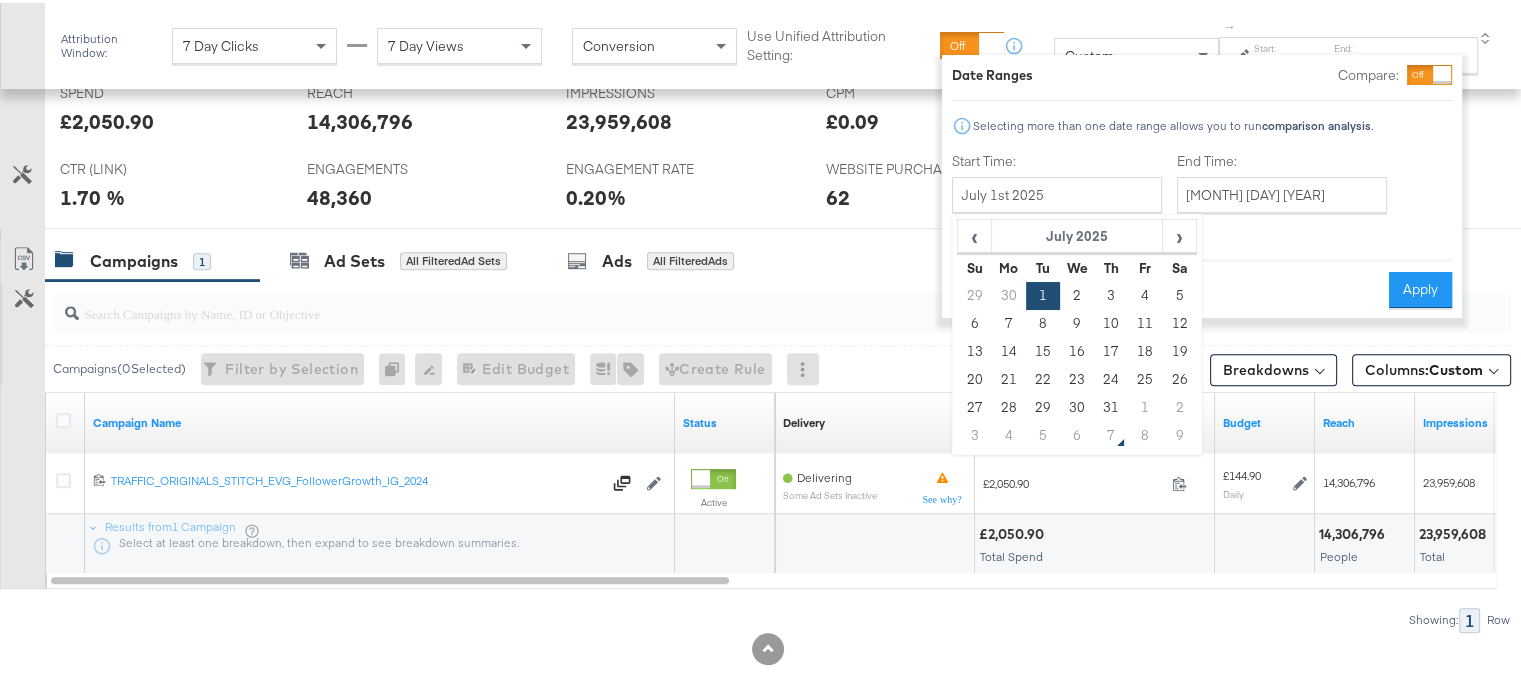 click on "Sa" at bounding box center (1179, 265) 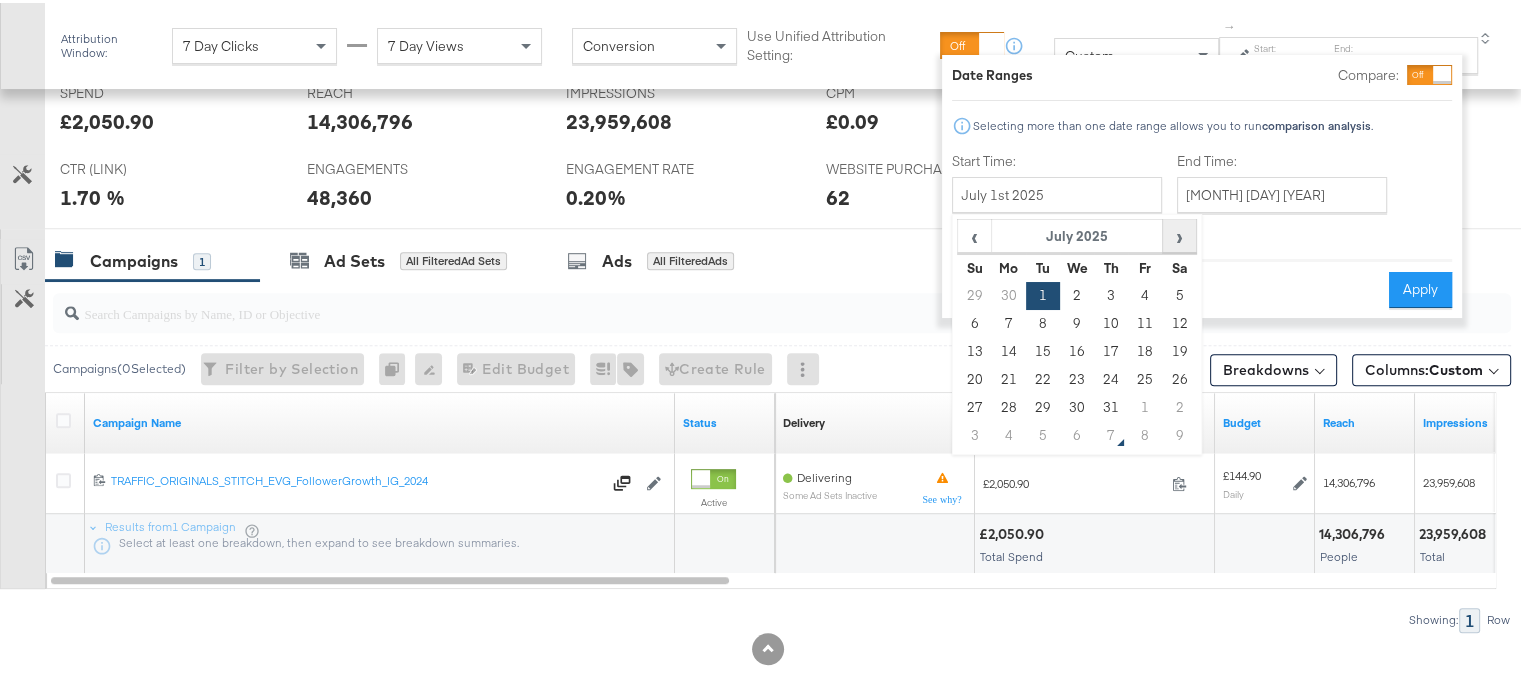 click on "›" at bounding box center [1179, 233] 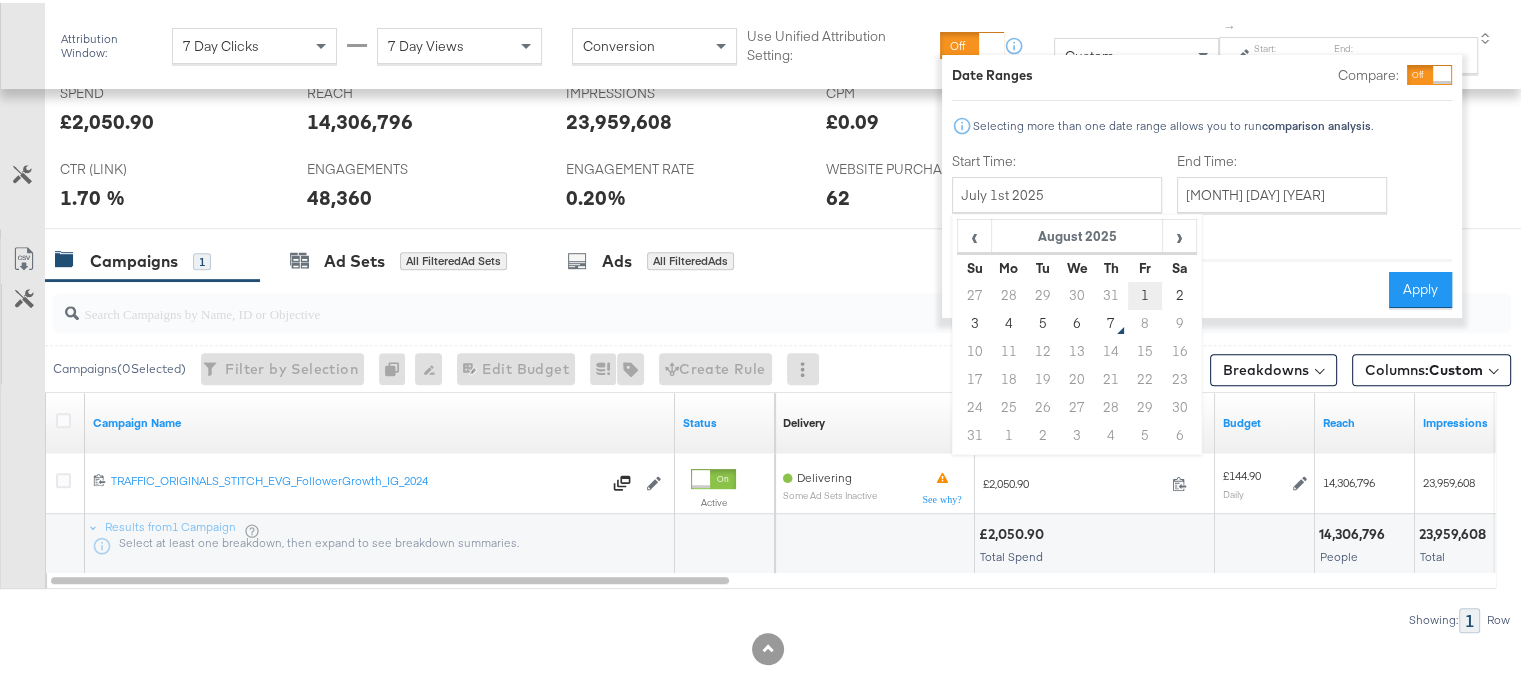 click on "1" at bounding box center (1145, 293) 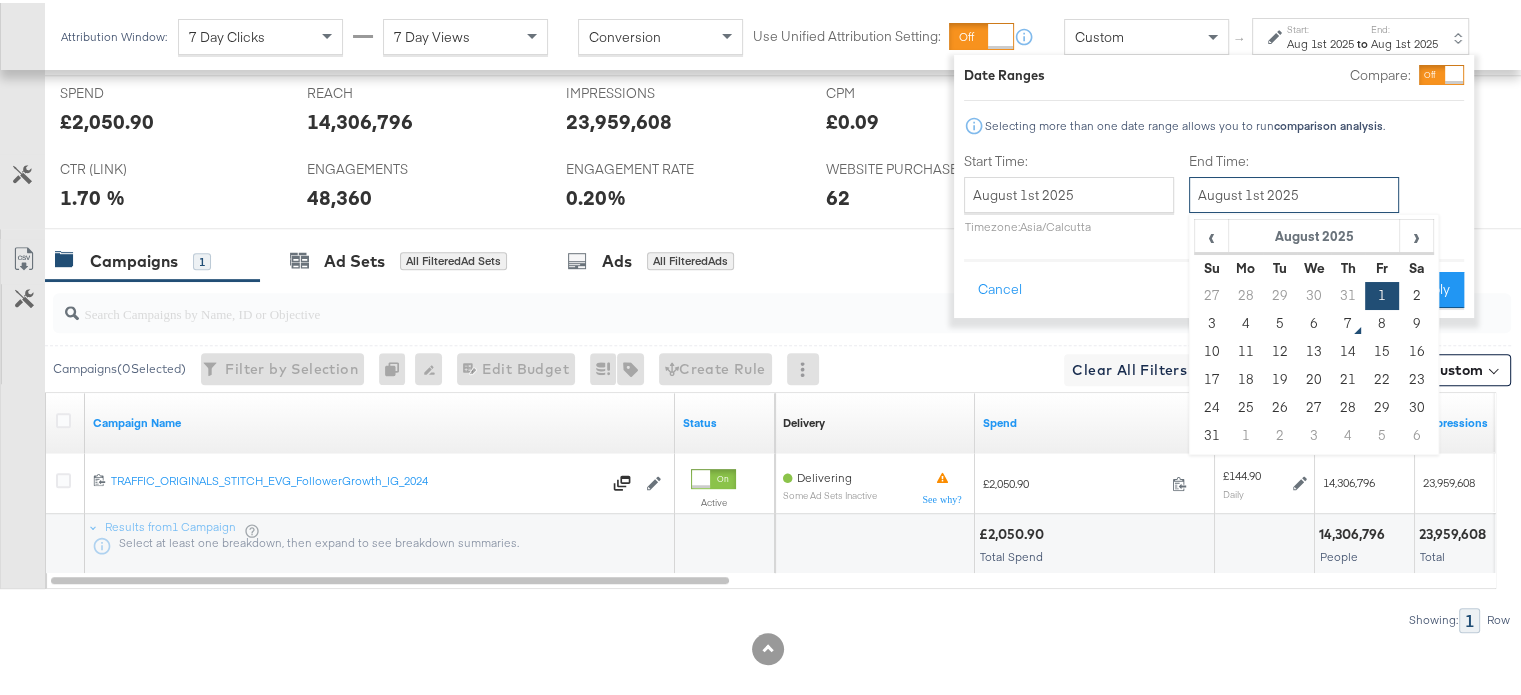 click on "August 1st 2025" at bounding box center (1294, 192) 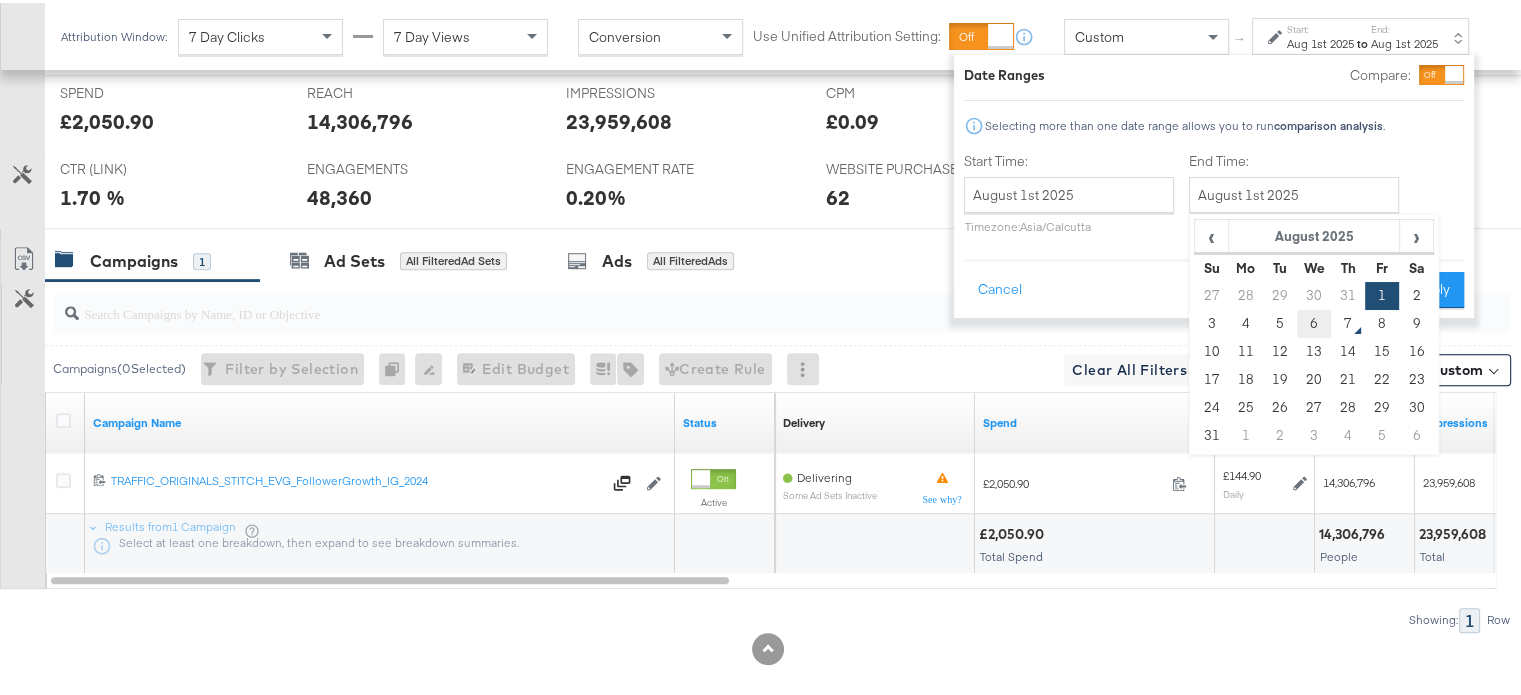 click on "6" at bounding box center [1314, 321] 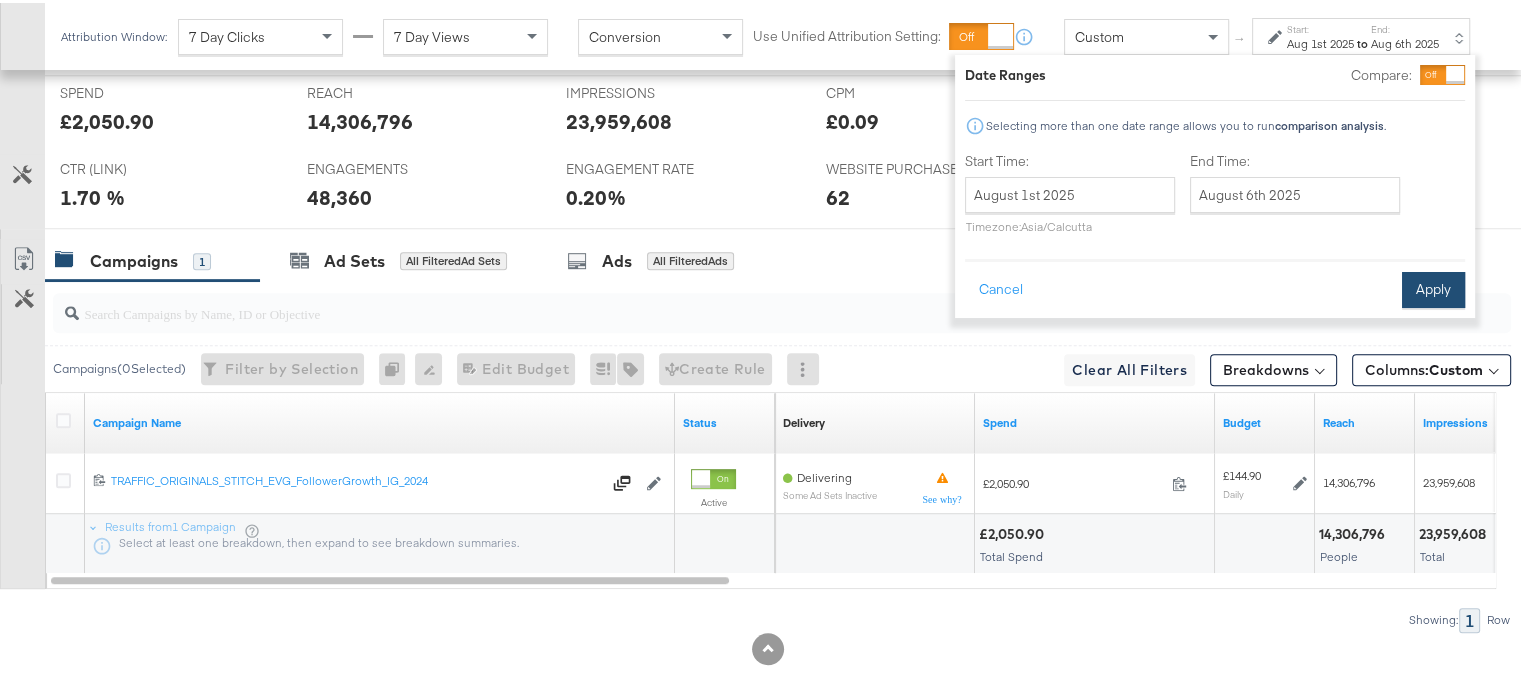 click on "Apply" at bounding box center (1433, 287) 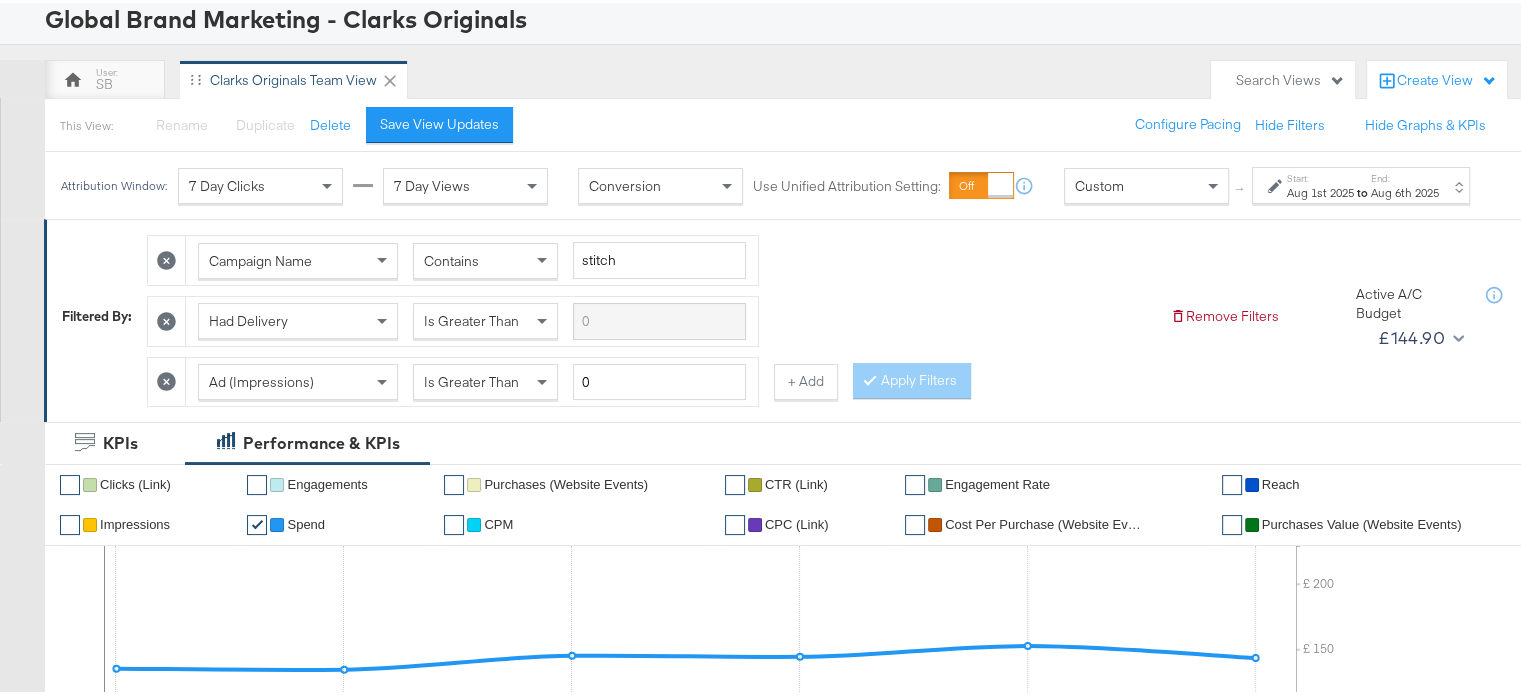 scroll, scrollTop: 0, scrollLeft: 0, axis: both 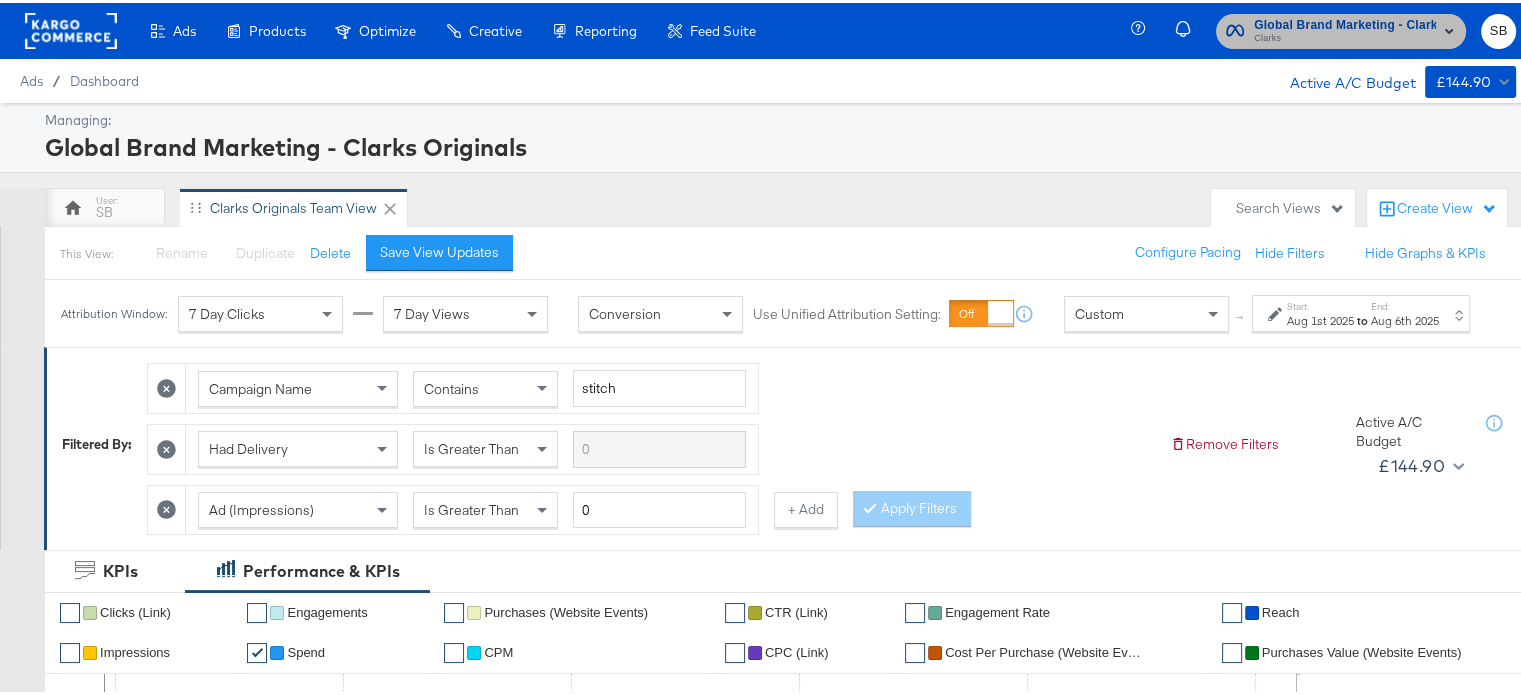 click on "Global Brand Marketing - Clarks Originals" at bounding box center (1345, 22) 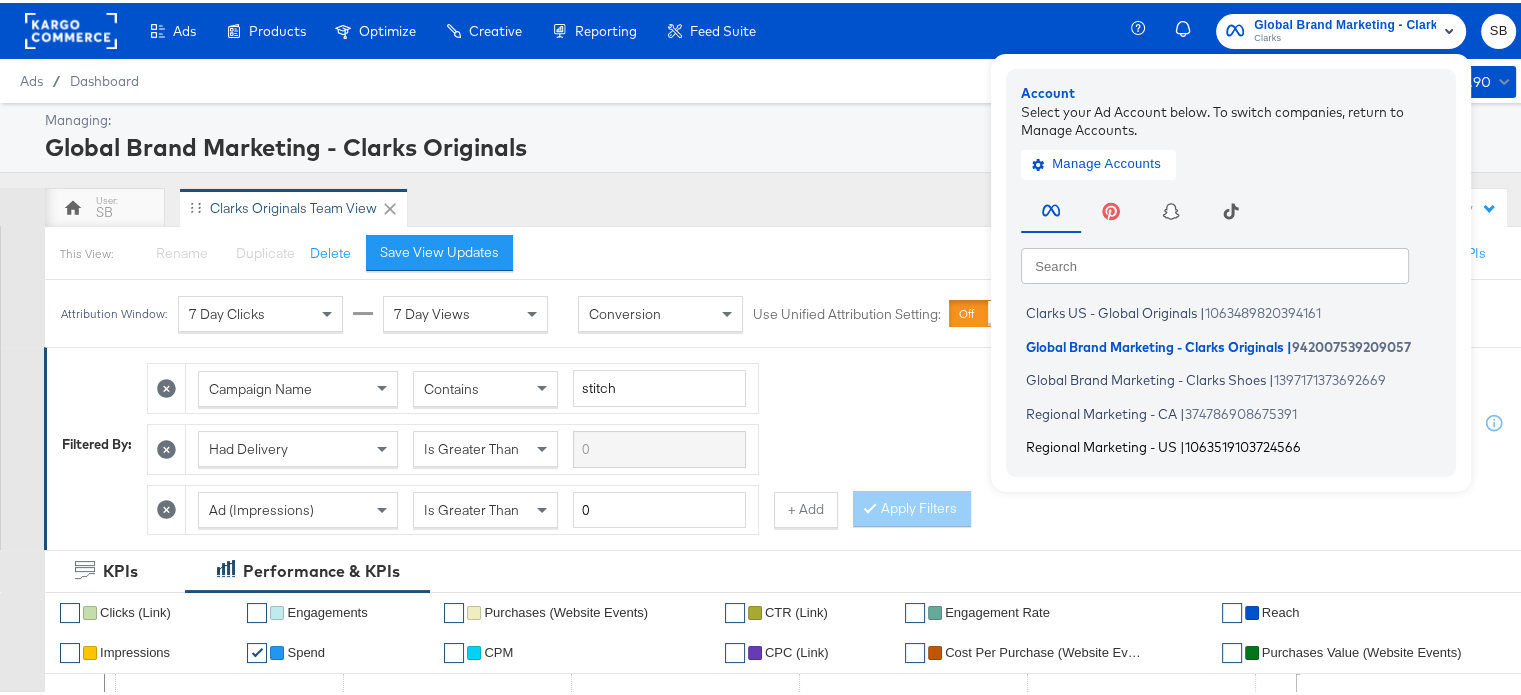 click on "Regional Marketing - US" at bounding box center [1101, 444] 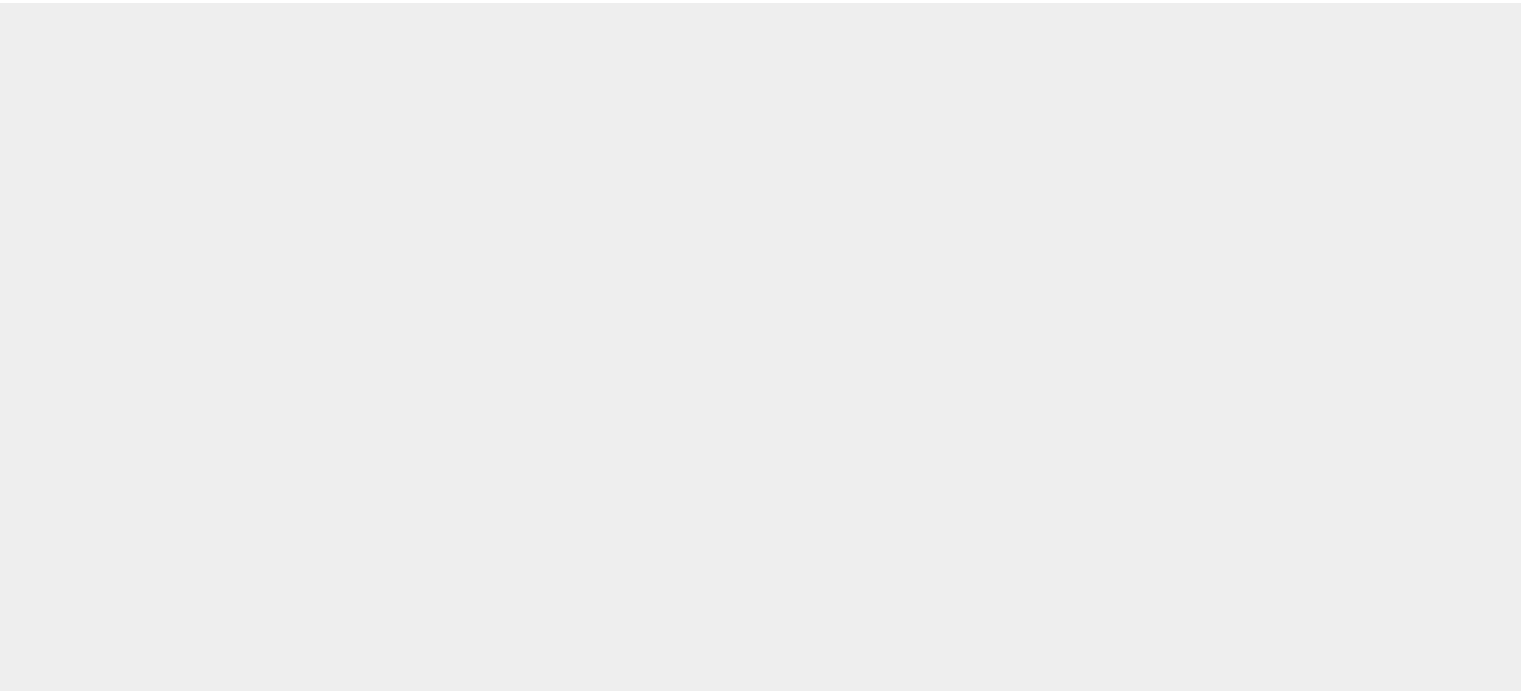 scroll, scrollTop: 0, scrollLeft: 0, axis: both 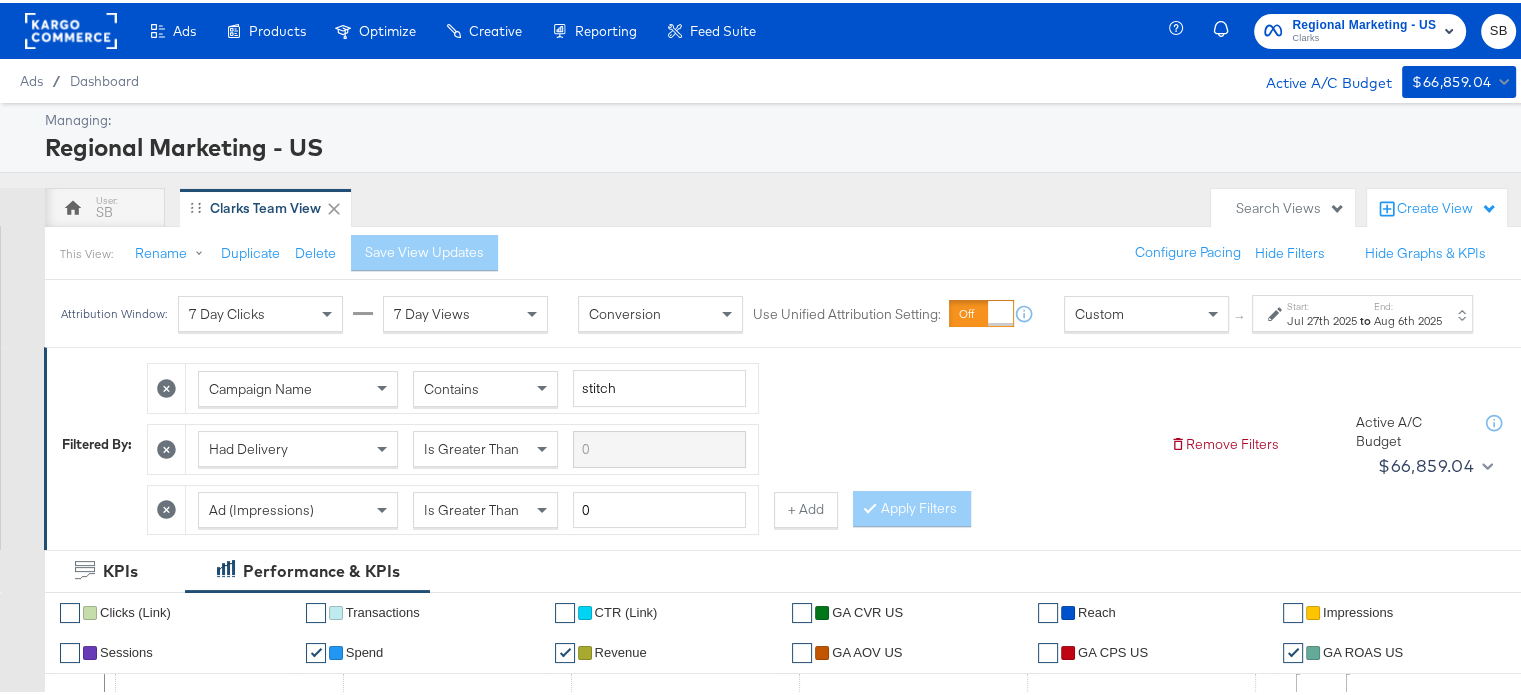 click on "Jul 27th 2025" at bounding box center (1322, 318) 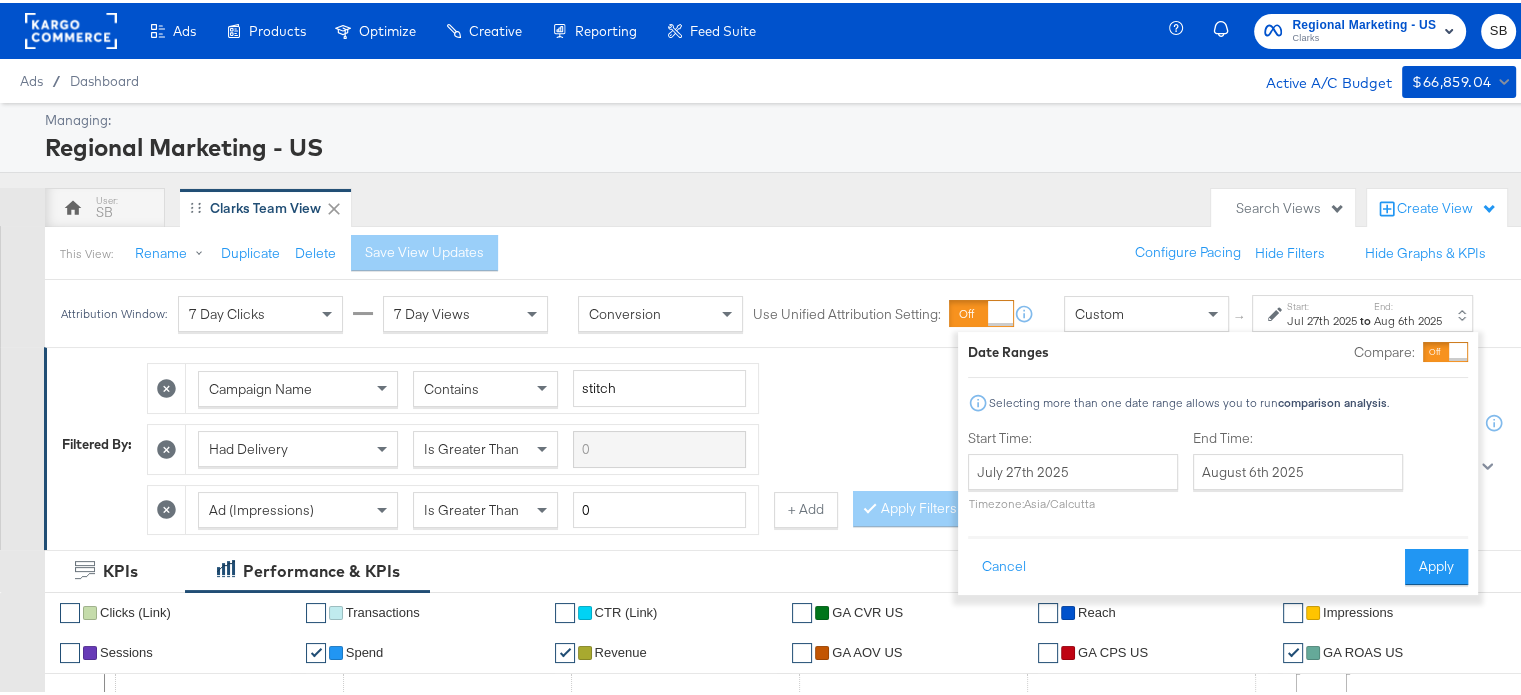 click on "Regional Marketing - US" at bounding box center (778, 144) 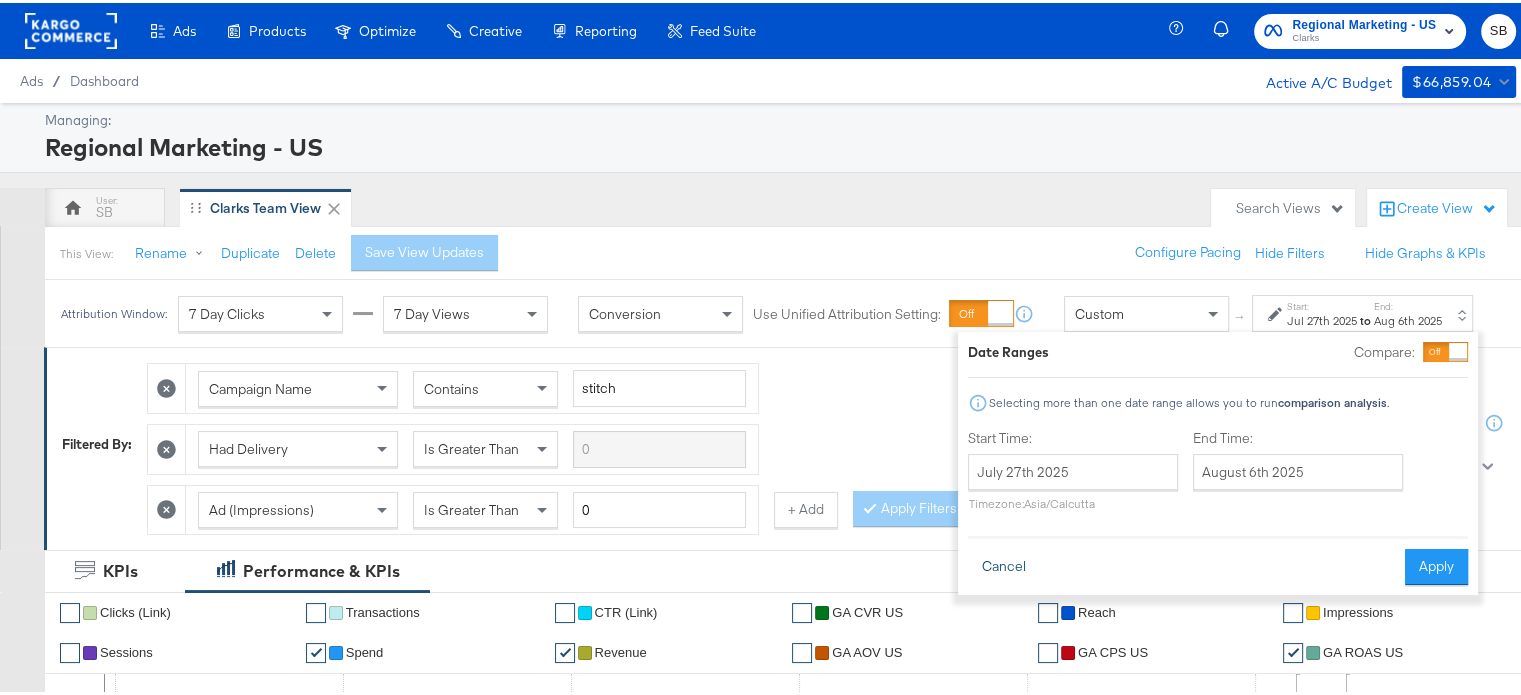 click on "Cancel" at bounding box center (1004, 564) 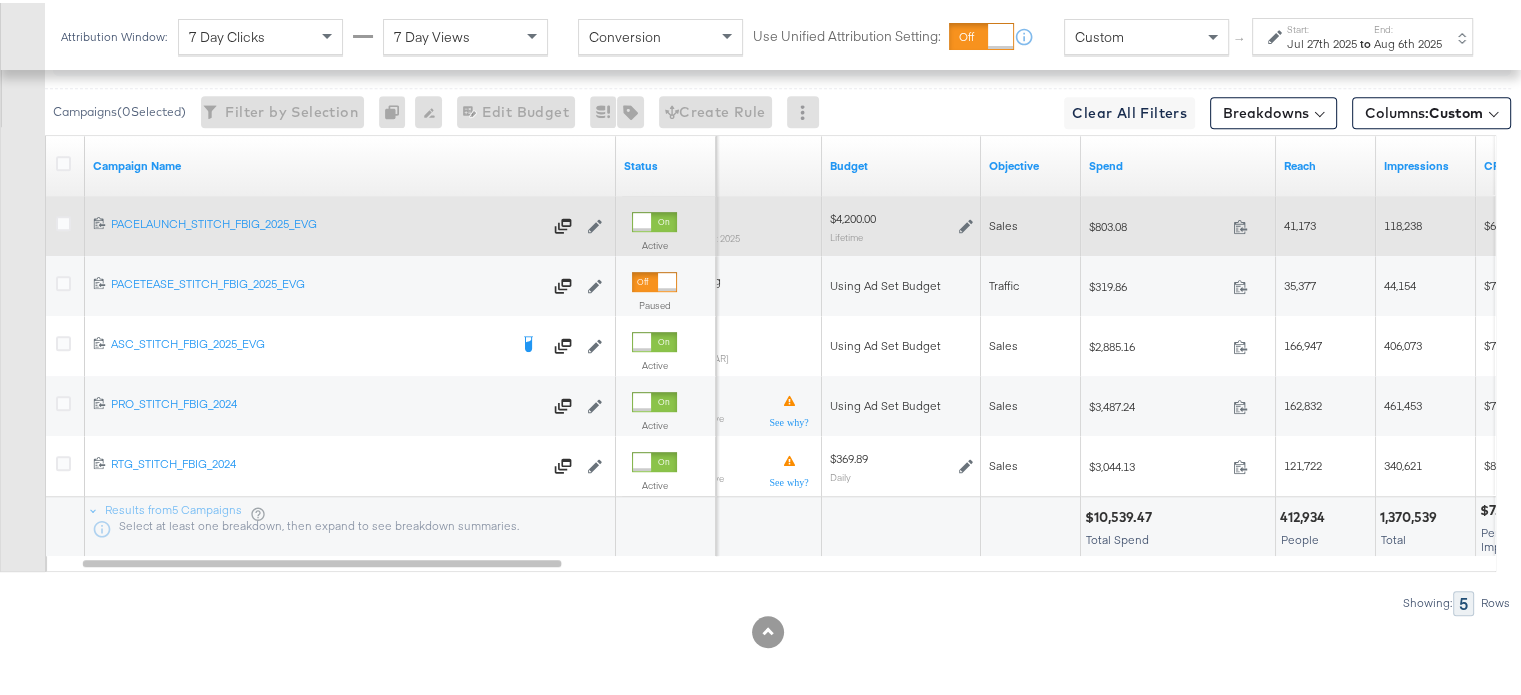 scroll, scrollTop: 0, scrollLeft: 0, axis: both 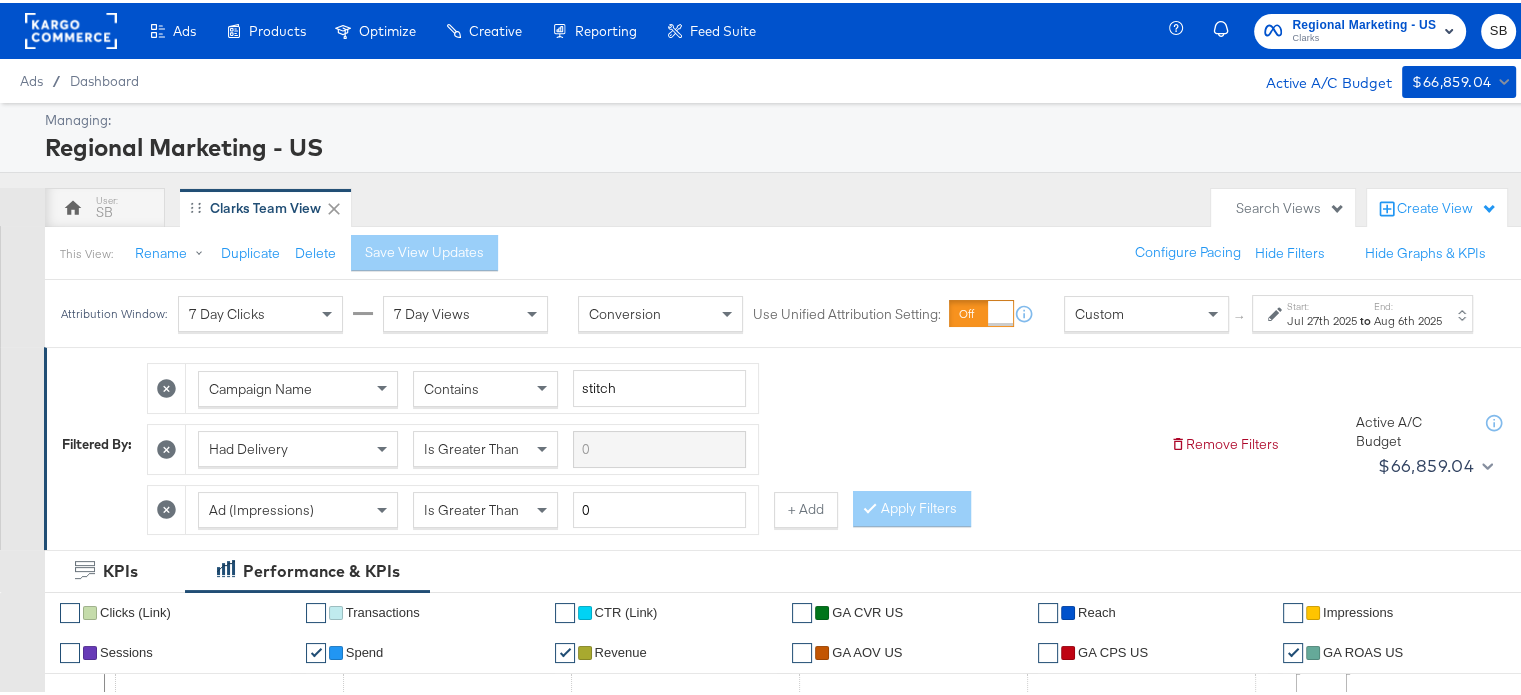 click on "Regional Marketing - US Clarks SB" at bounding box center (1356, 28) 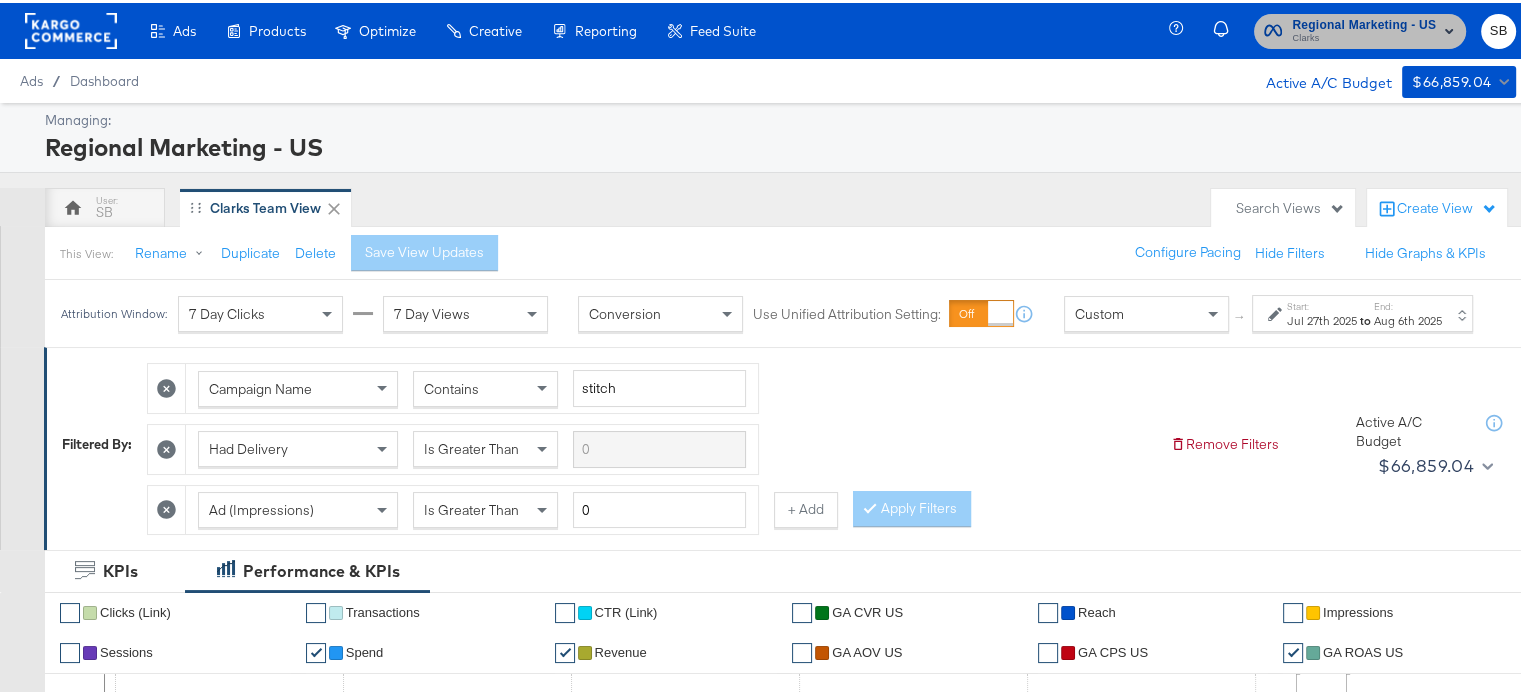 click on "Regional Marketing - US" at bounding box center [1364, 22] 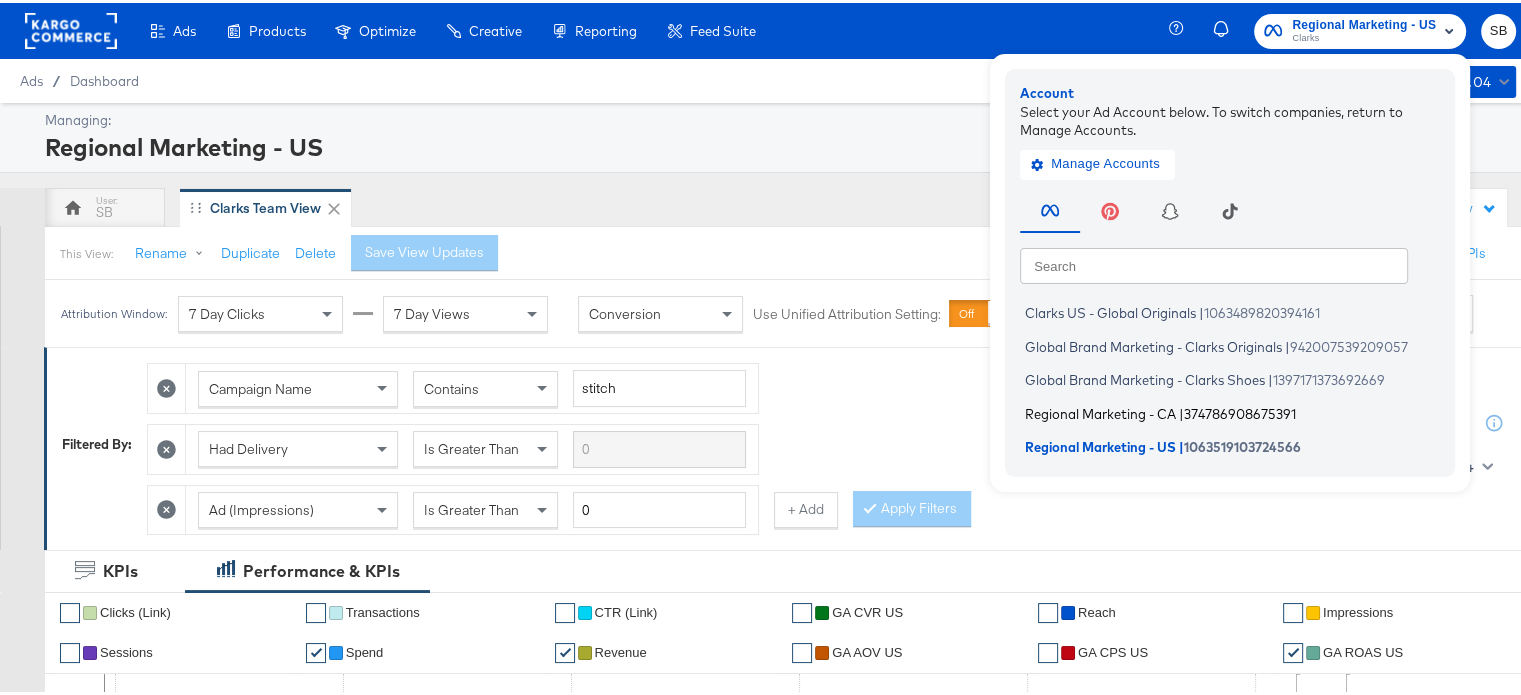 click on "Regional Marketing - CA" at bounding box center [1100, 410] 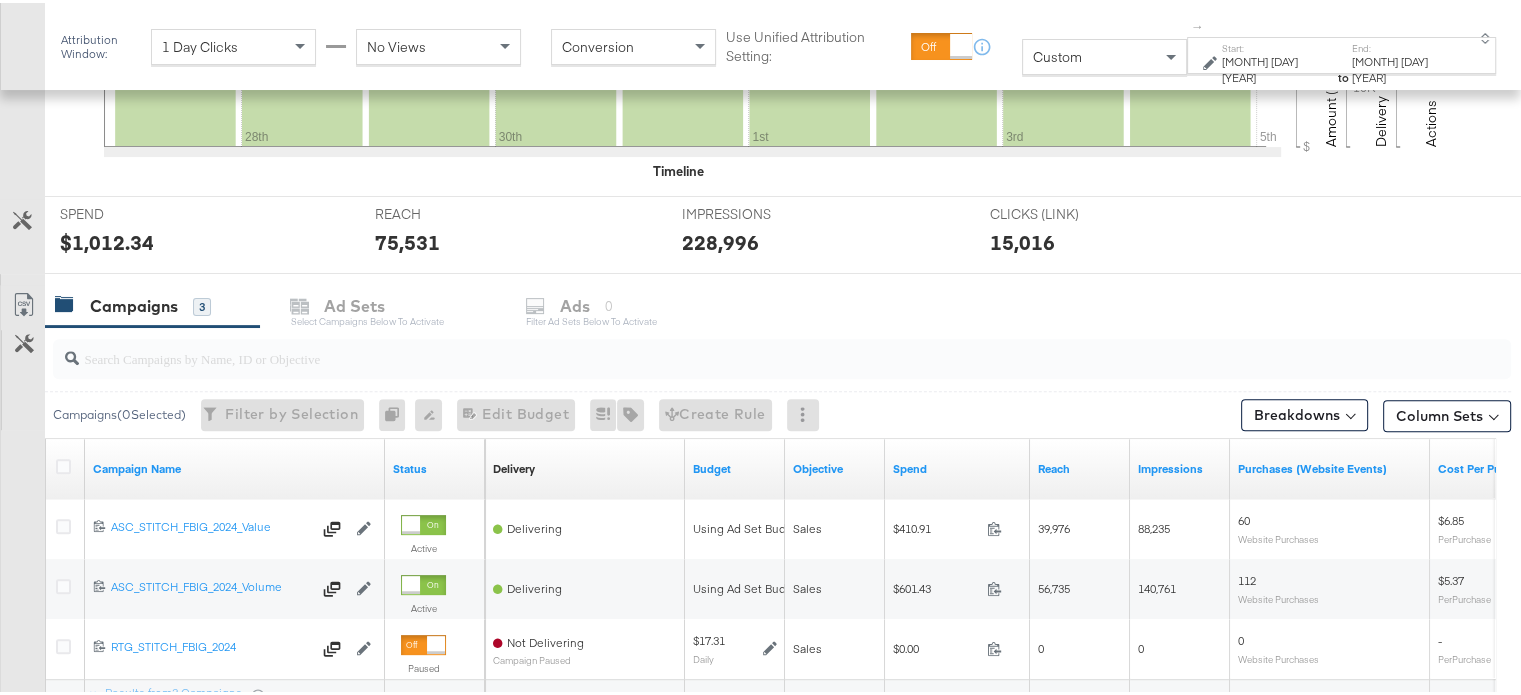 scroll, scrollTop: 644, scrollLeft: 0, axis: vertical 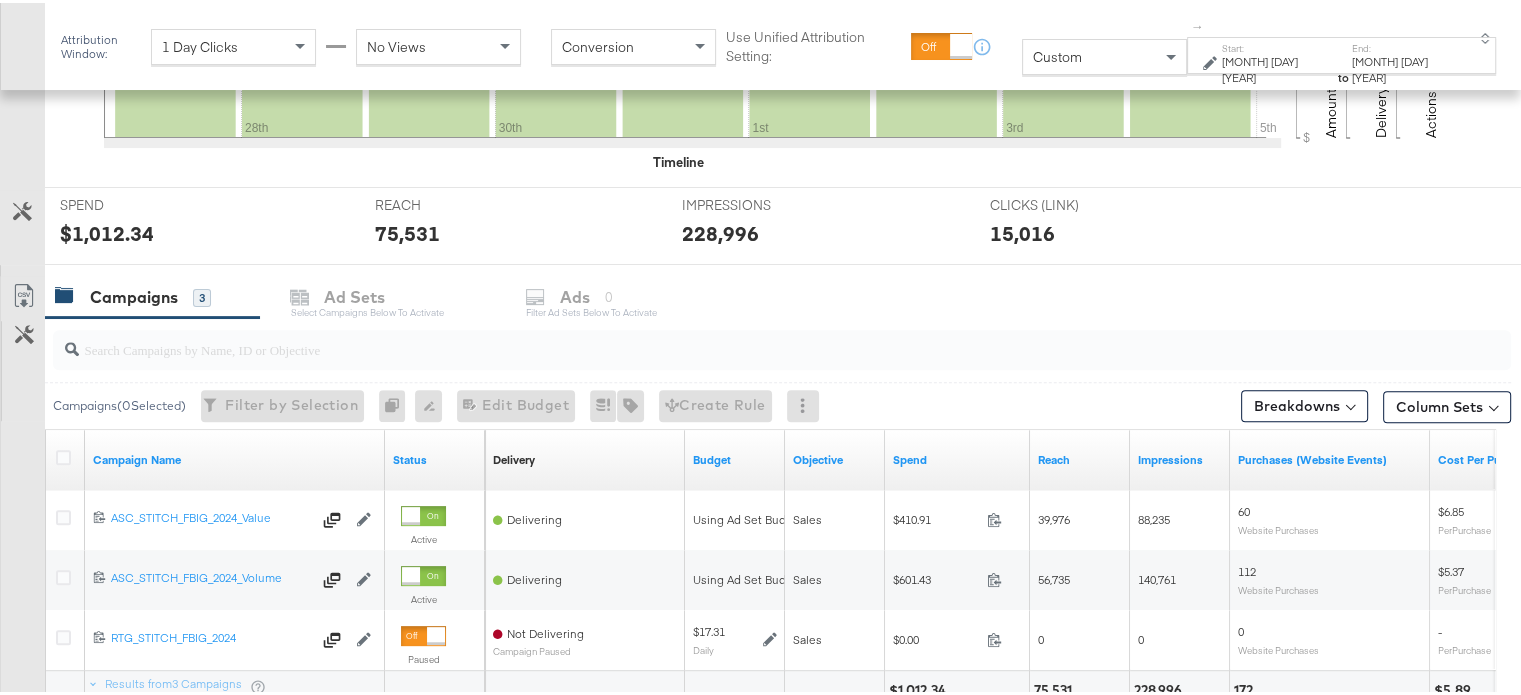 click on "Start:" at bounding box center (1278, 45) 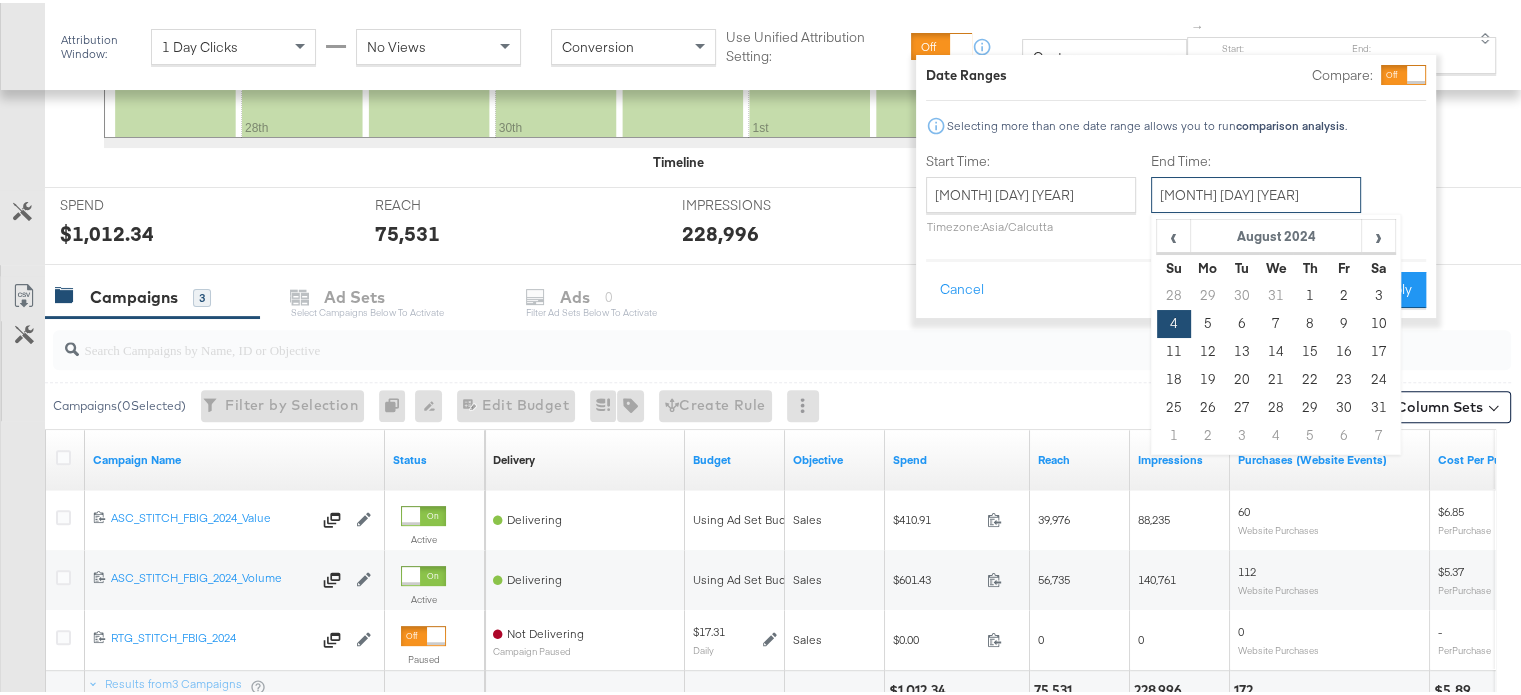click on "[MONTH] [DAY] [YEAR]" at bounding box center (1256, 192) 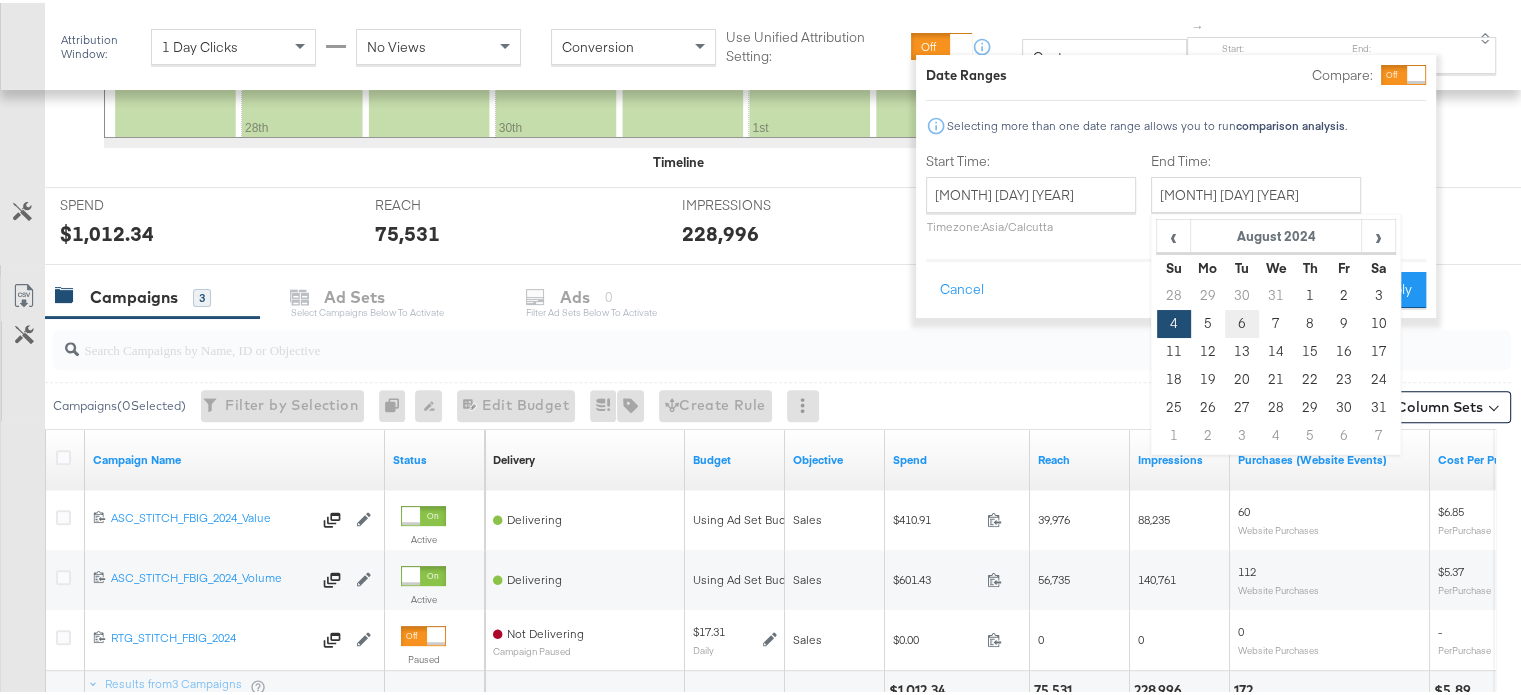 click on "6" at bounding box center [1241, 321] 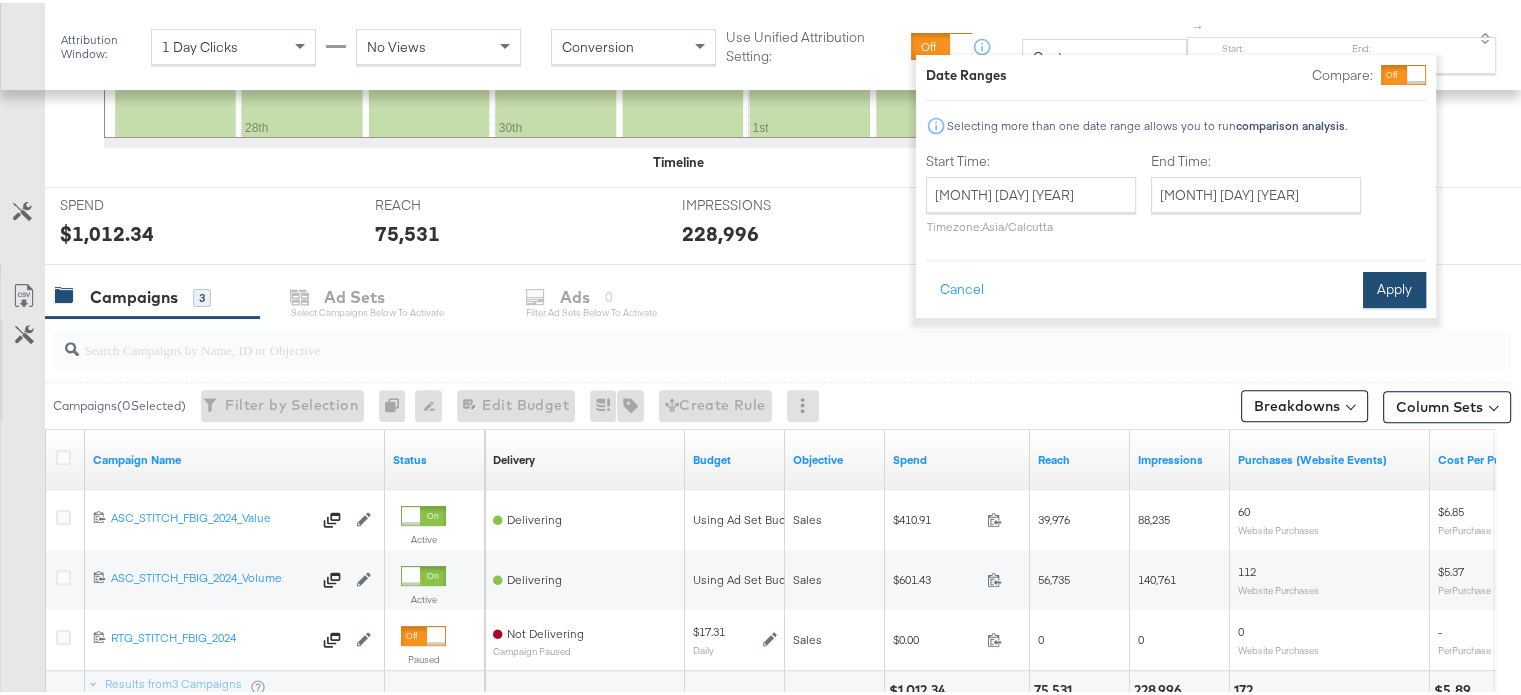 click on "Apply" at bounding box center (1394, 287) 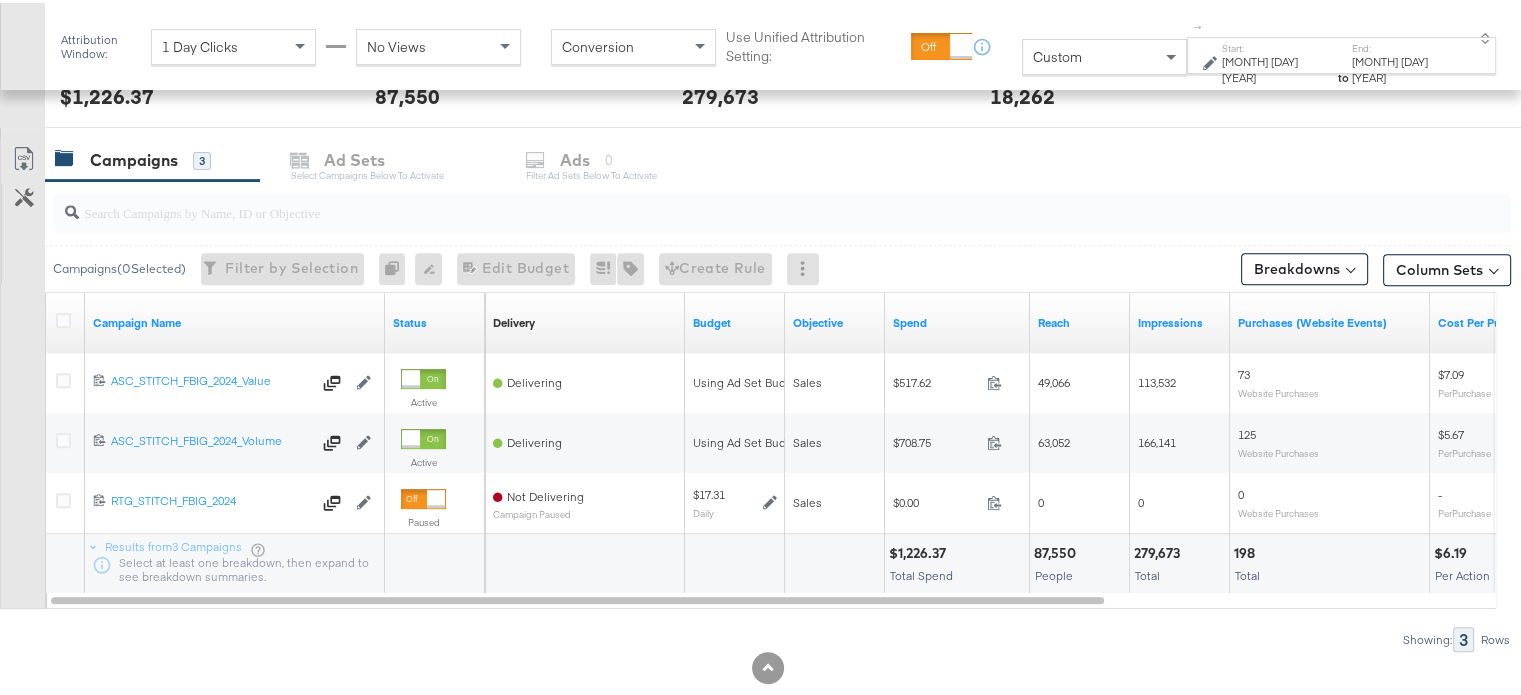 scroll, scrollTop: 784, scrollLeft: 0, axis: vertical 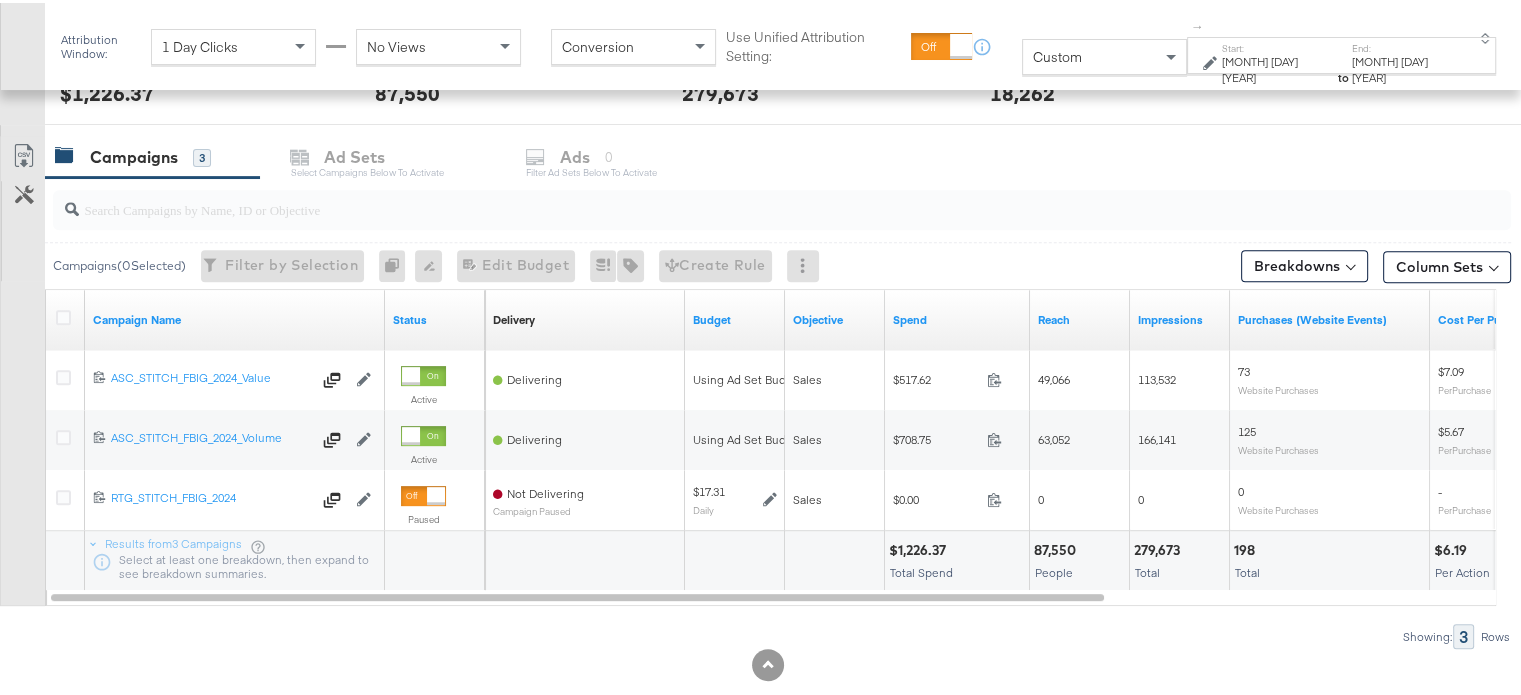 click on "Showing:   3    Rows" at bounding box center (755, 633) 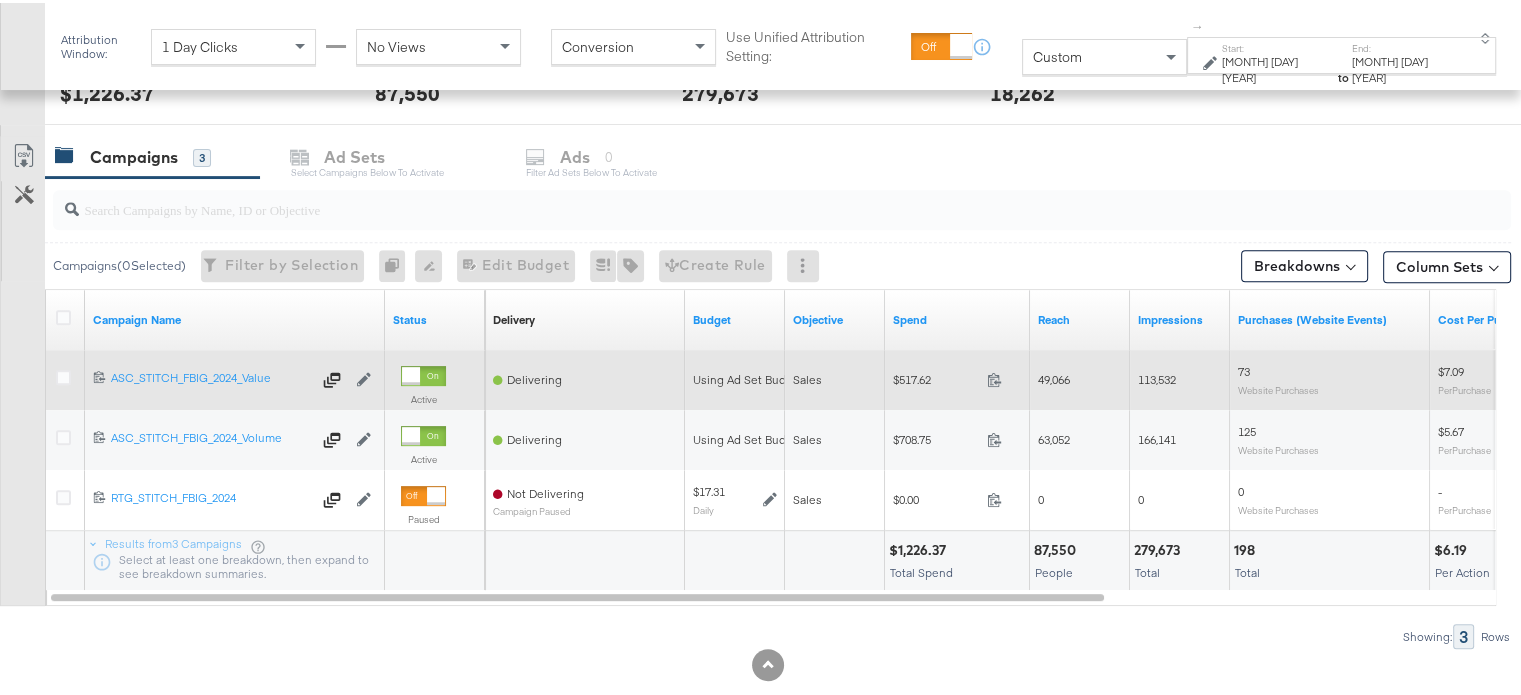 click at bounding box center (66, 377) 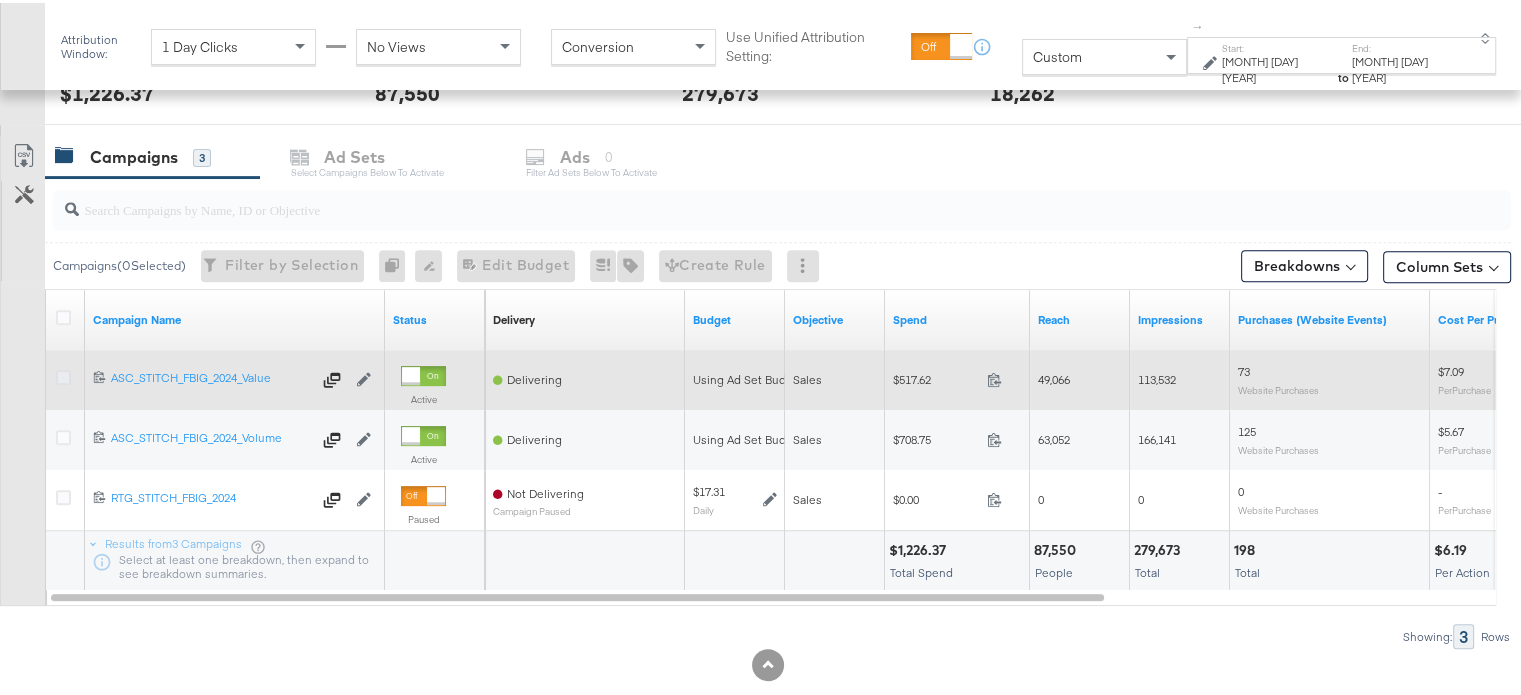 click at bounding box center [63, 374] 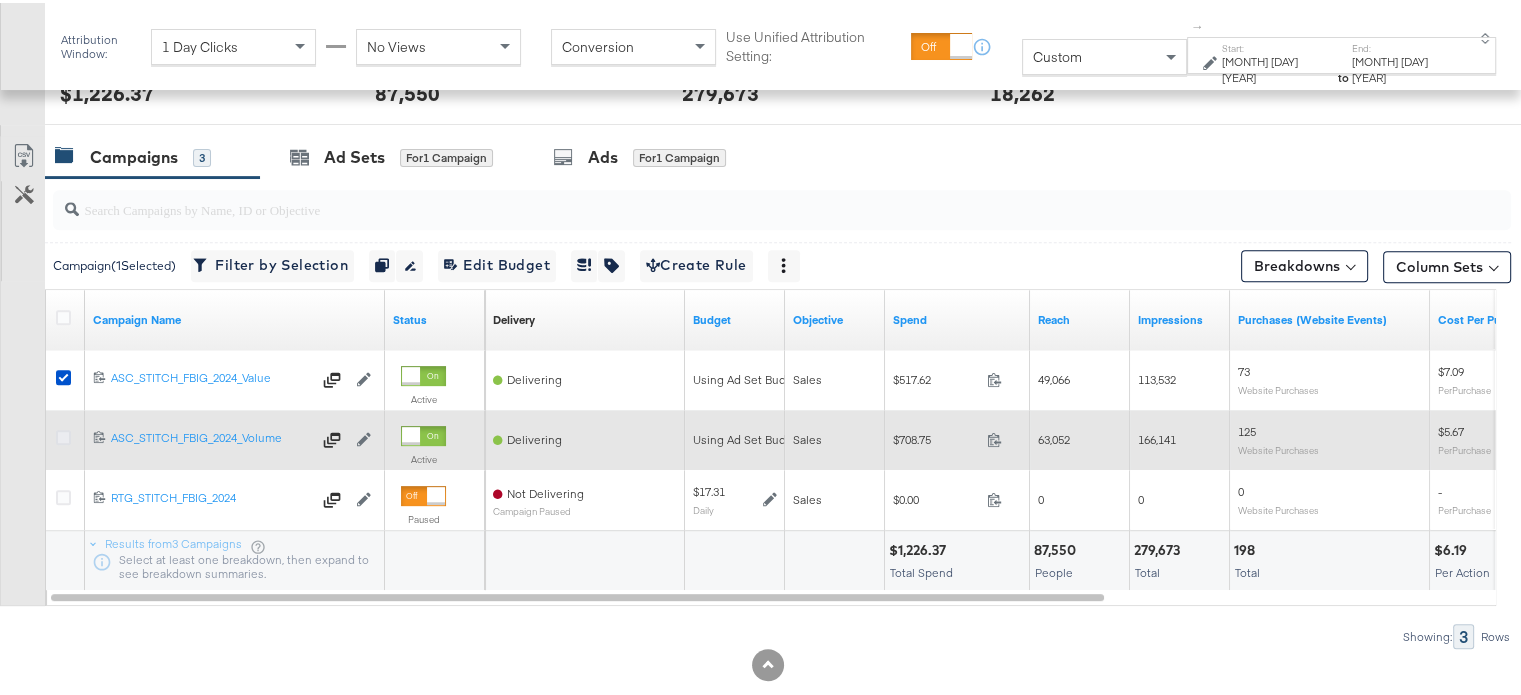 click at bounding box center (63, 434) 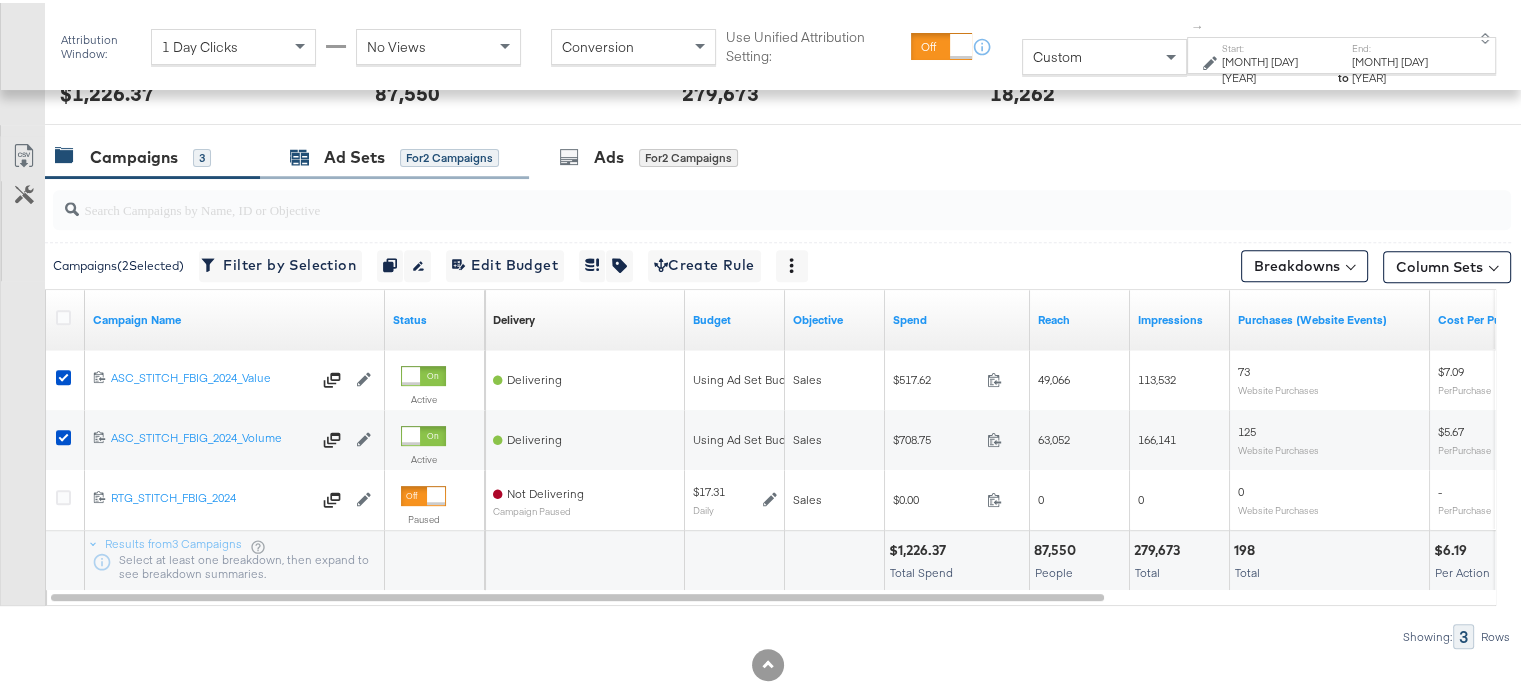 click on "Ad Sets" at bounding box center [354, 154] 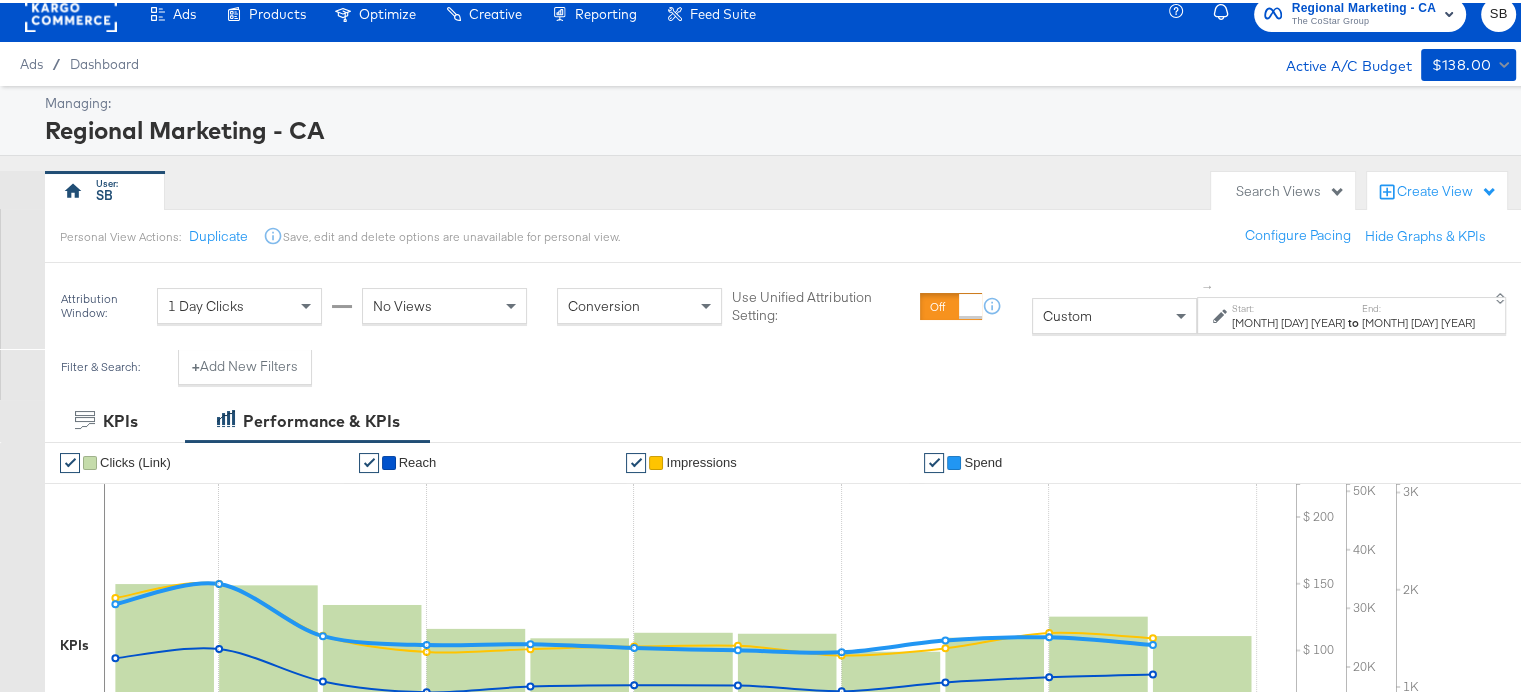 scroll, scrollTop: 0, scrollLeft: 0, axis: both 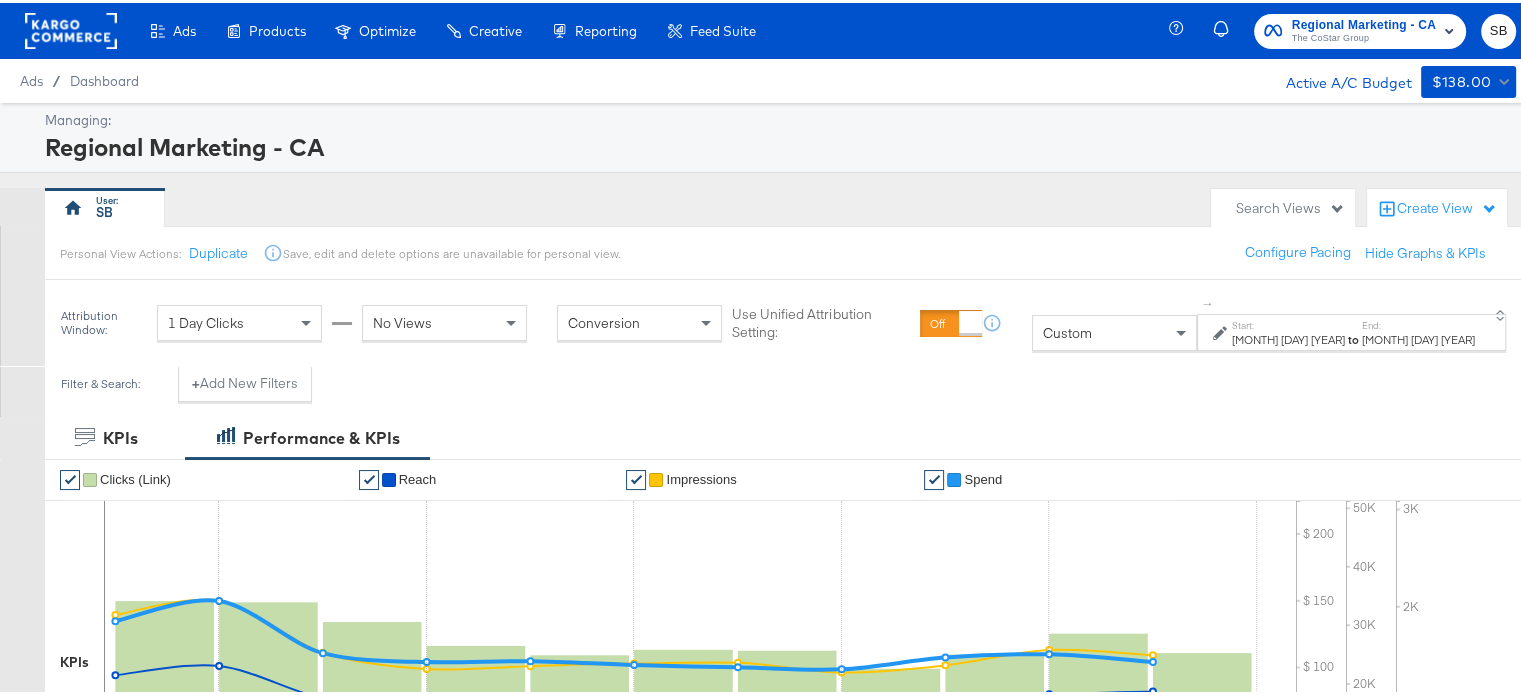 click on "Regional Marketing - CA The CoStar Group SB" at bounding box center (1356, 28) 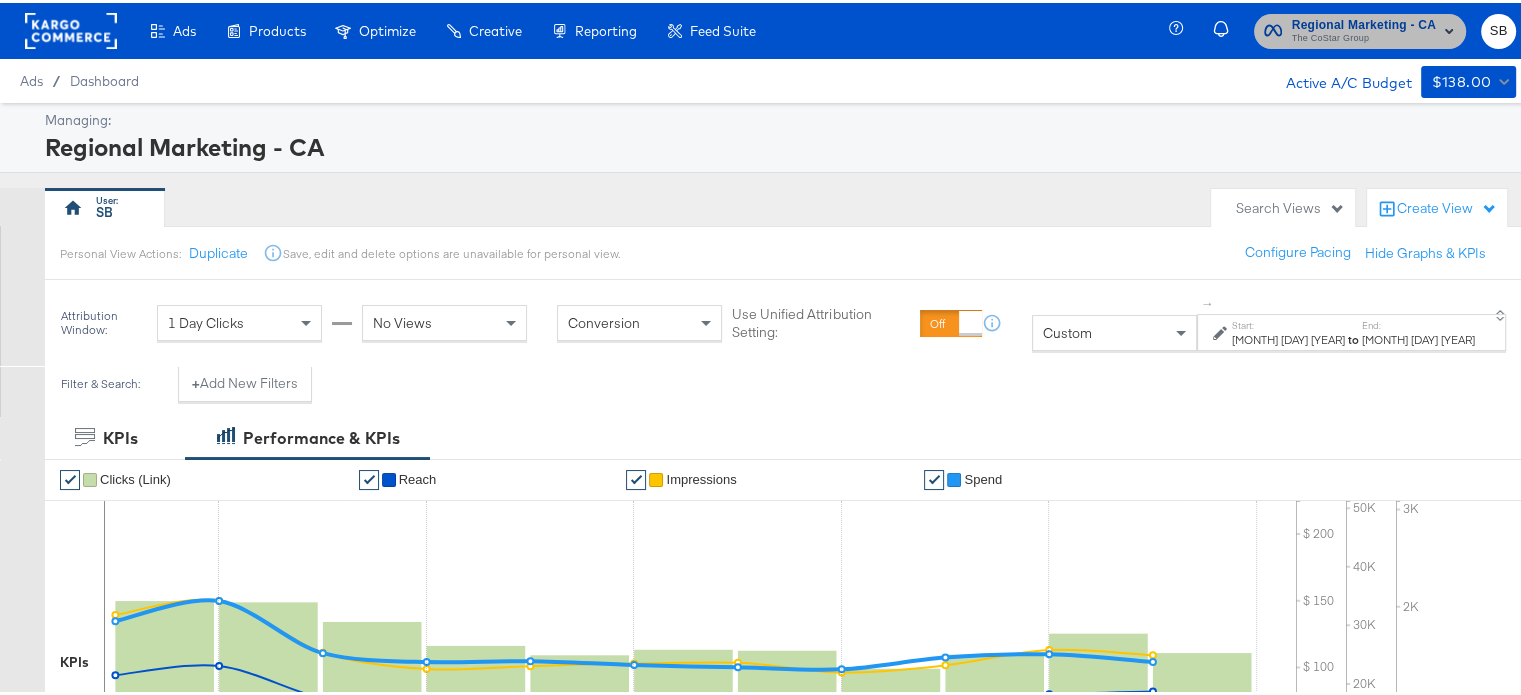 click on "The CoStar Group" at bounding box center [1364, 36] 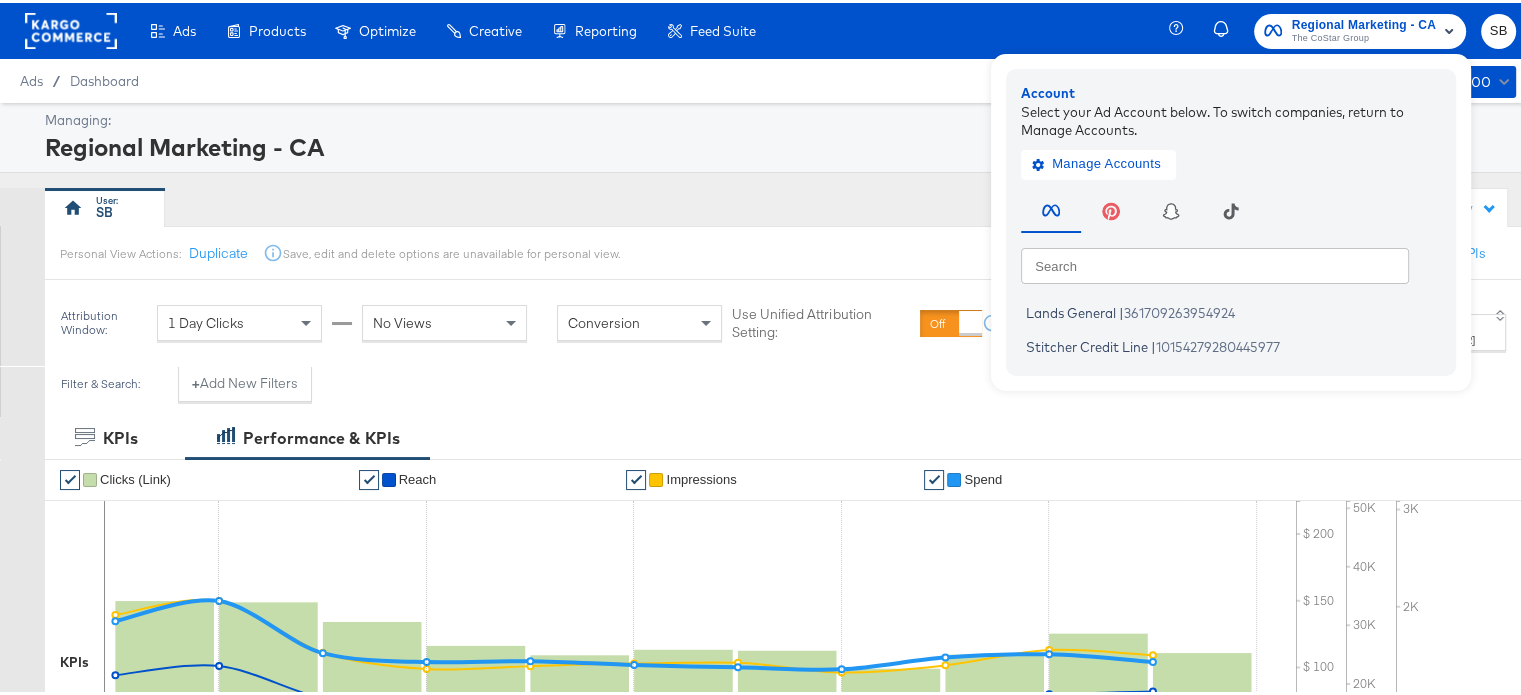 click 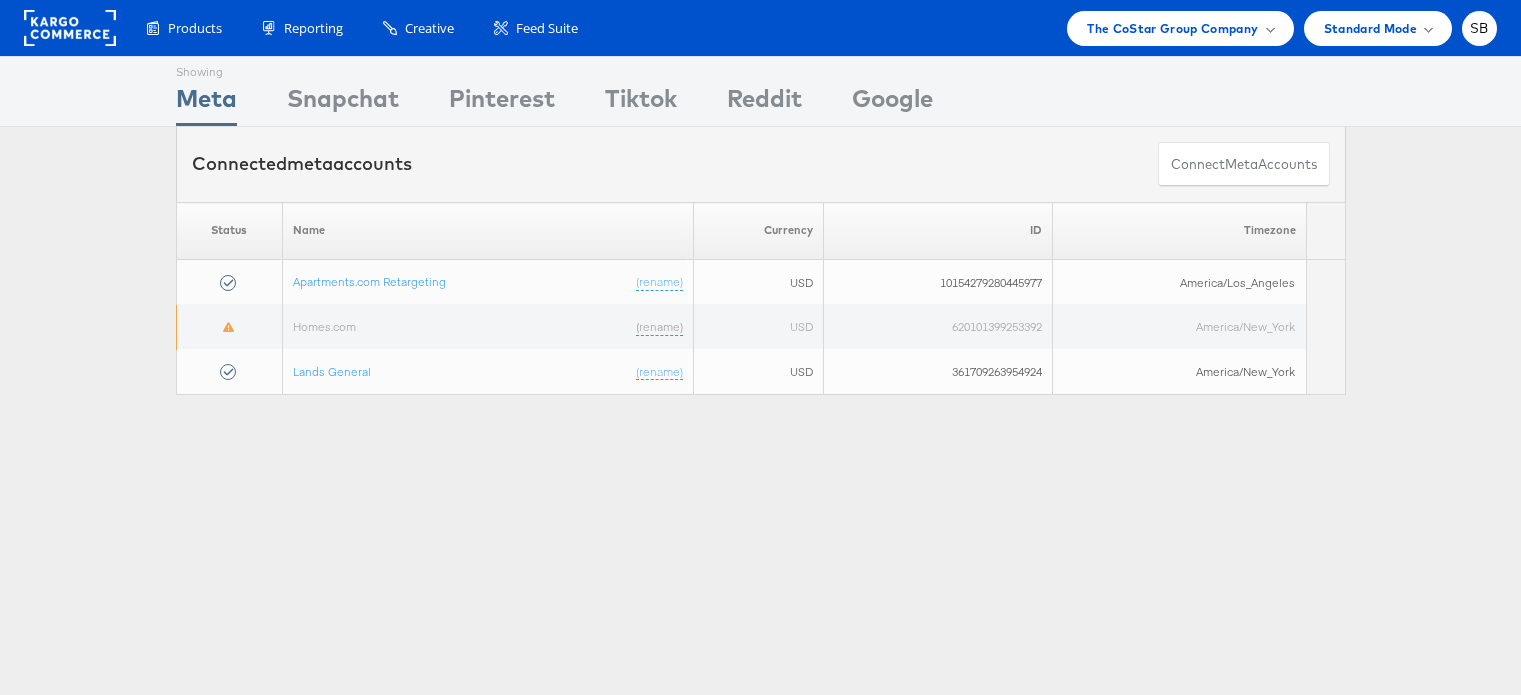 scroll, scrollTop: 0, scrollLeft: 0, axis: both 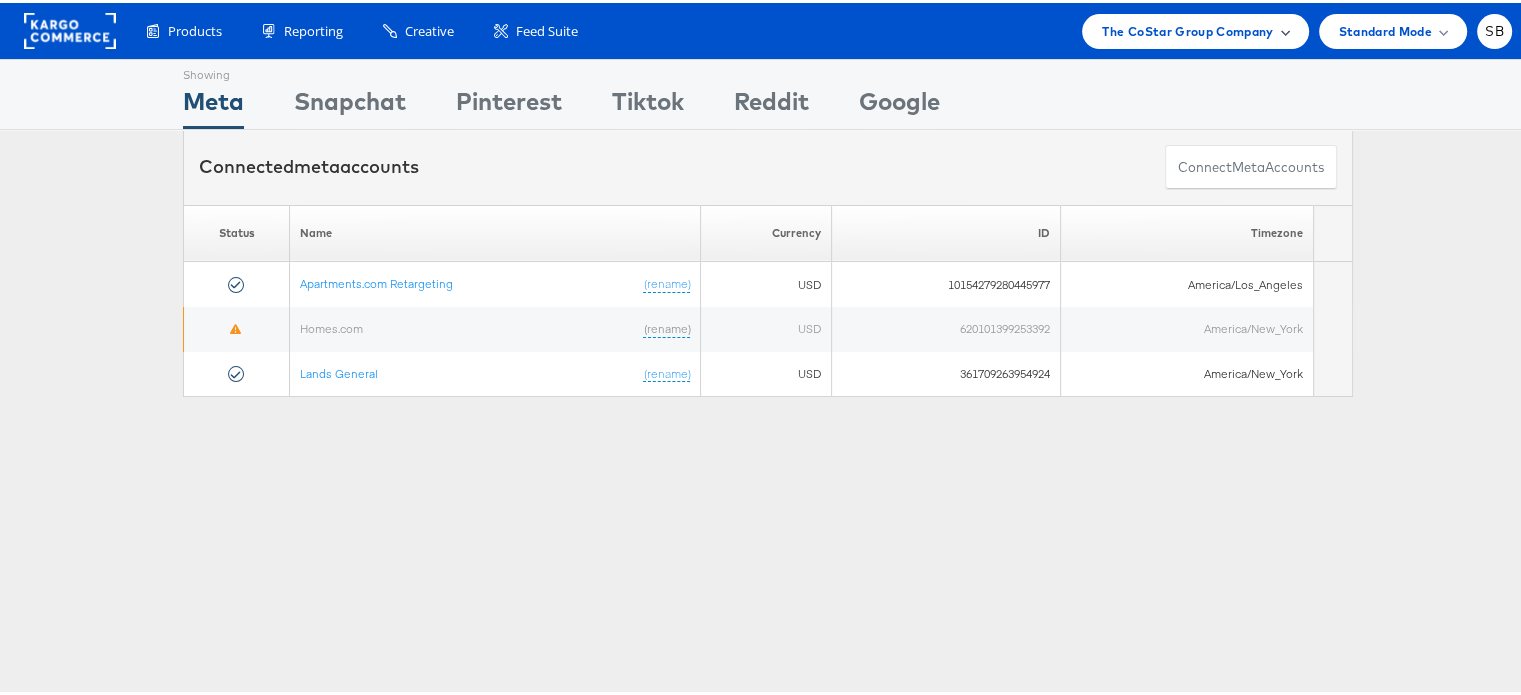 click on "The CoStar Group Company" at bounding box center [1187, 28] 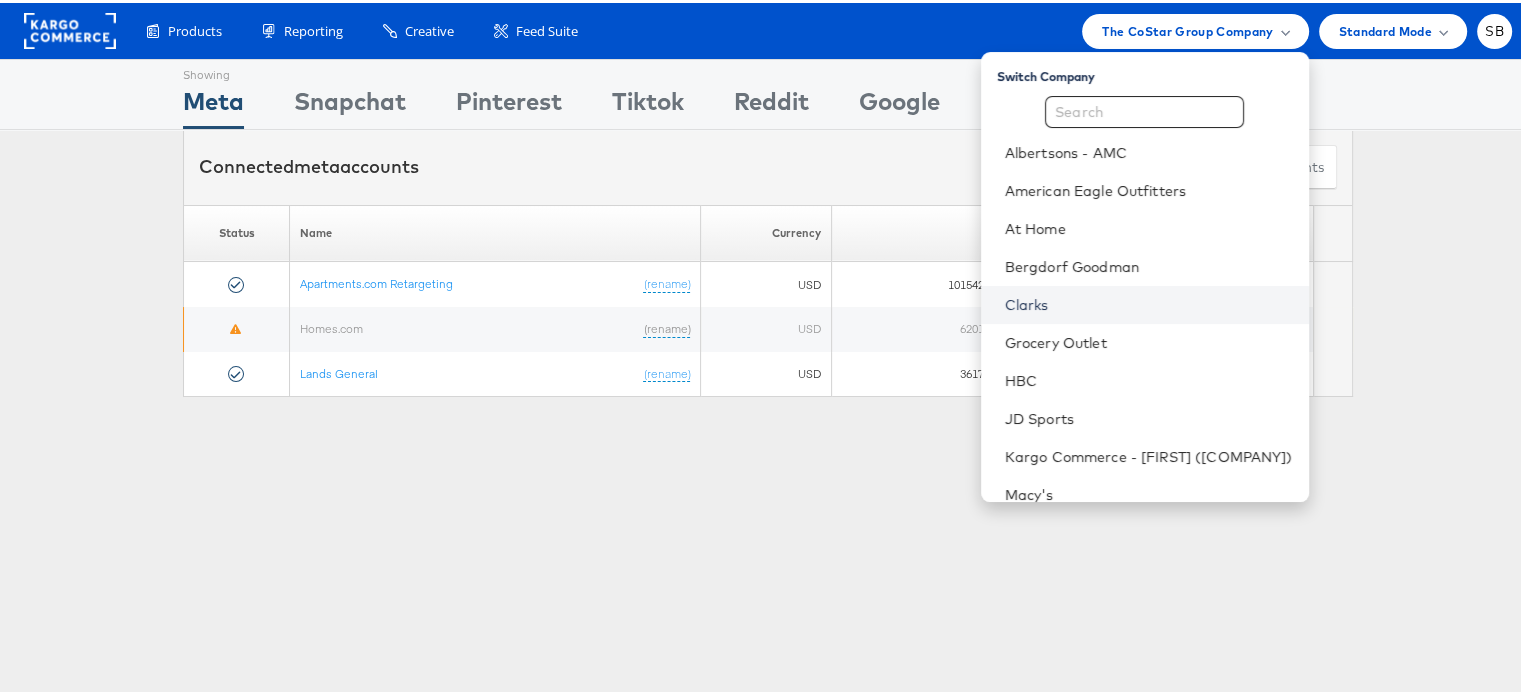 click on "Clarks" at bounding box center [1149, 302] 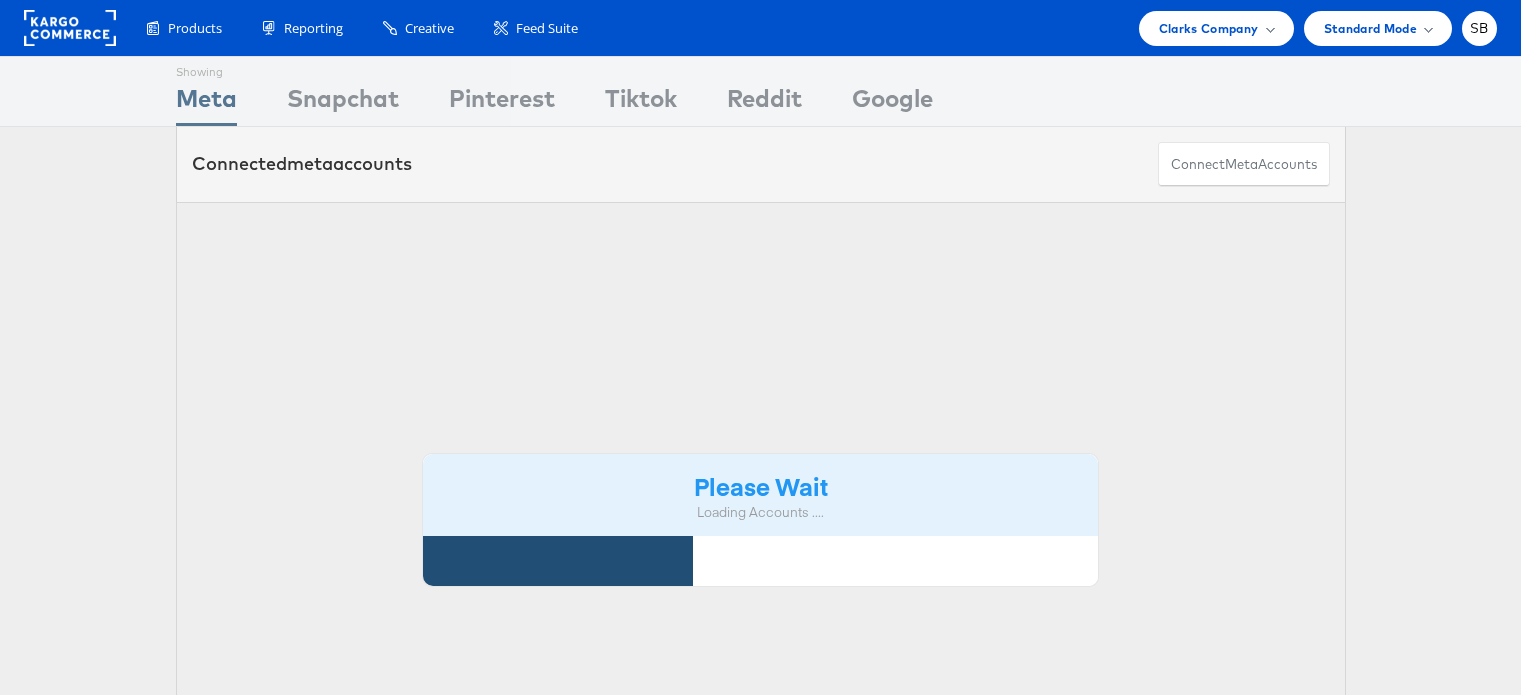 scroll, scrollTop: 0, scrollLeft: 0, axis: both 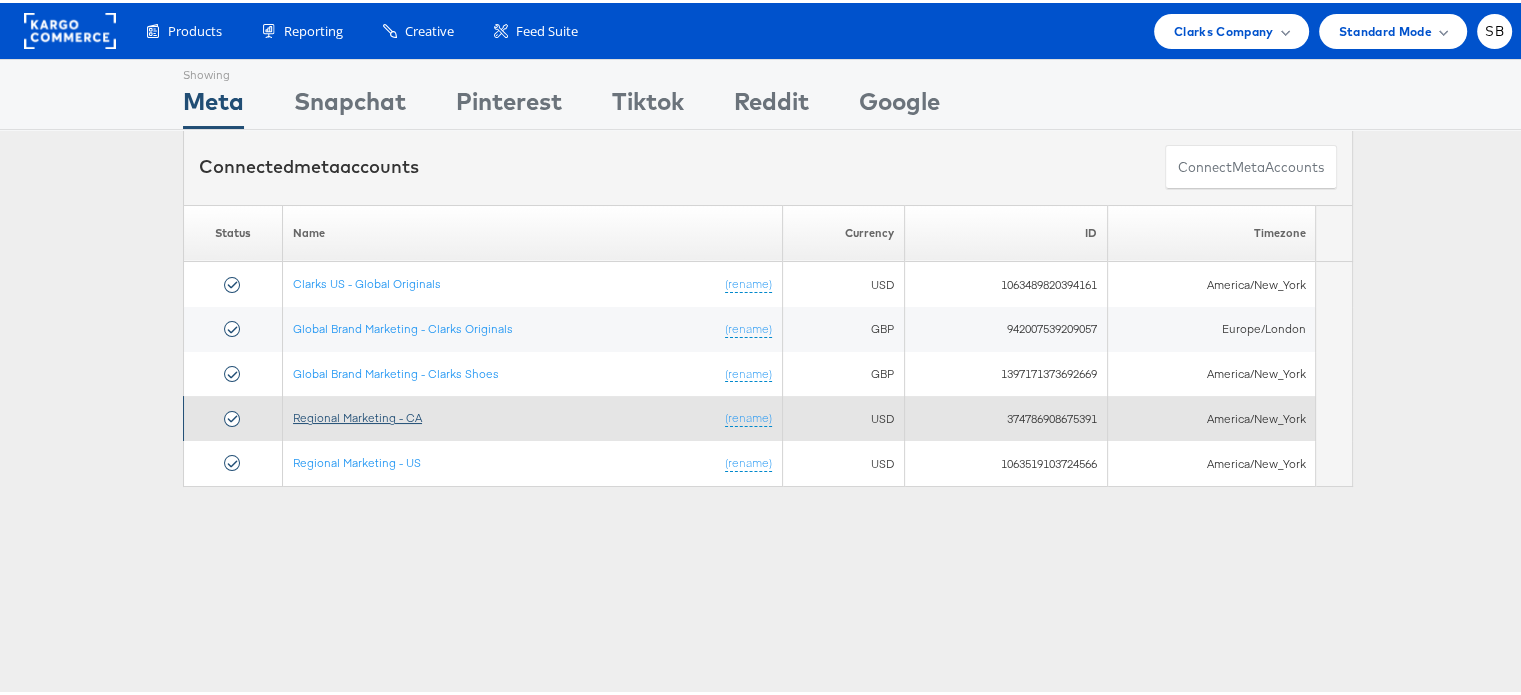 click on "Regional Marketing - CA" at bounding box center (357, 414) 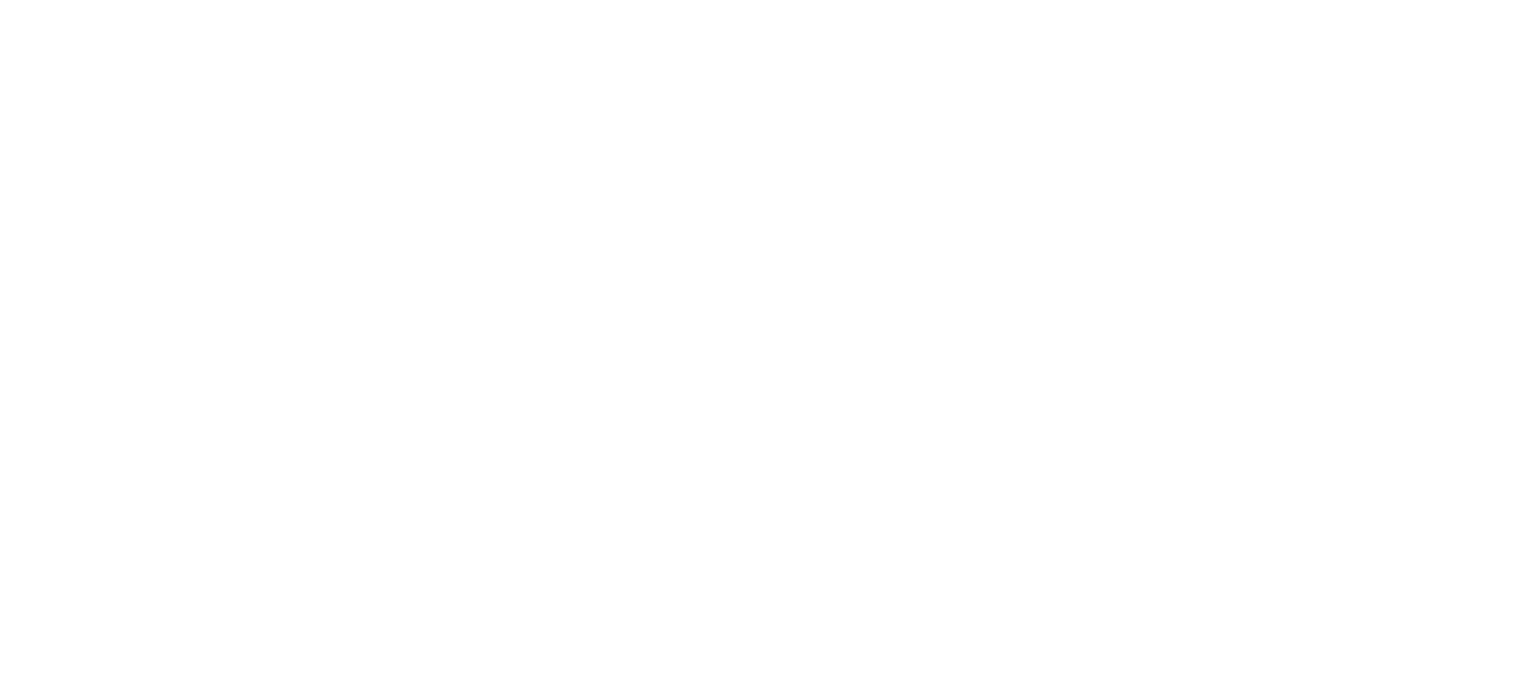 scroll, scrollTop: 0, scrollLeft: 0, axis: both 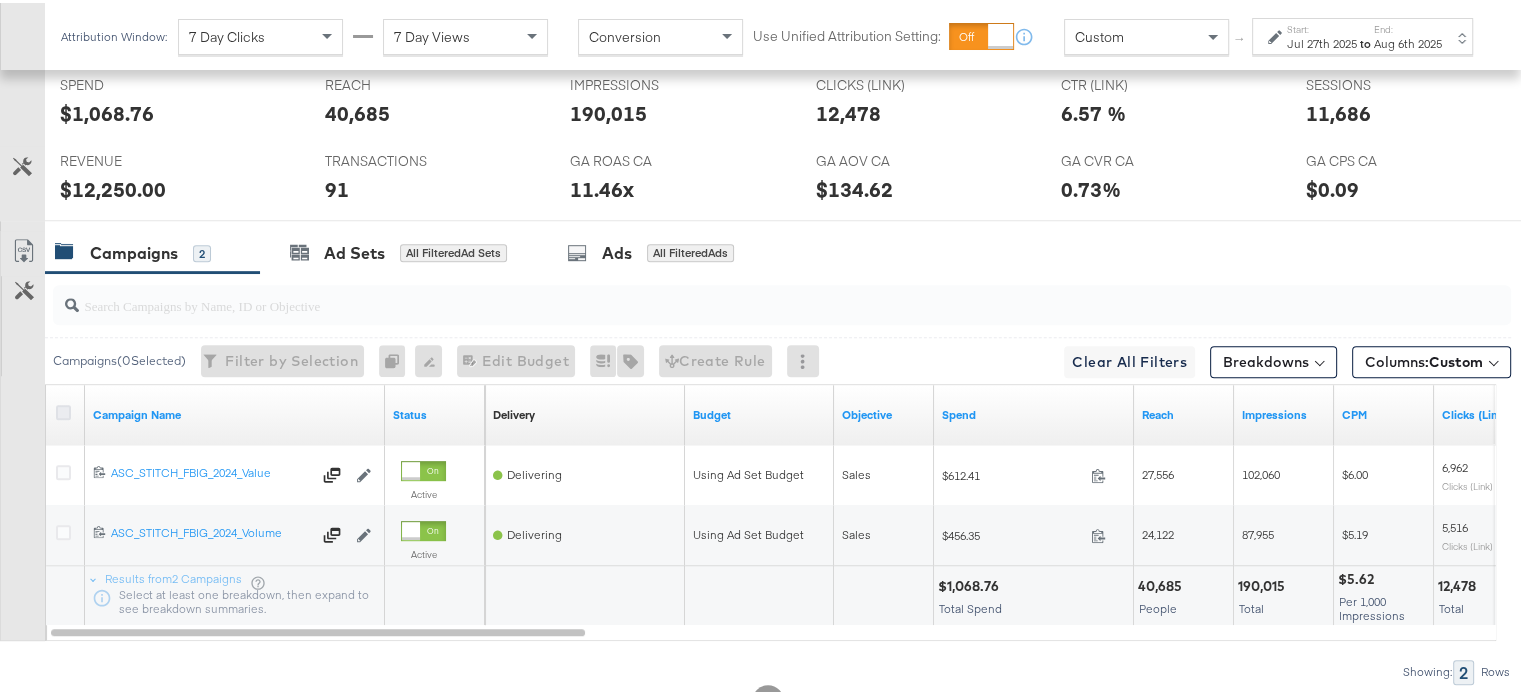 click at bounding box center [63, 409] 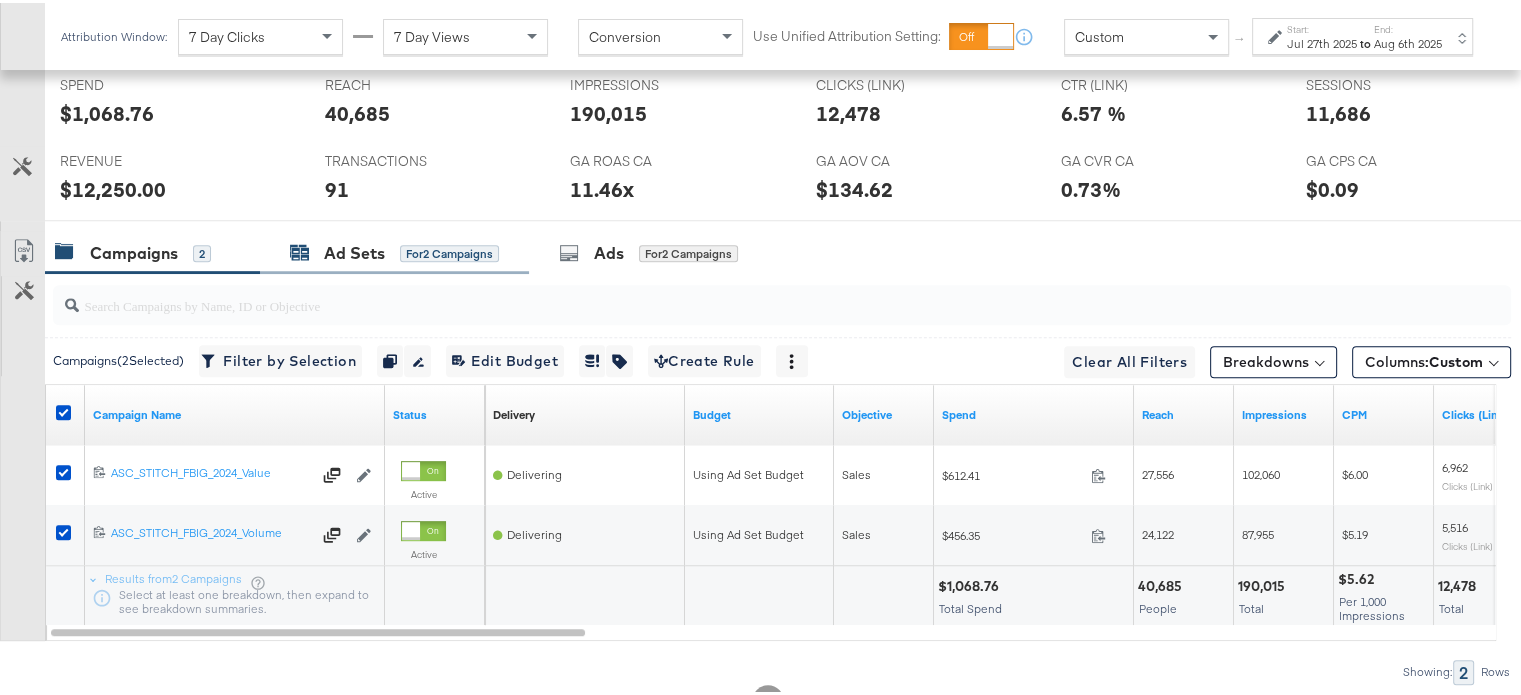 click on "Ad Sets" at bounding box center [354, 250] 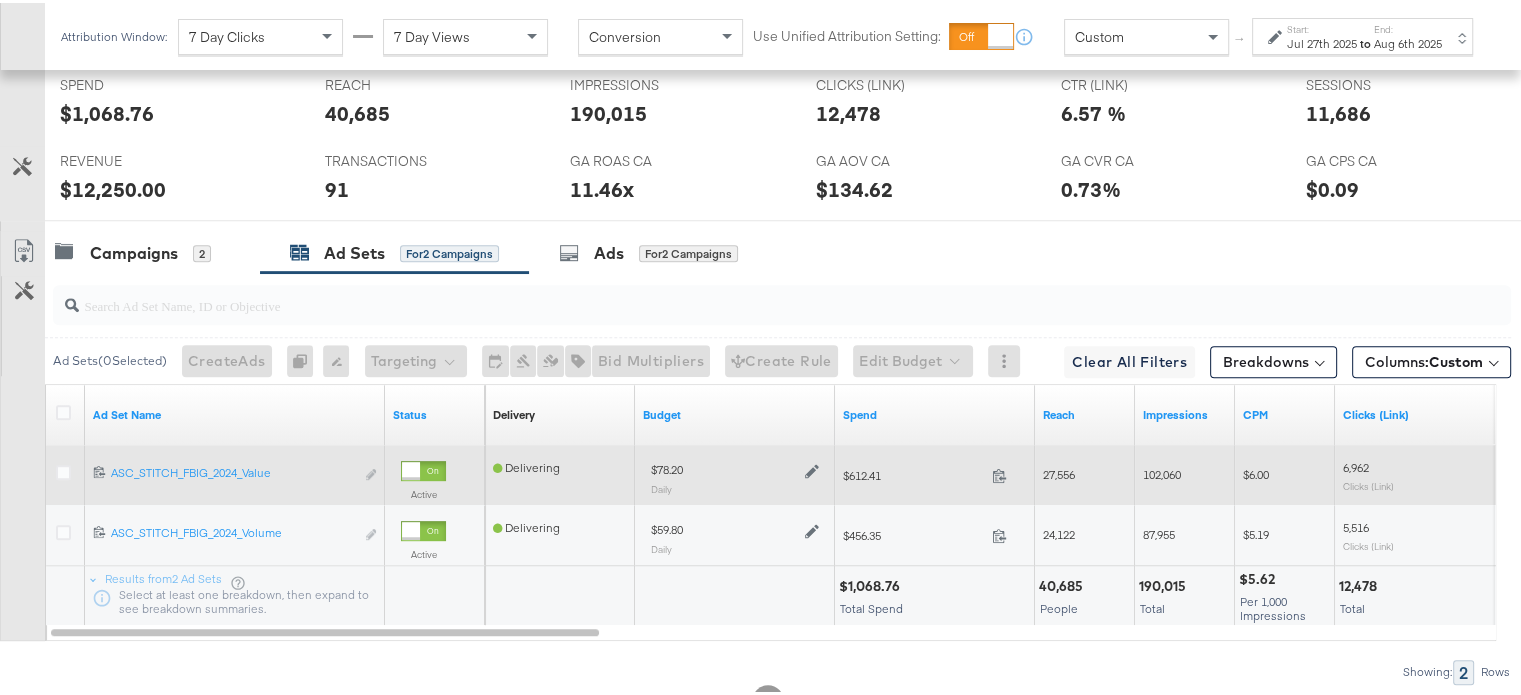 click 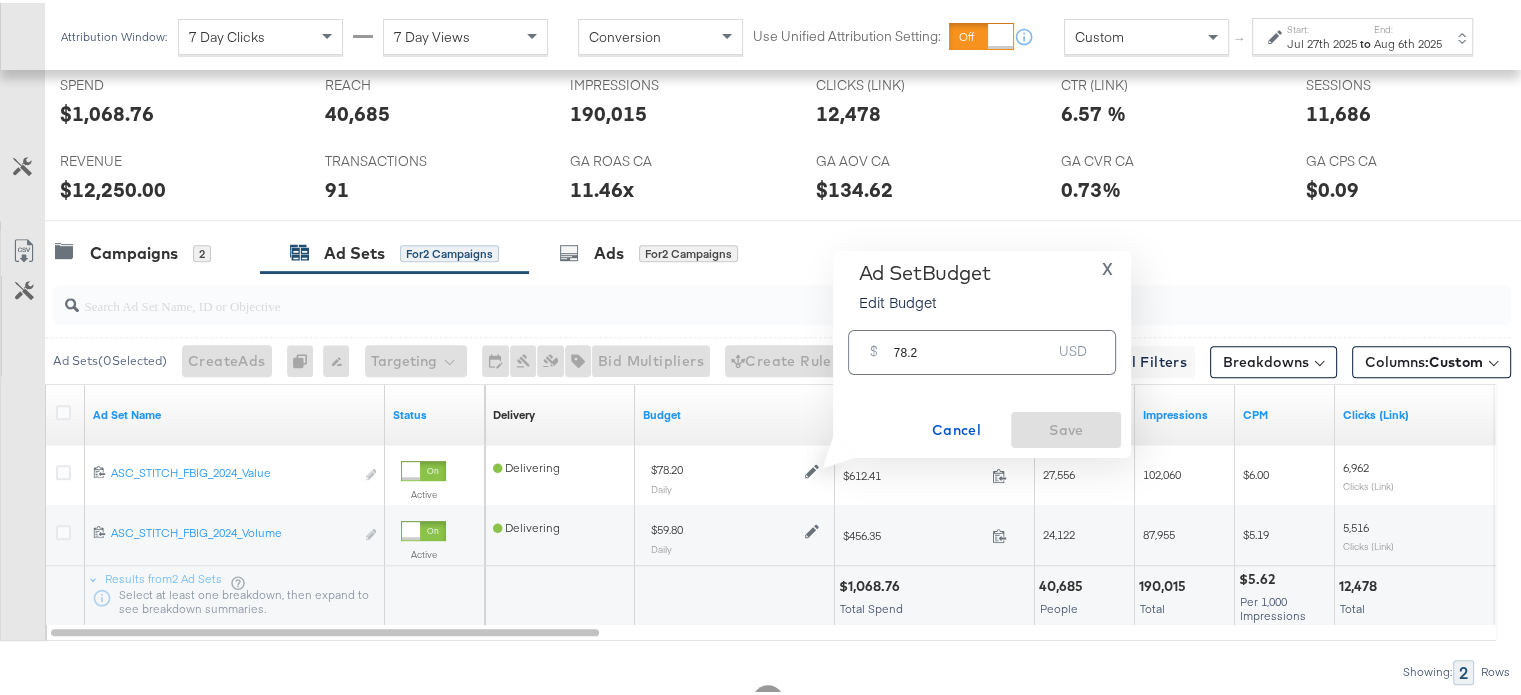 click on "78.2" at bounding box center [973, 341] 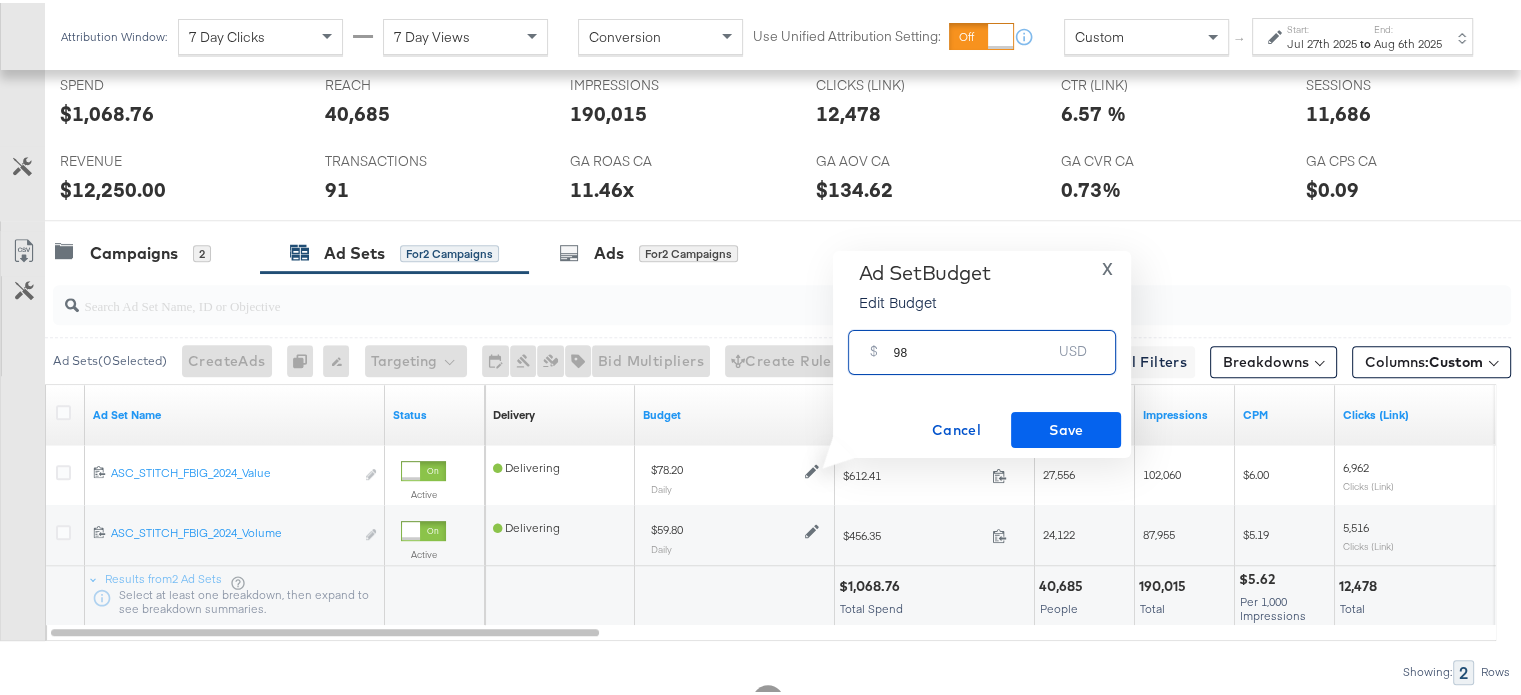 type on "98" 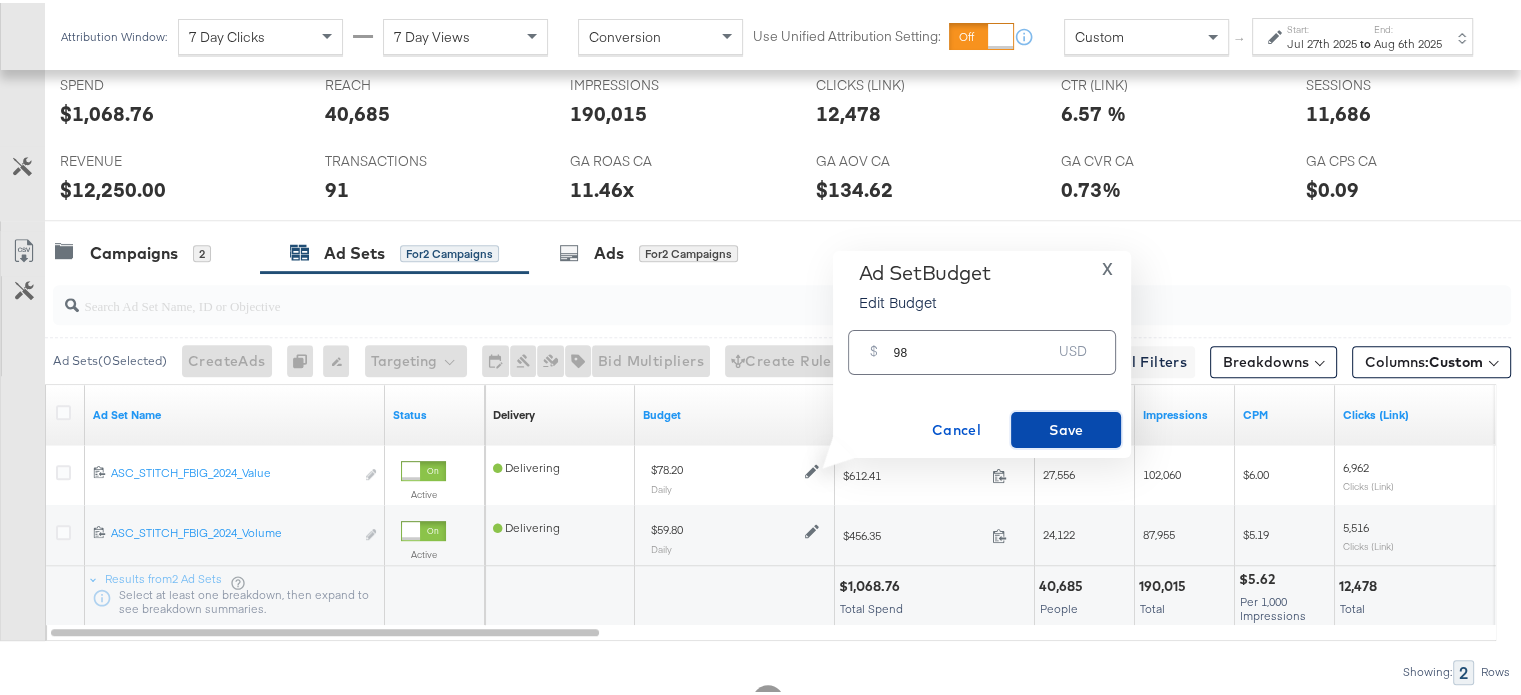 click on "Save" at bounding box center [1066, 427] 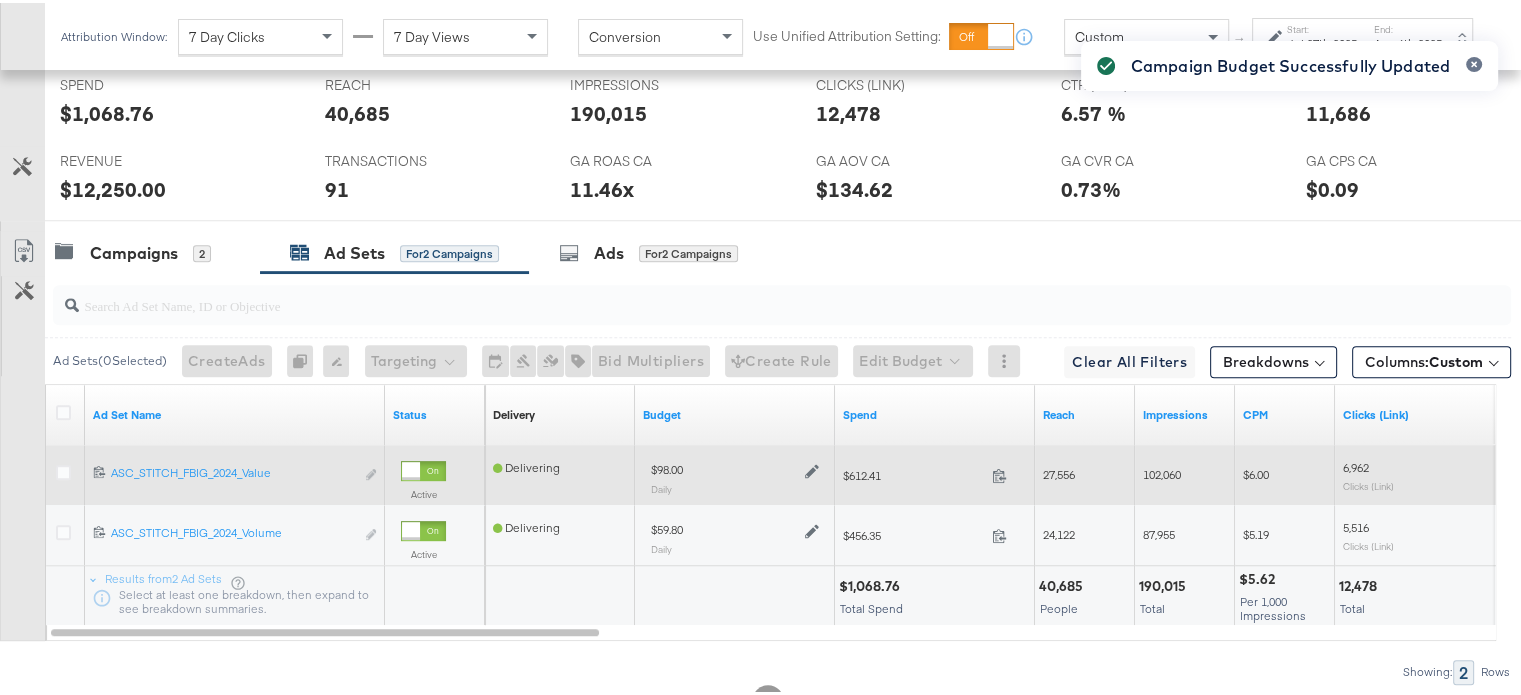 click 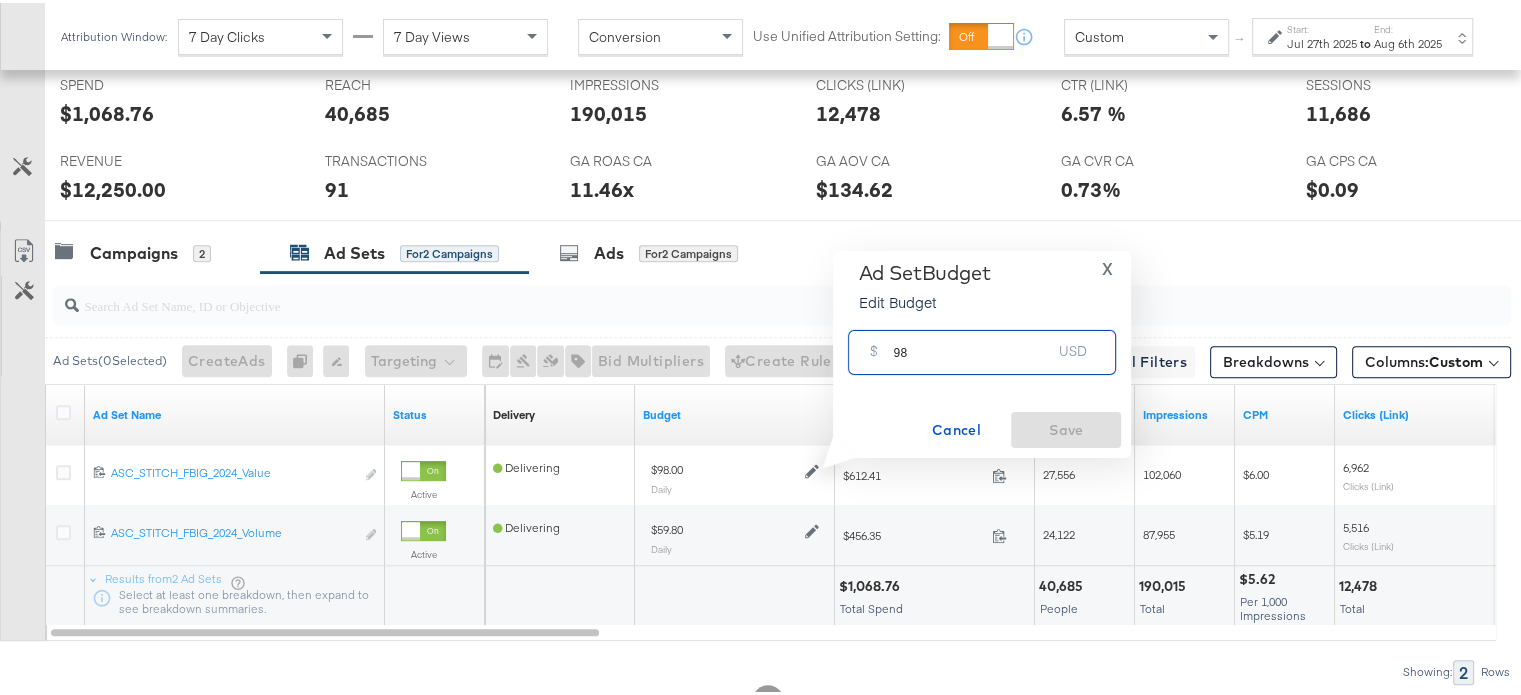 click on "98" at bounding box center (973, 341) 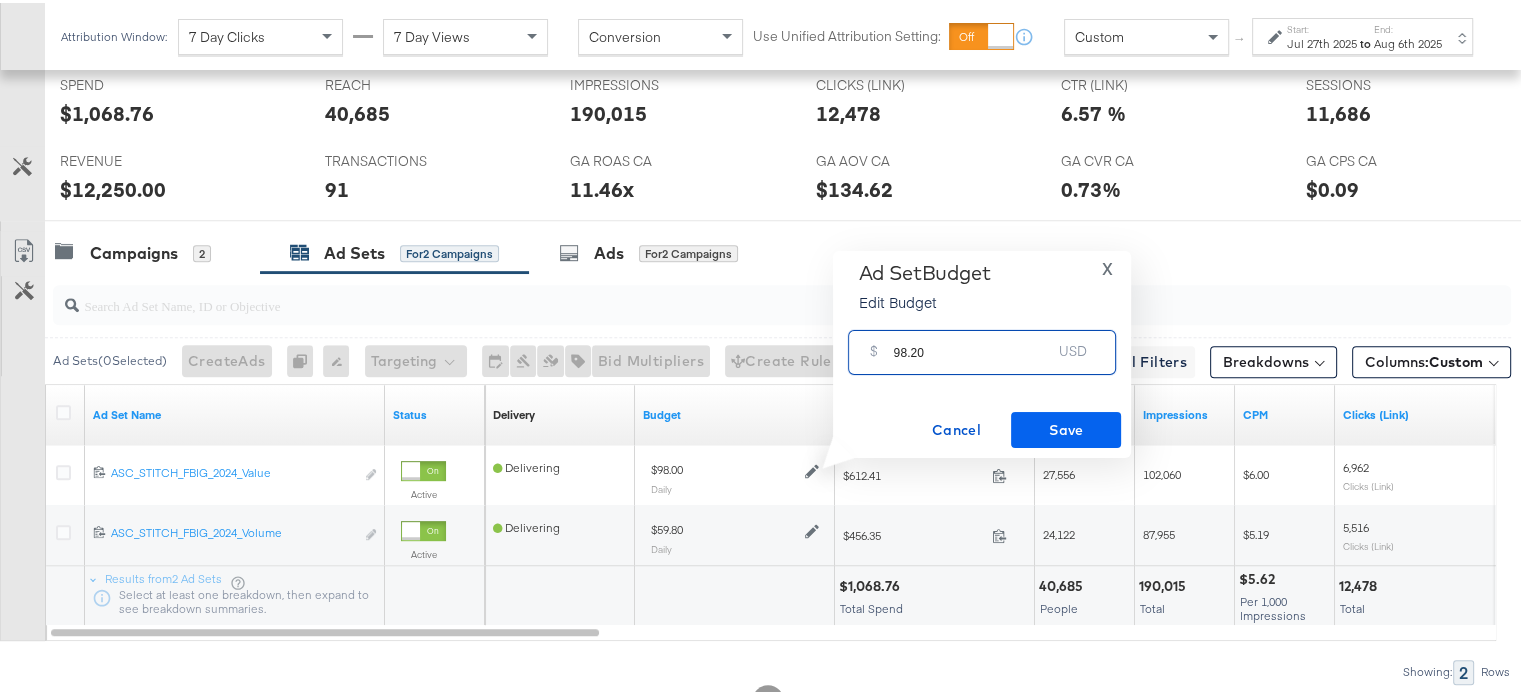 type on "98.20" 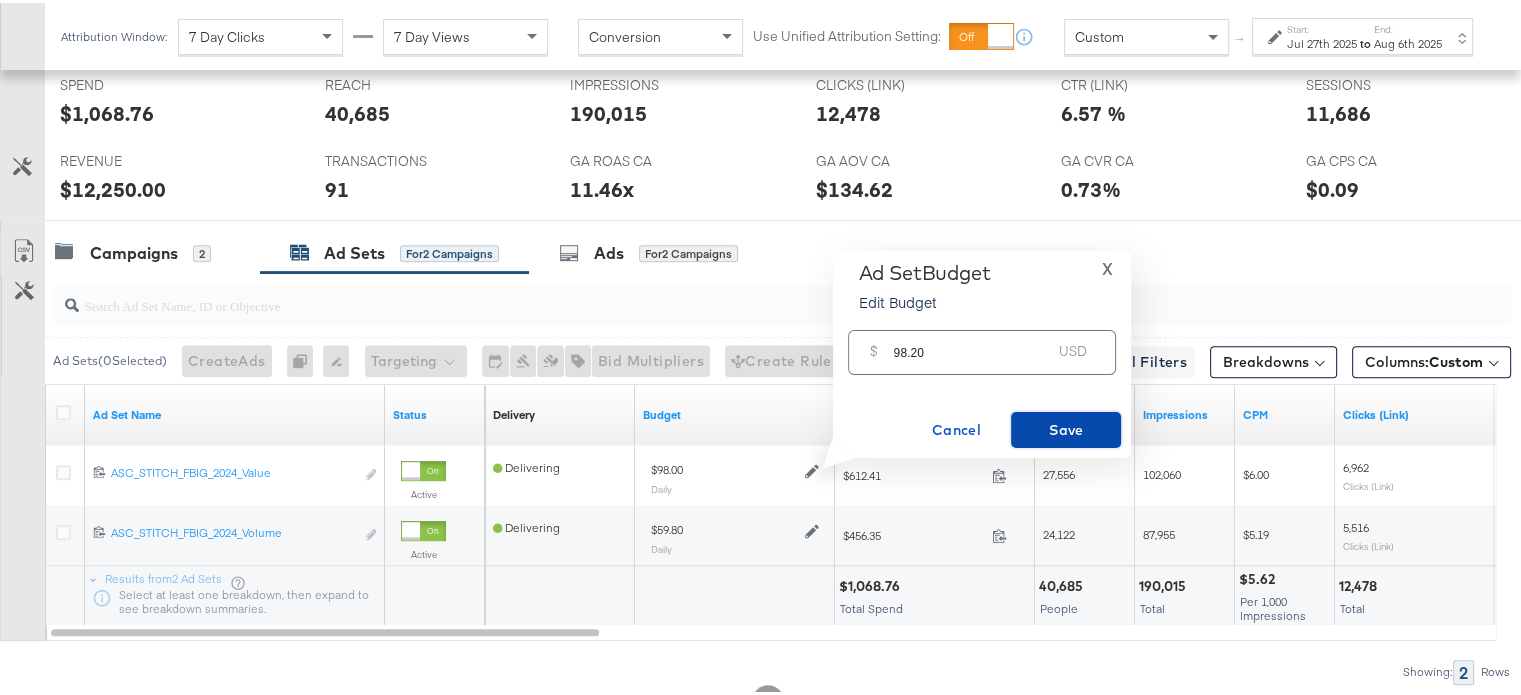 click on "Save" at bounding box center [1066, 427] 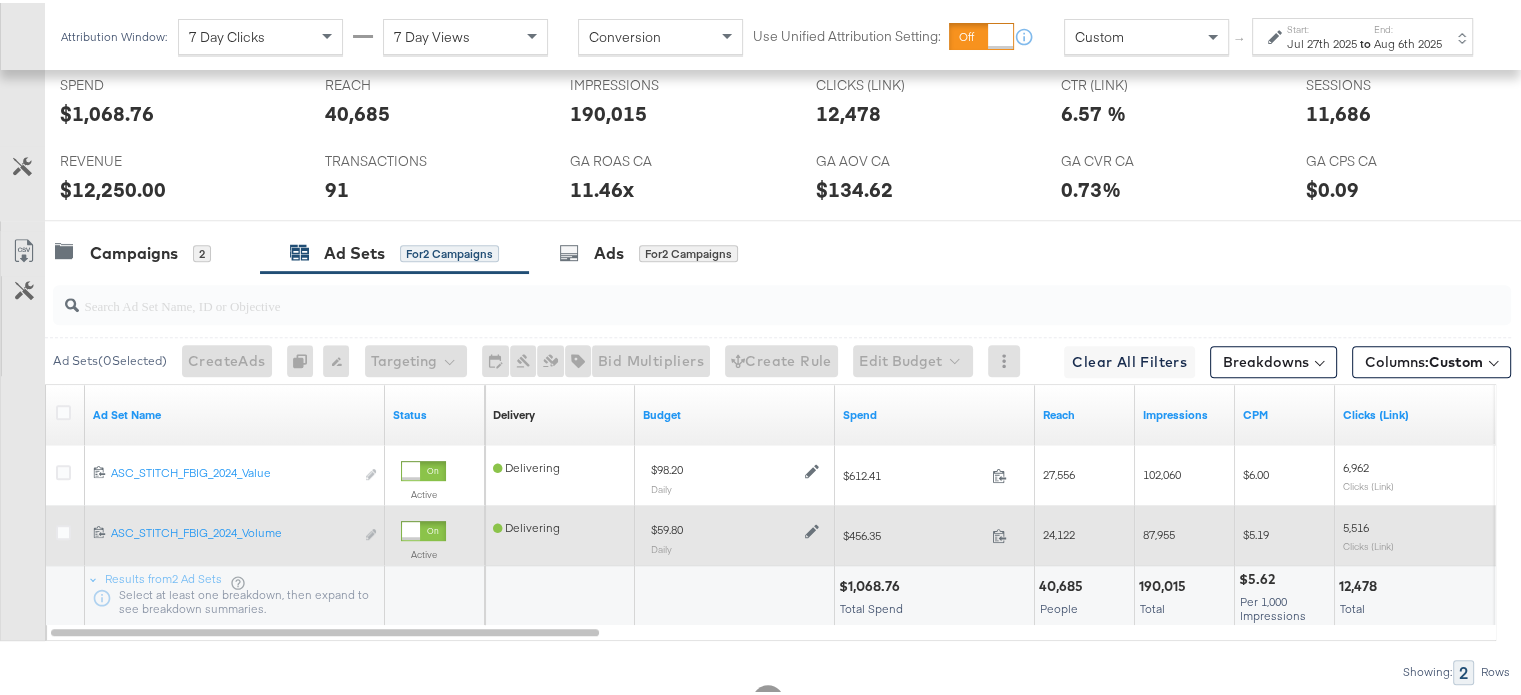 click 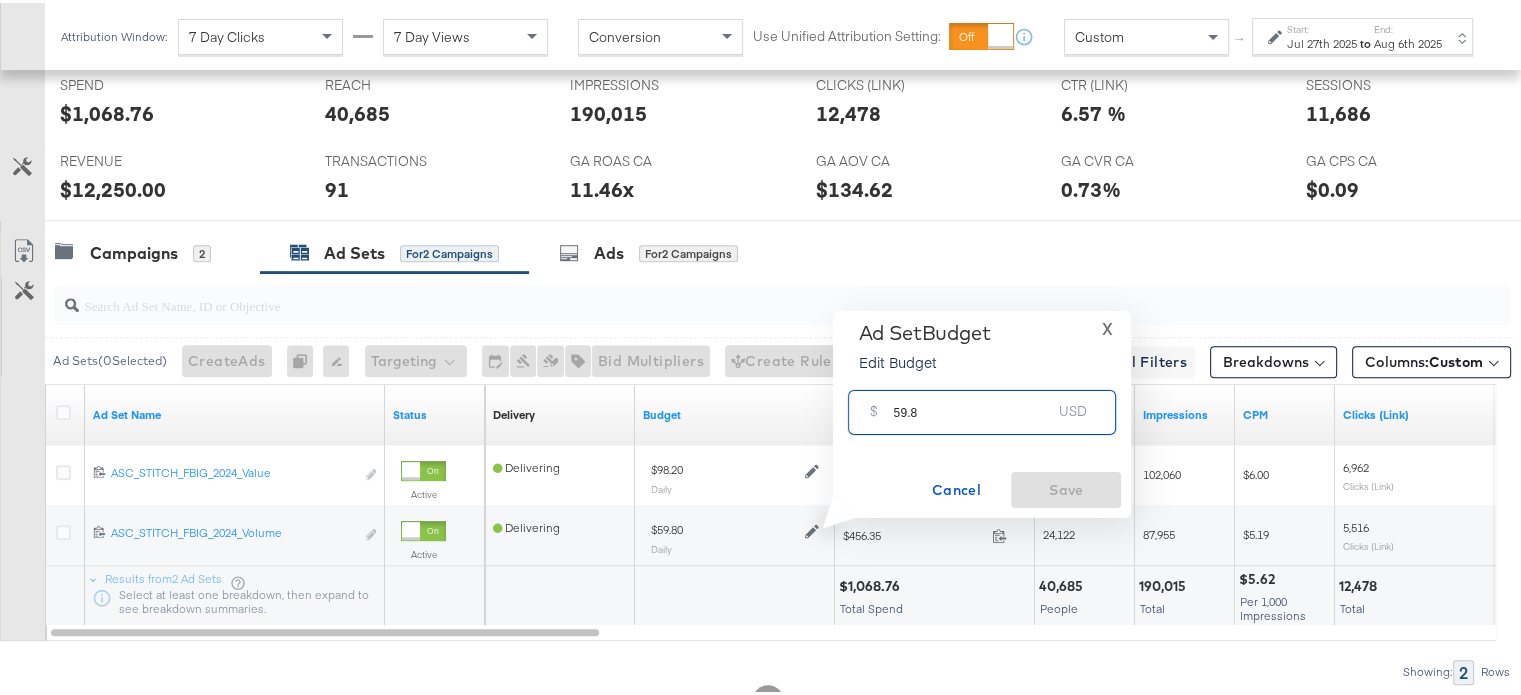 click on "59.8" at bounding box center [973, 401] 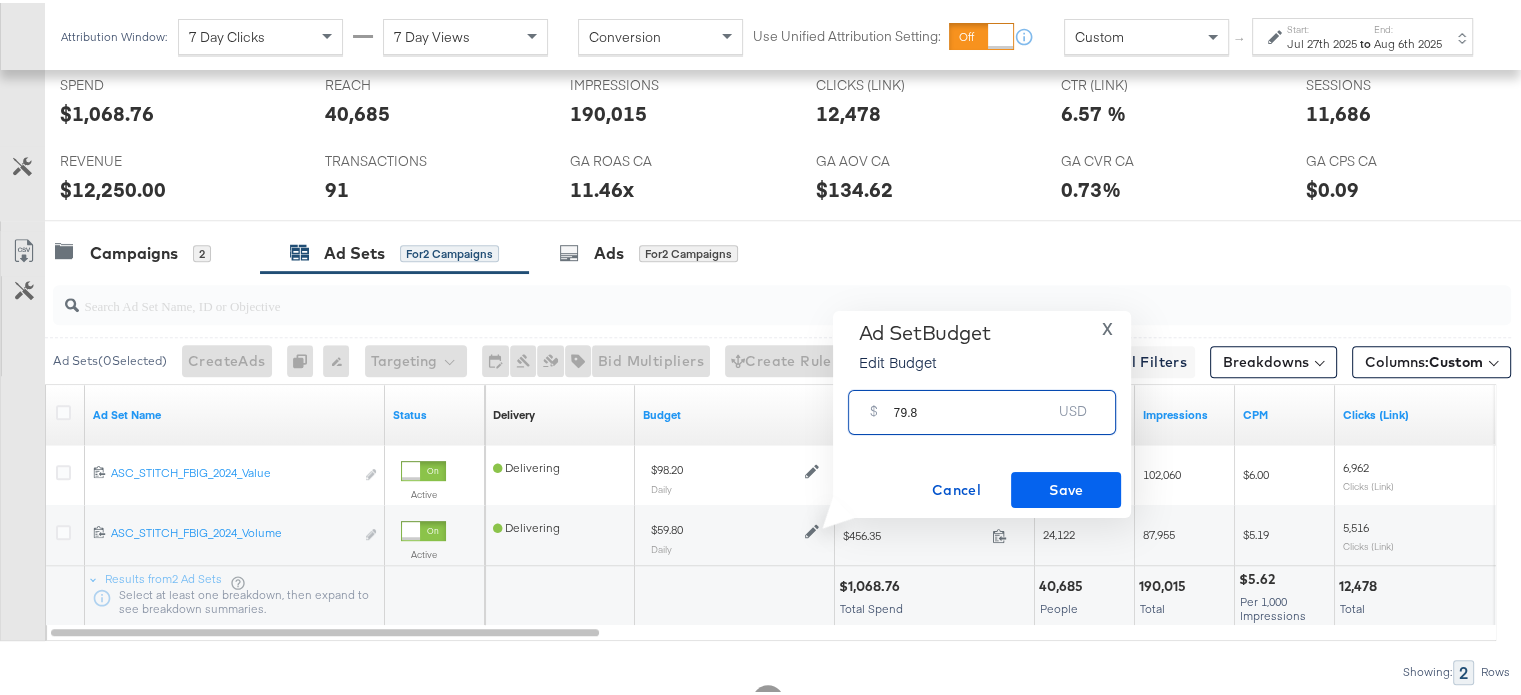 type on "79.8" 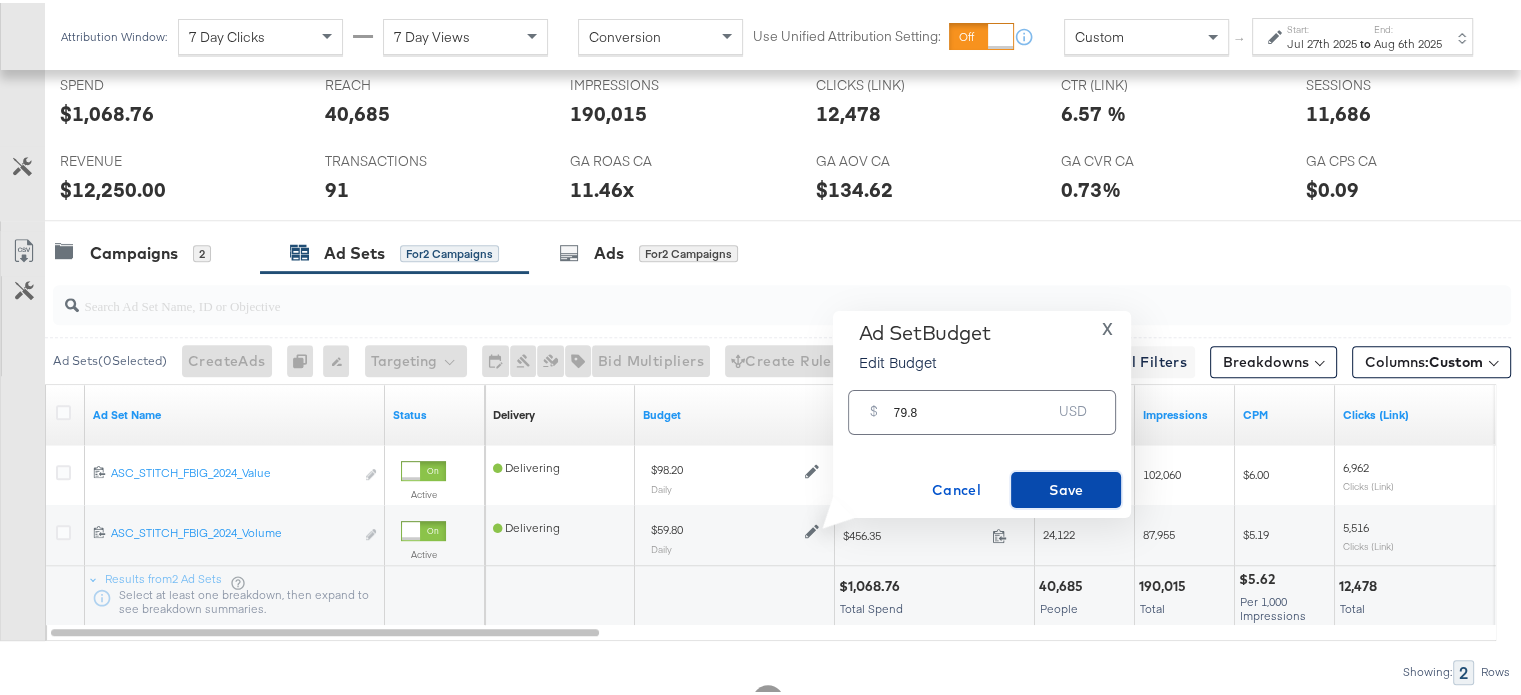 click on "Save" at bounding box center (1066, 487) 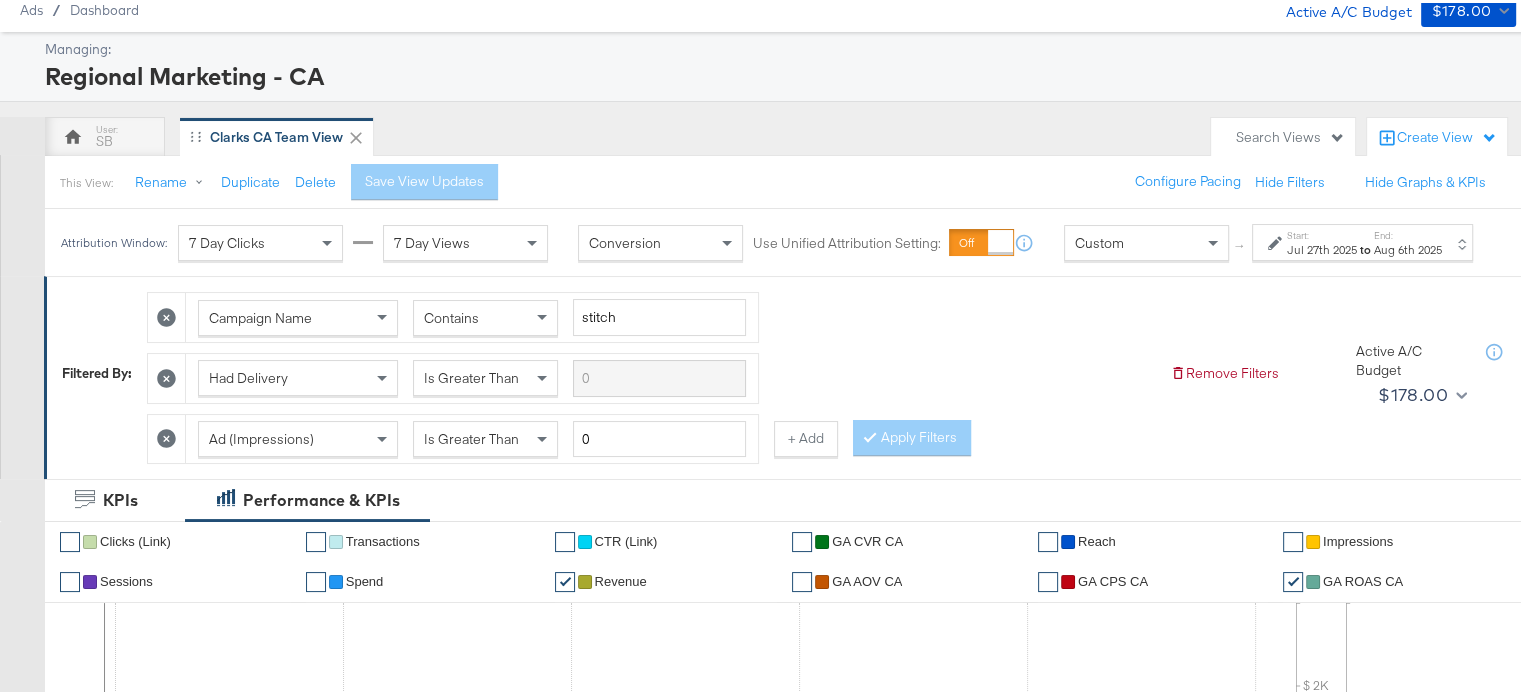scroll, scrollTop: 0, scrollLeft: 0, axis: both 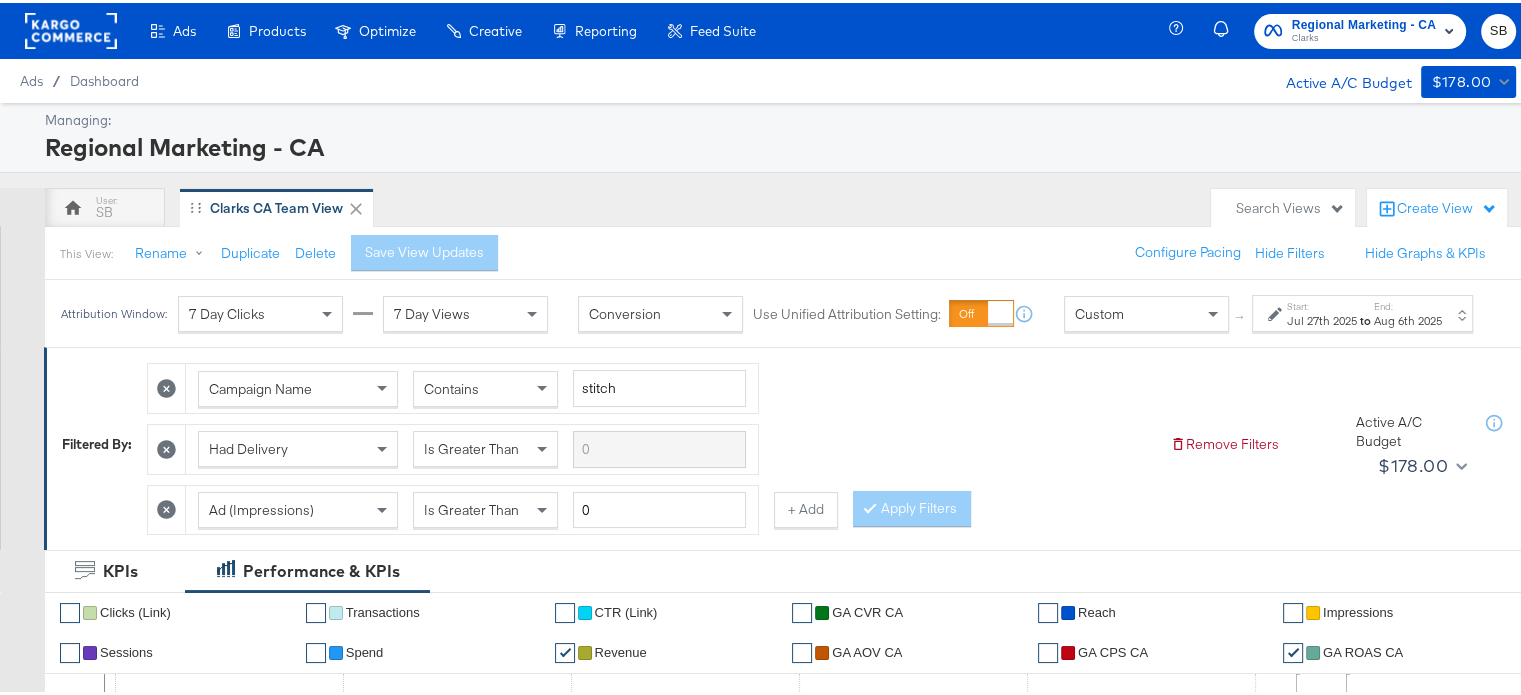 click on "Clarks" at bounding box center (1364, 36) 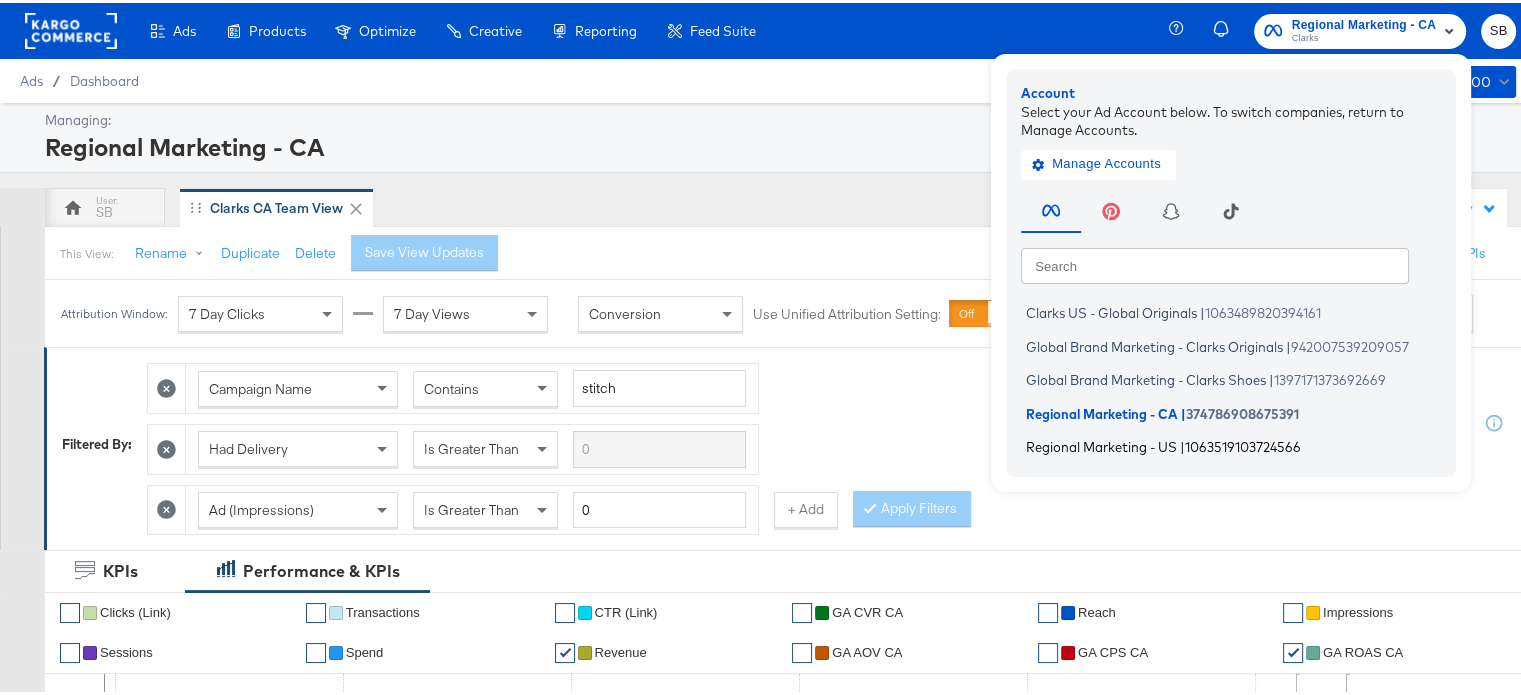 click on "Regional Marketing - US" at bounding box center (1101, 444) 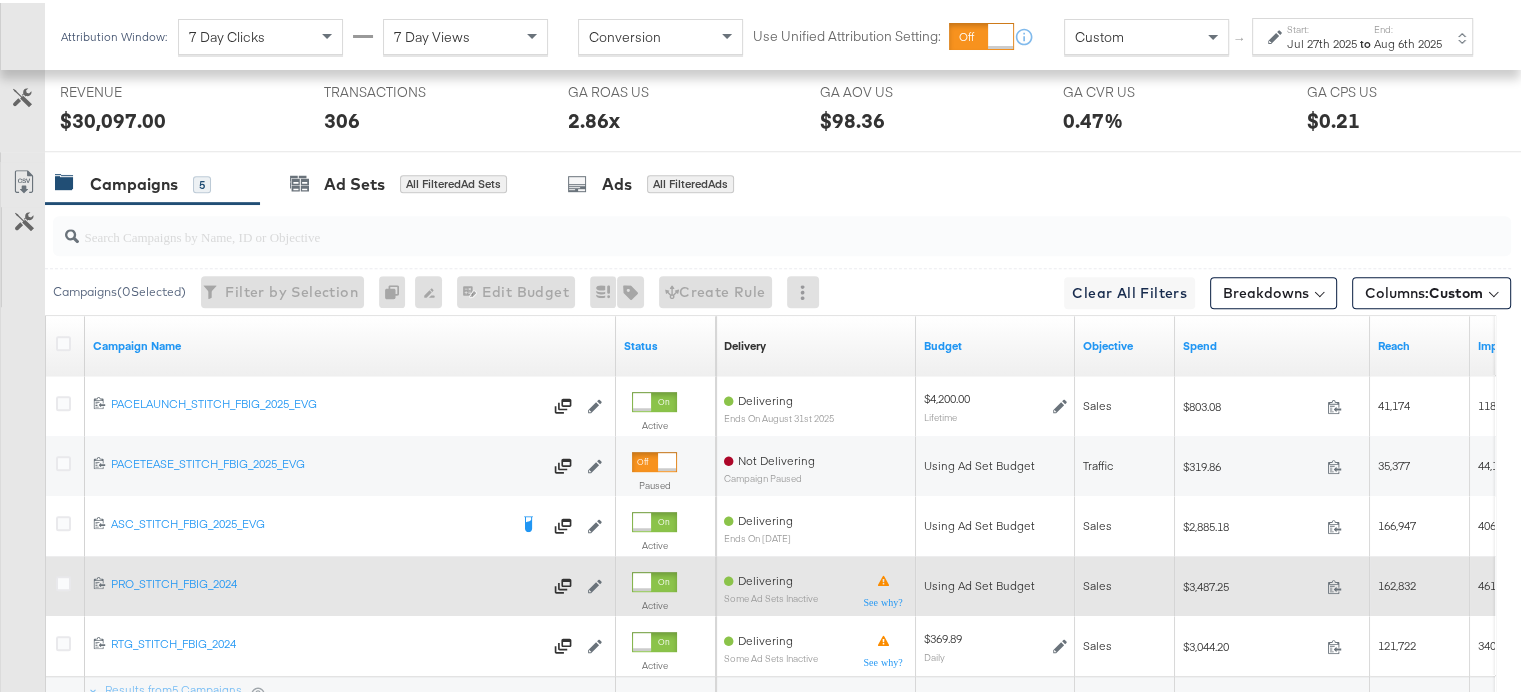 scroll, scrollTop: 1042, scrollLeft: 0, axis: vertical 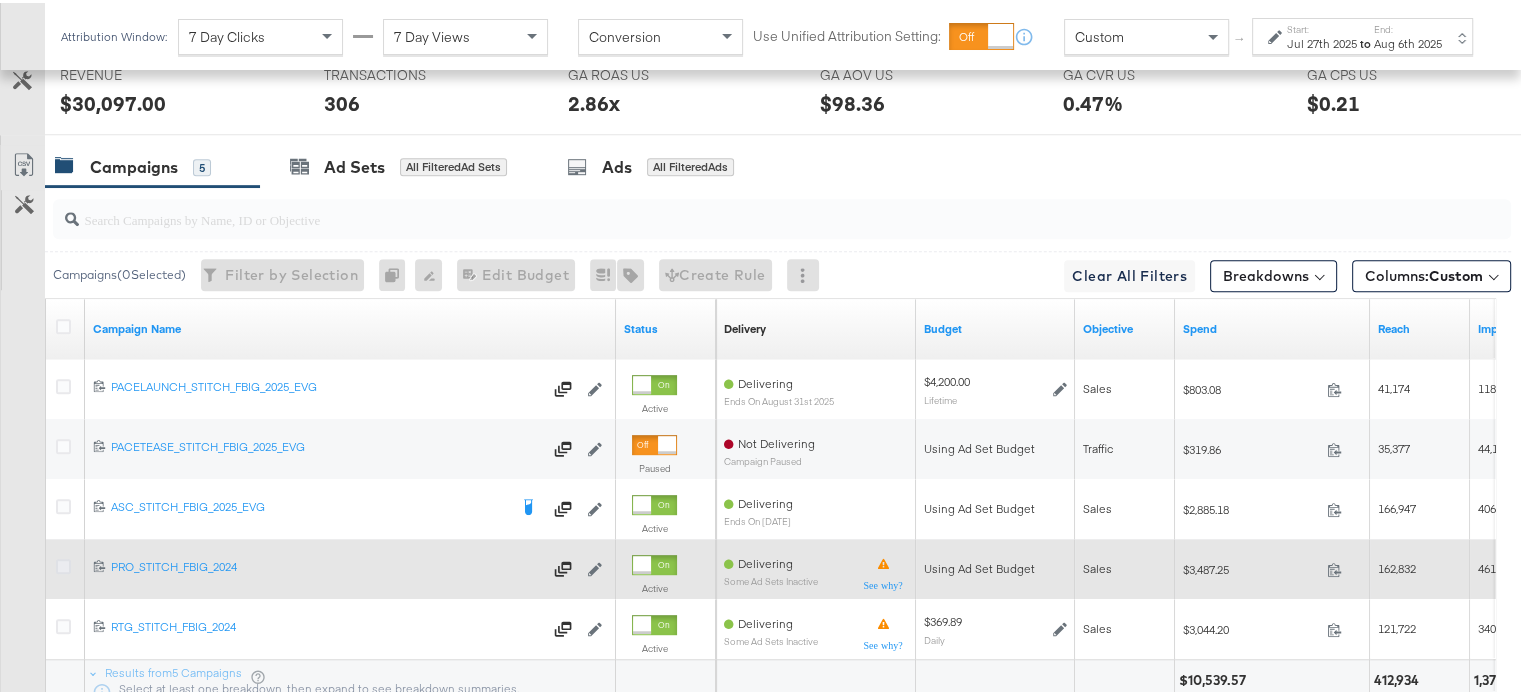 click at bounding box center (63, 563) 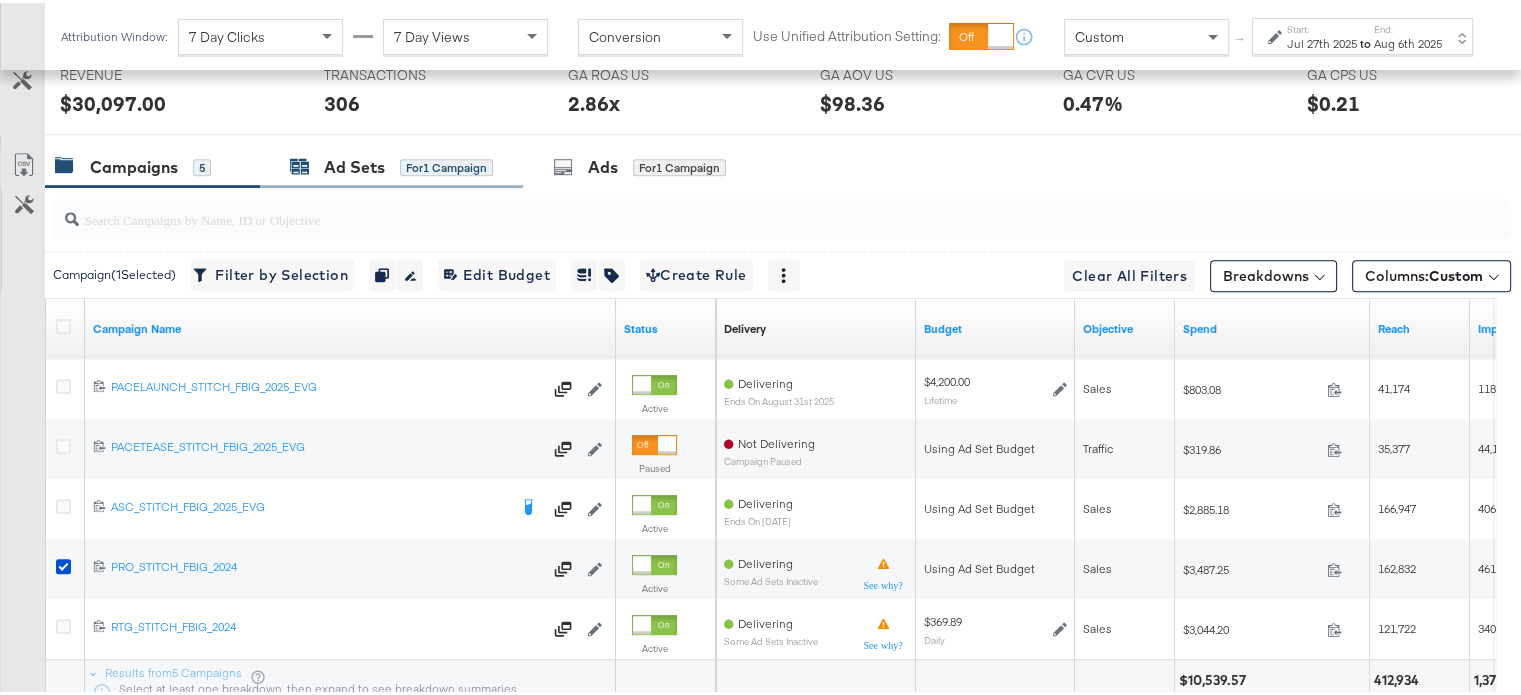 click on "Ad Sets" at bounding box center [354, 164] 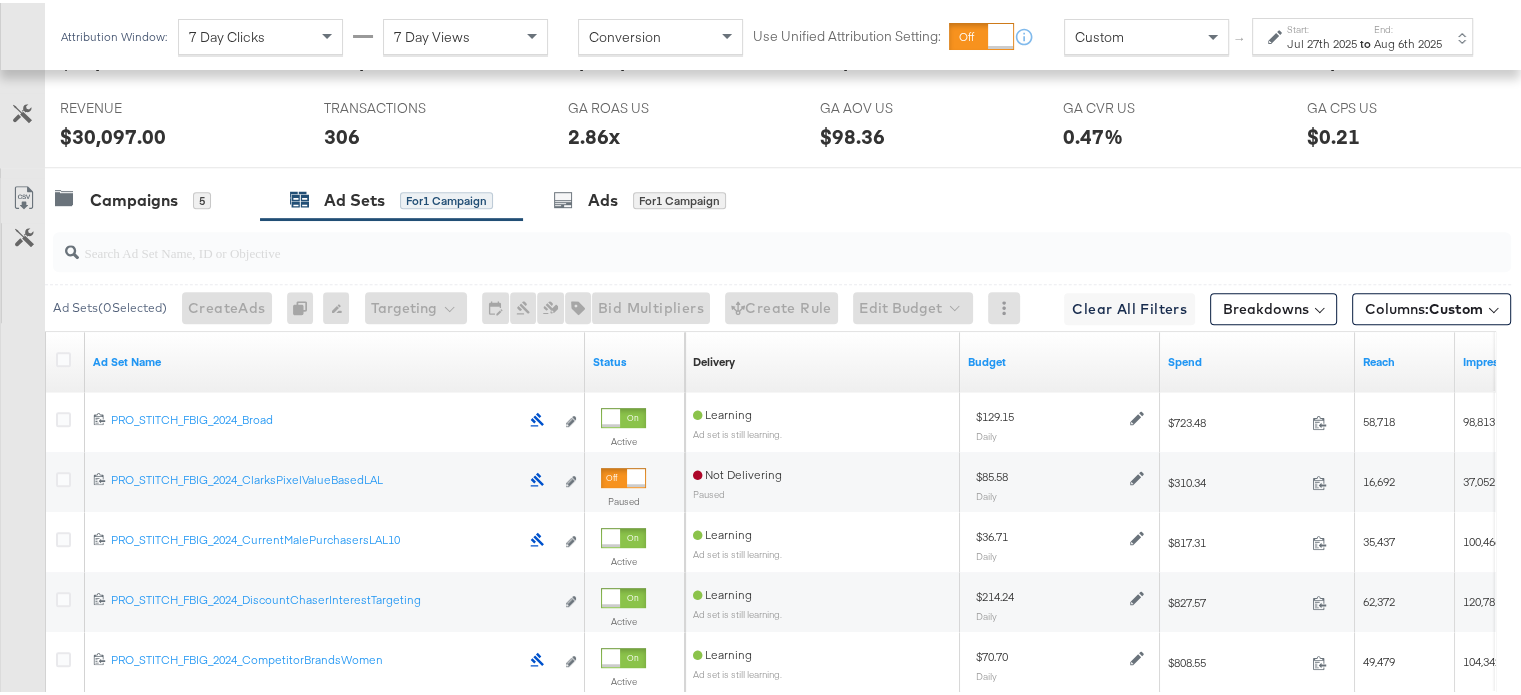 scroll, scrollTop: 1080, scrollLeft: 0, axis: vertical 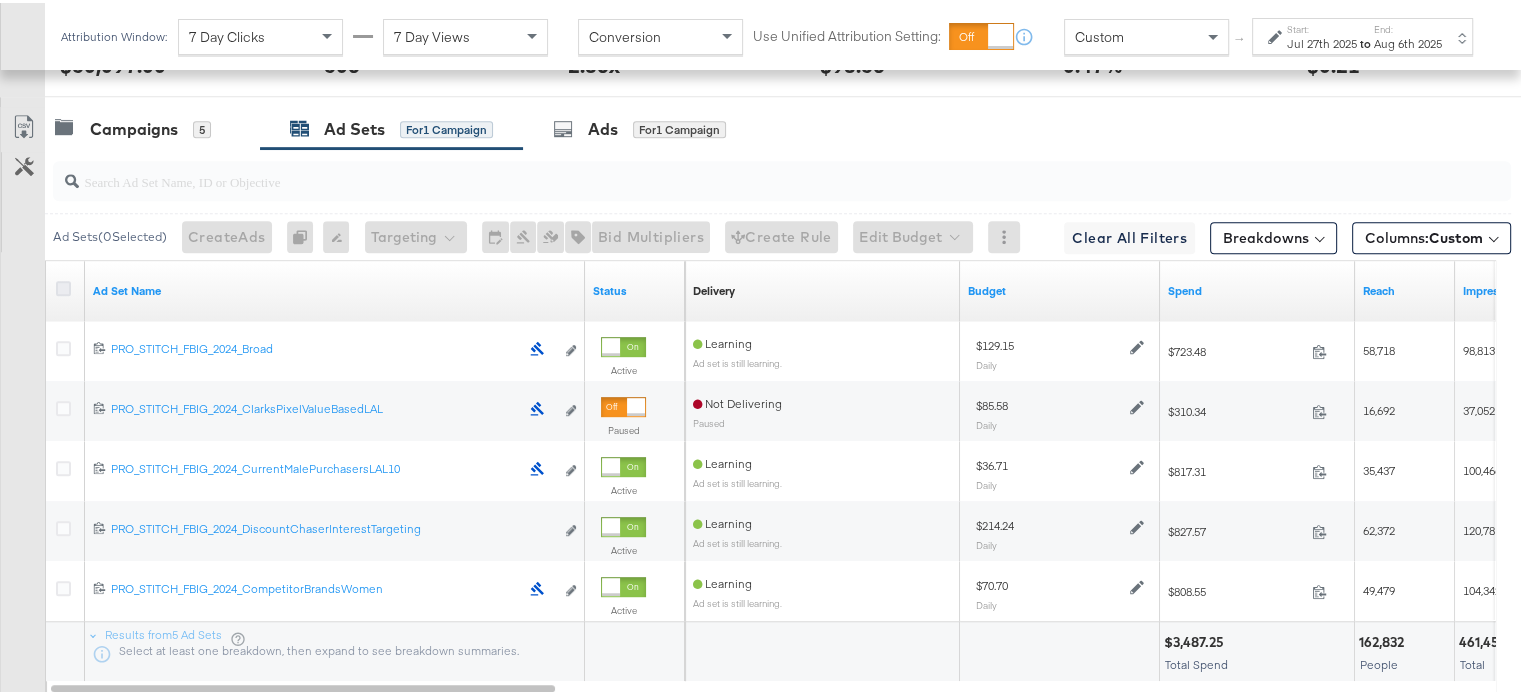 click at bounding box center [63, 285] 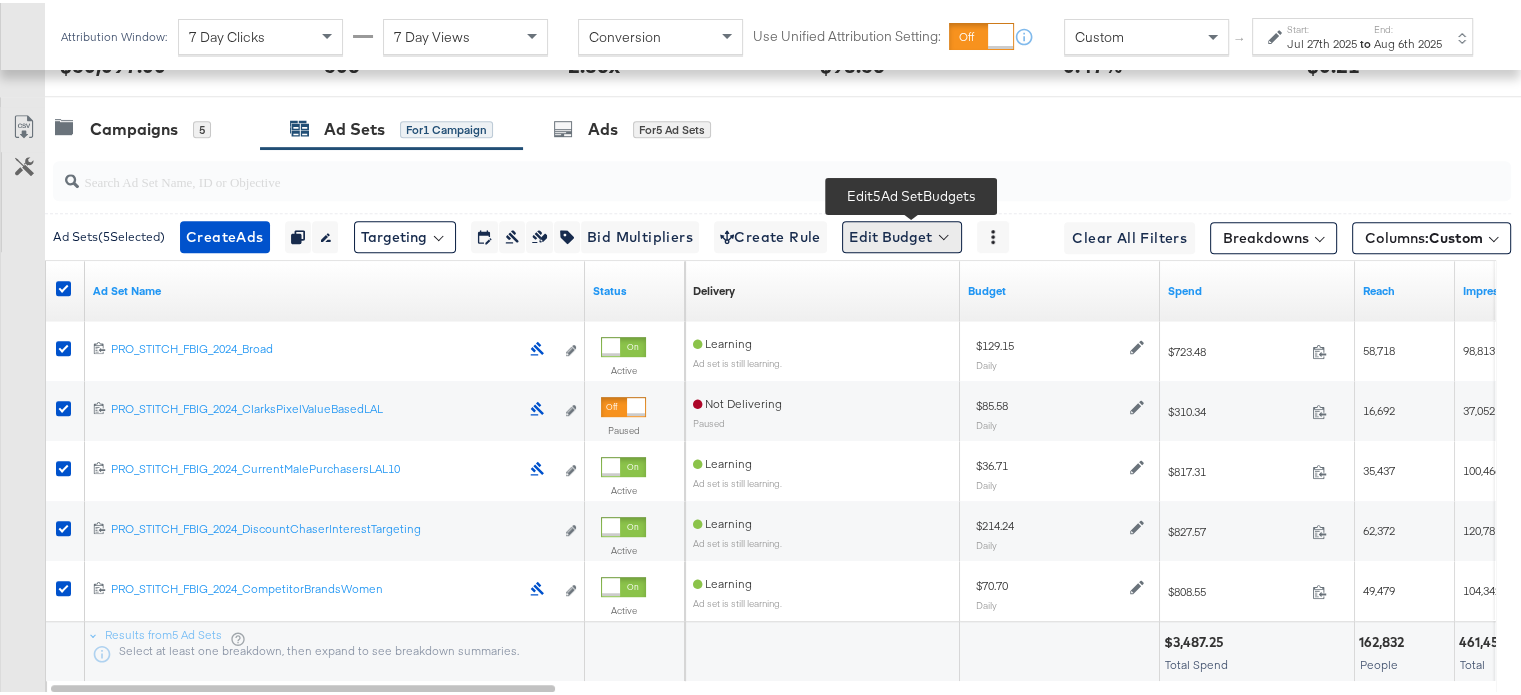 click on "Edit Budget" at bounding box center [902, 234] 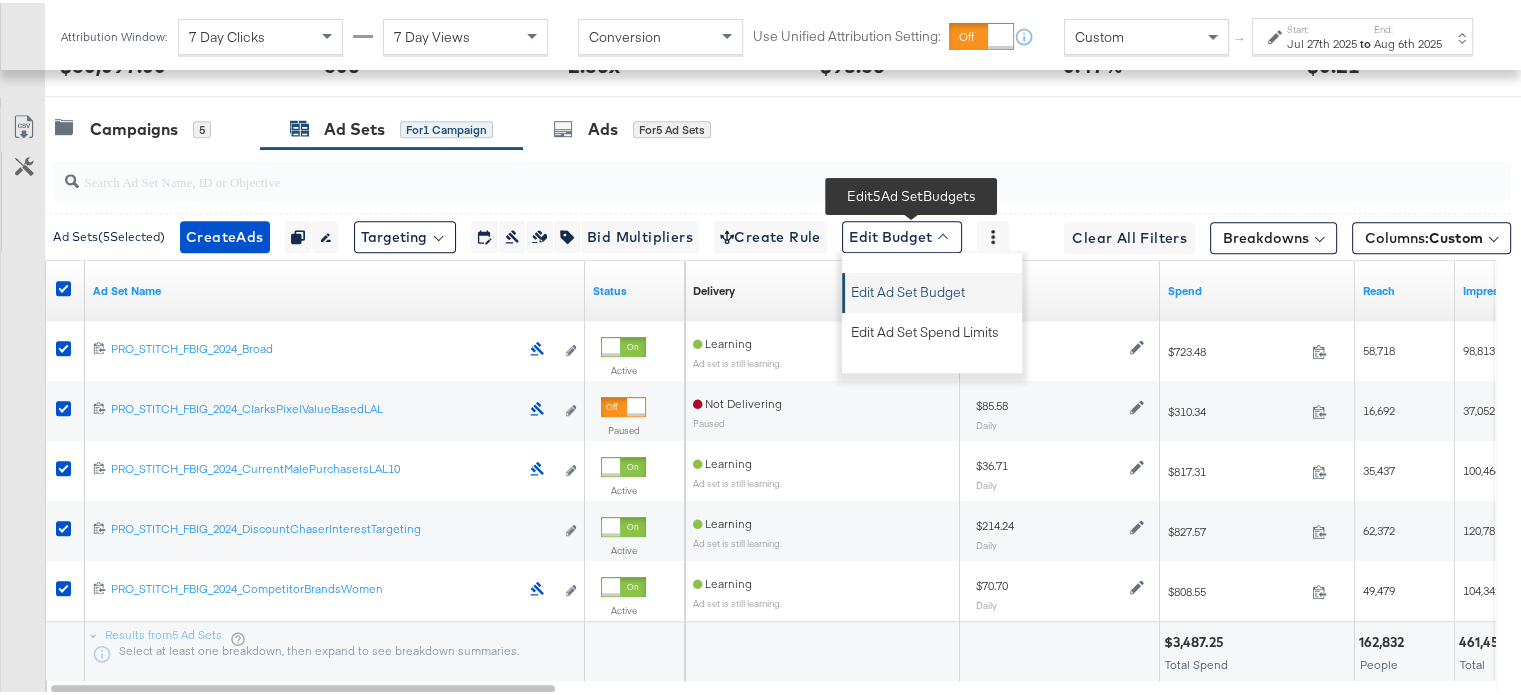 click on "Edit Ad Set Budget" at bounding box center (908, 286) 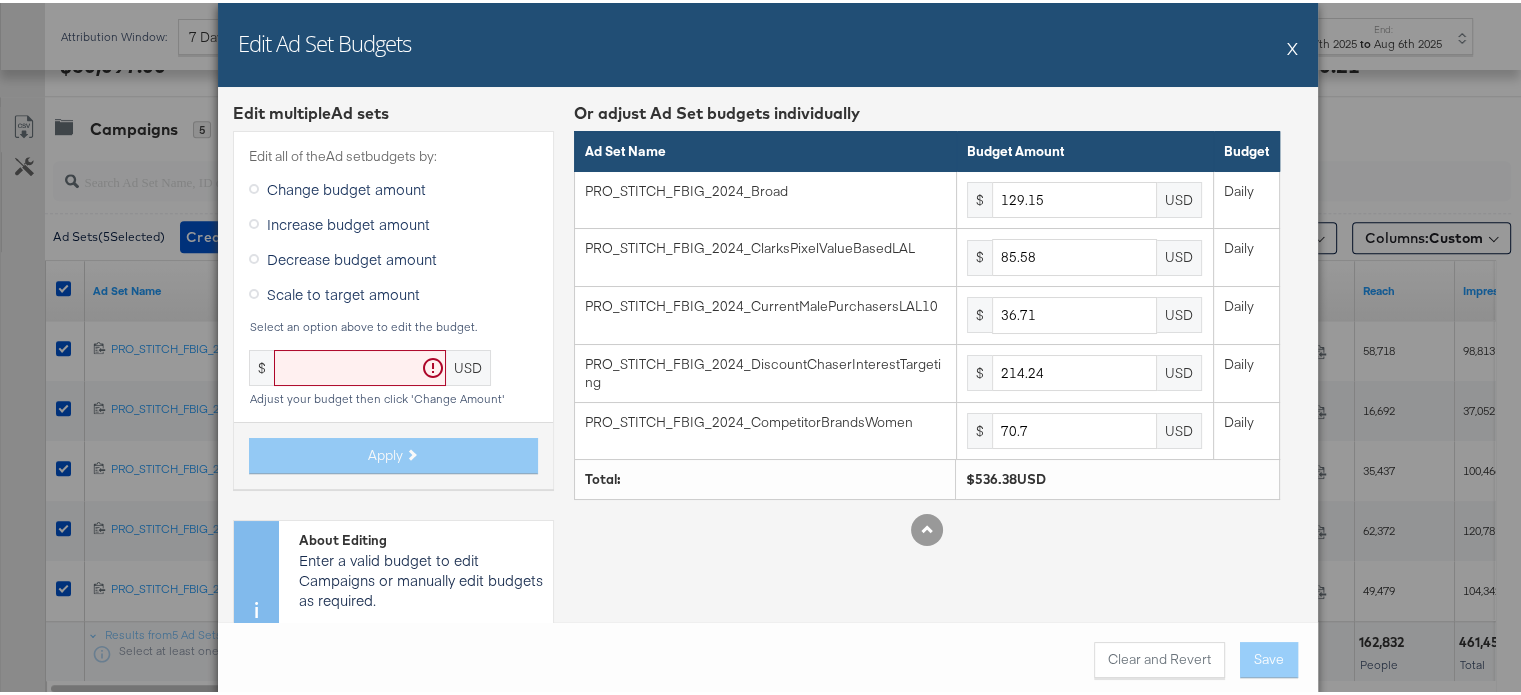 click at bounding box center [254, 291] 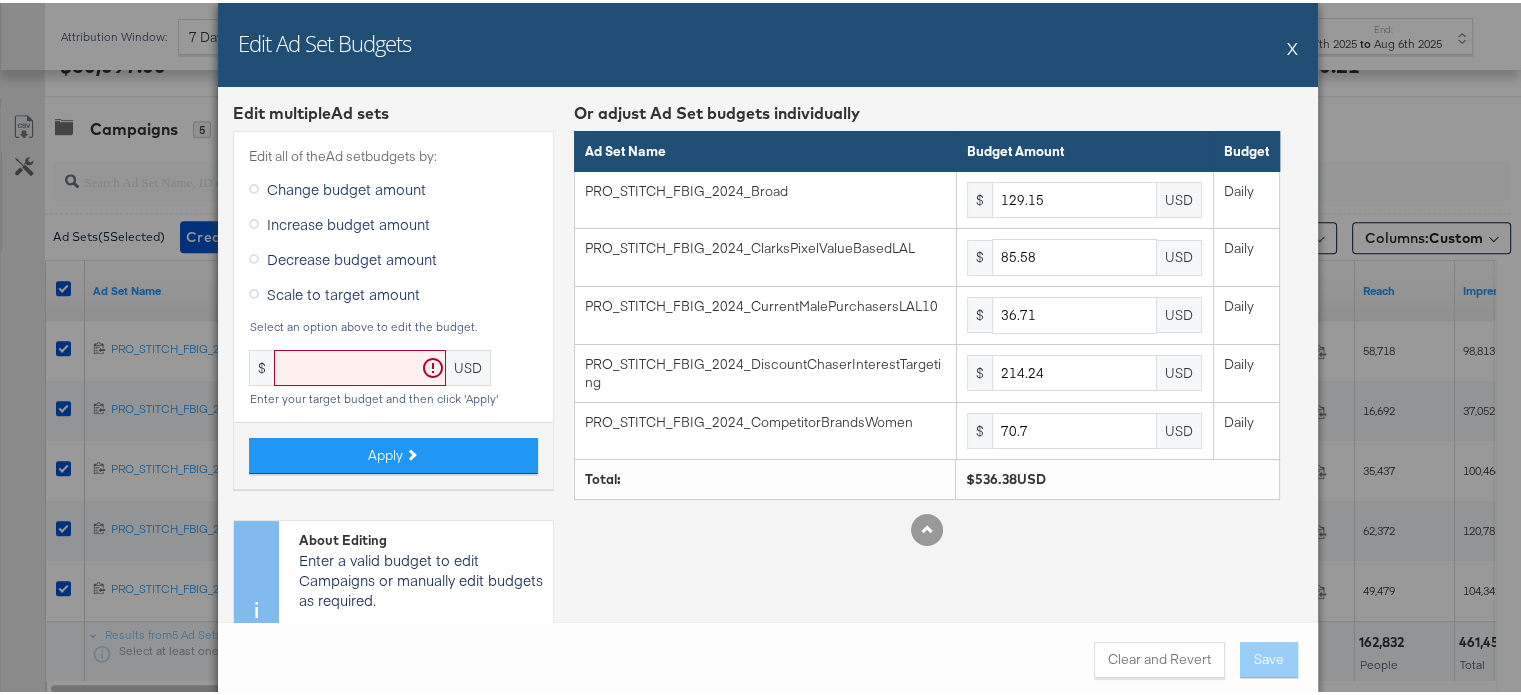 click on "X" at bounding box center [1292, 45] 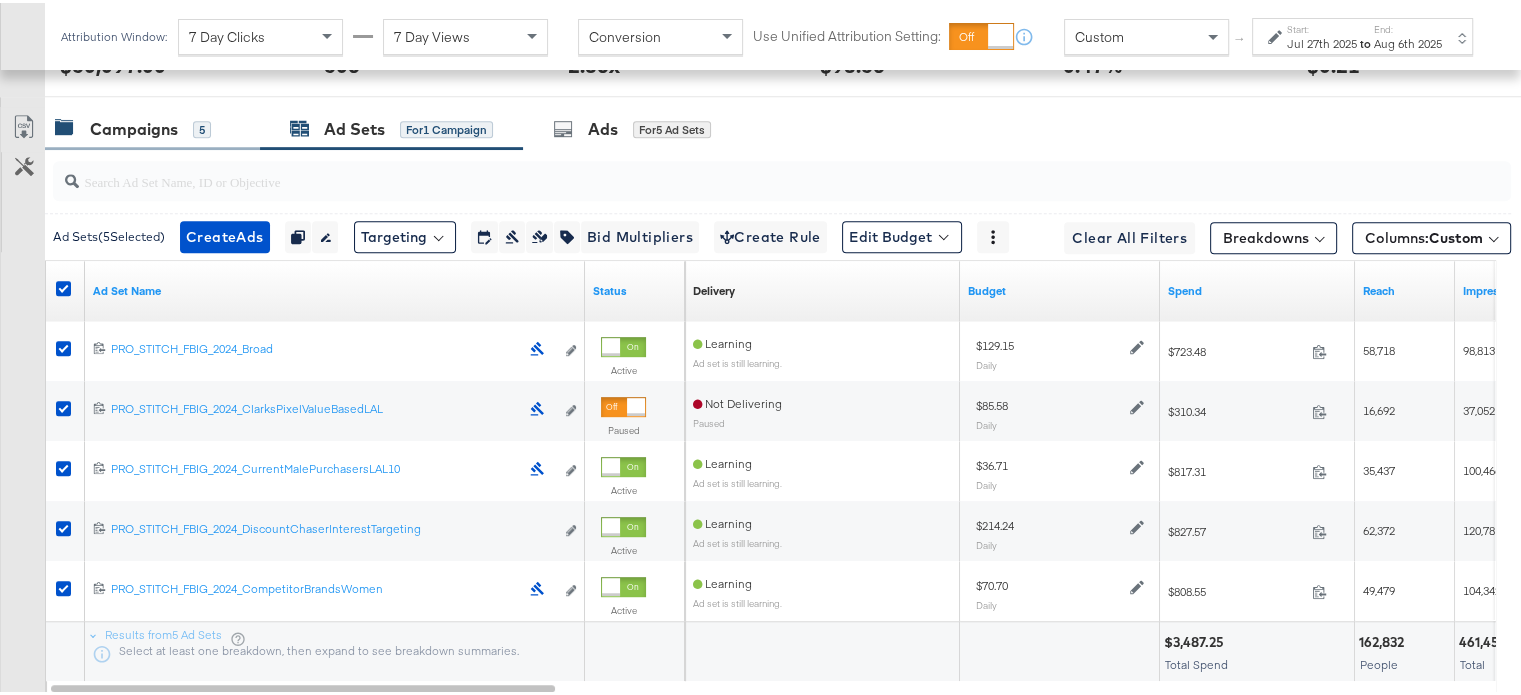 click on "Campaigns" at bounding box center [134, 126] 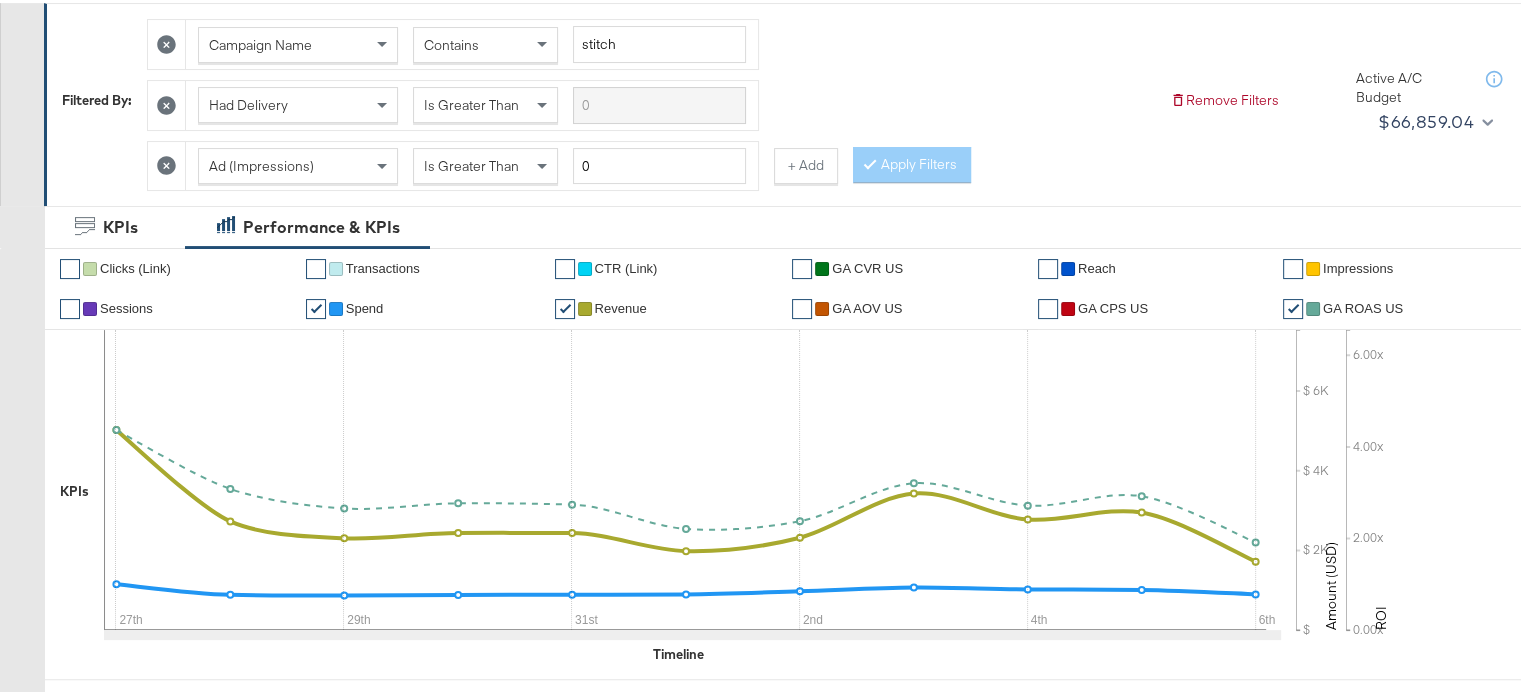 scroll, scrollTop: 0, scrollLeft: 0, axis: both 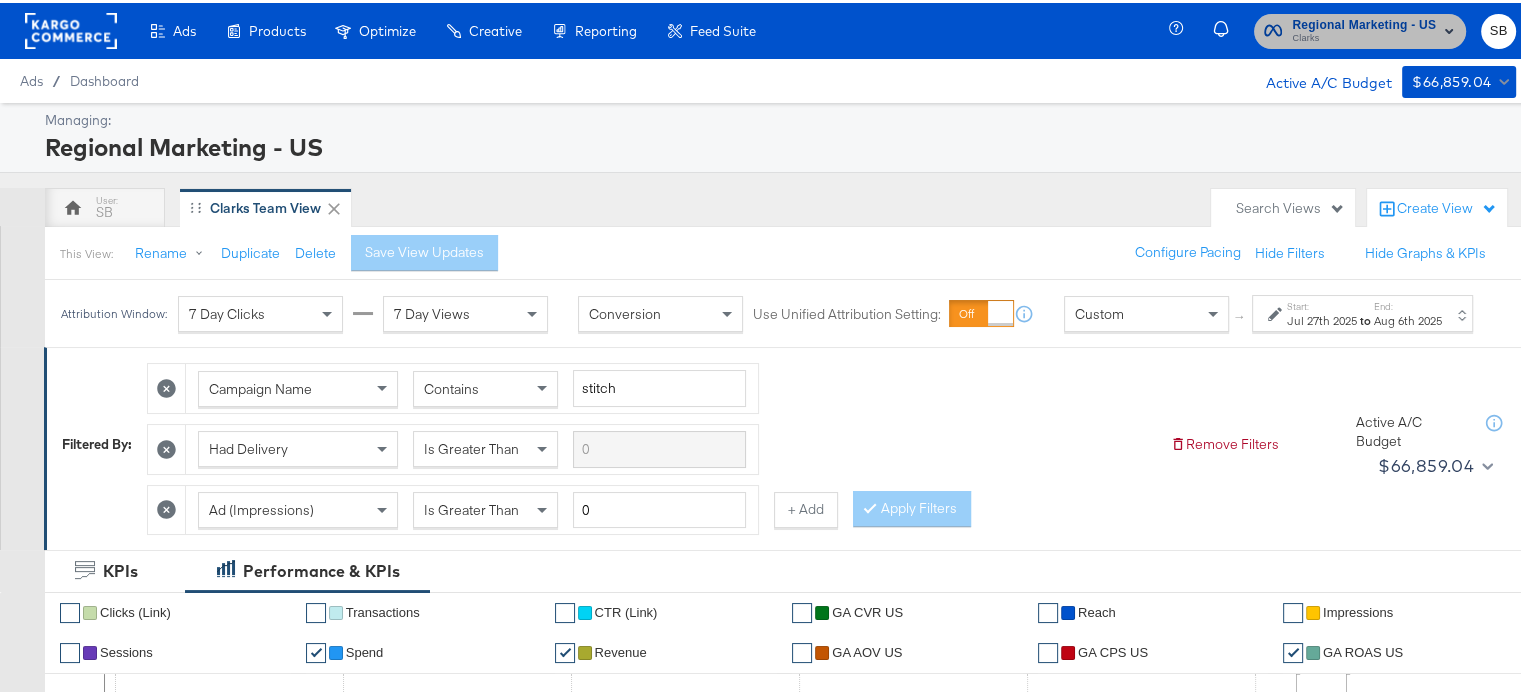 click on "Clarks" at bounding box center (1364, 36) 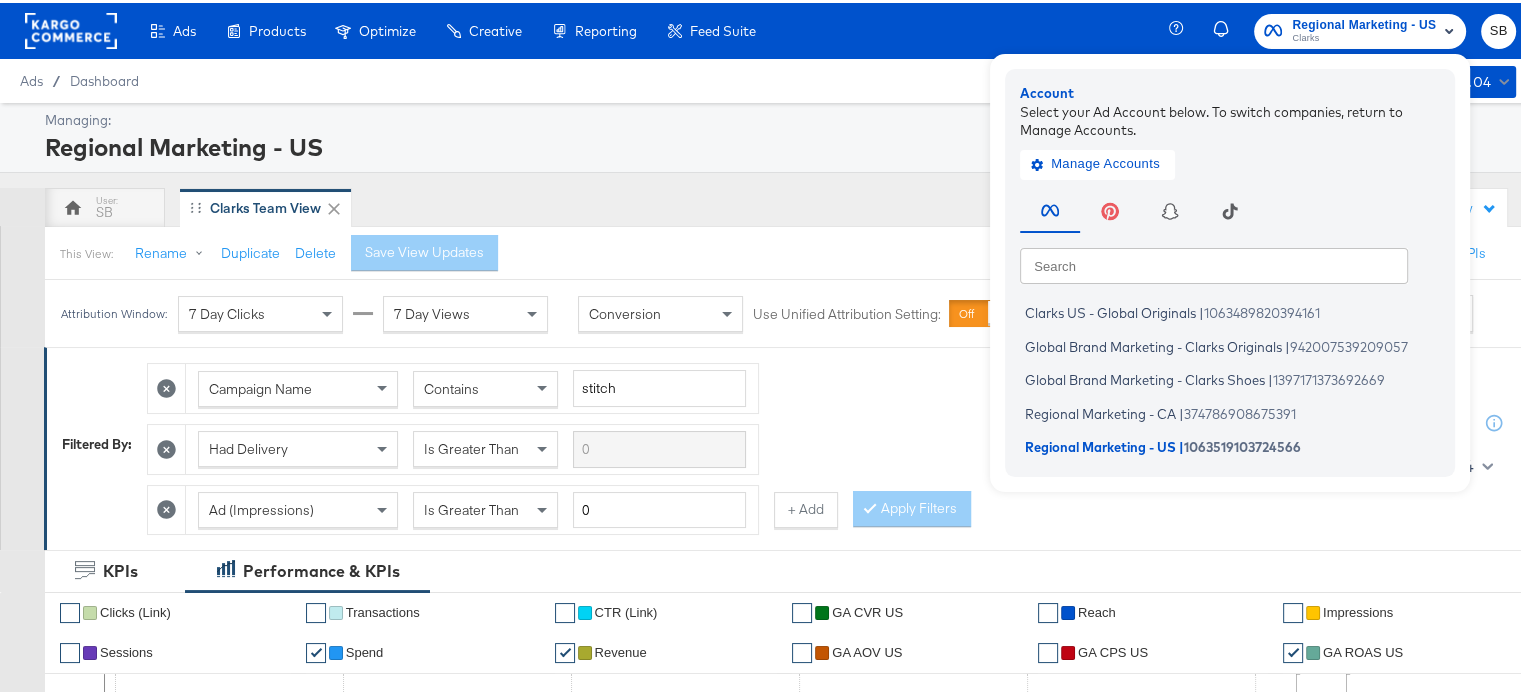 click on "Regional Marketing - US" at bounding box center (778, 144) 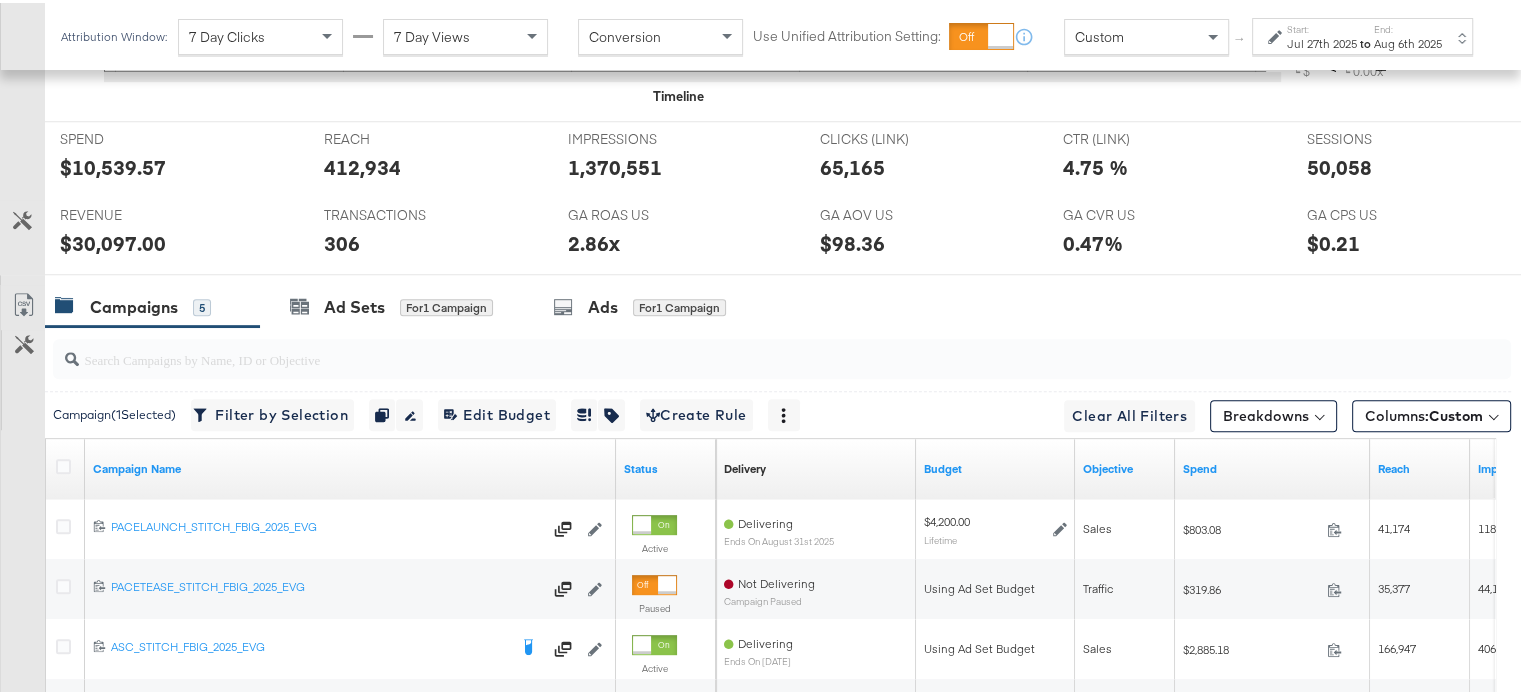 scroll, scrollTop: 924, scrollLeft: 0, axis: vertical 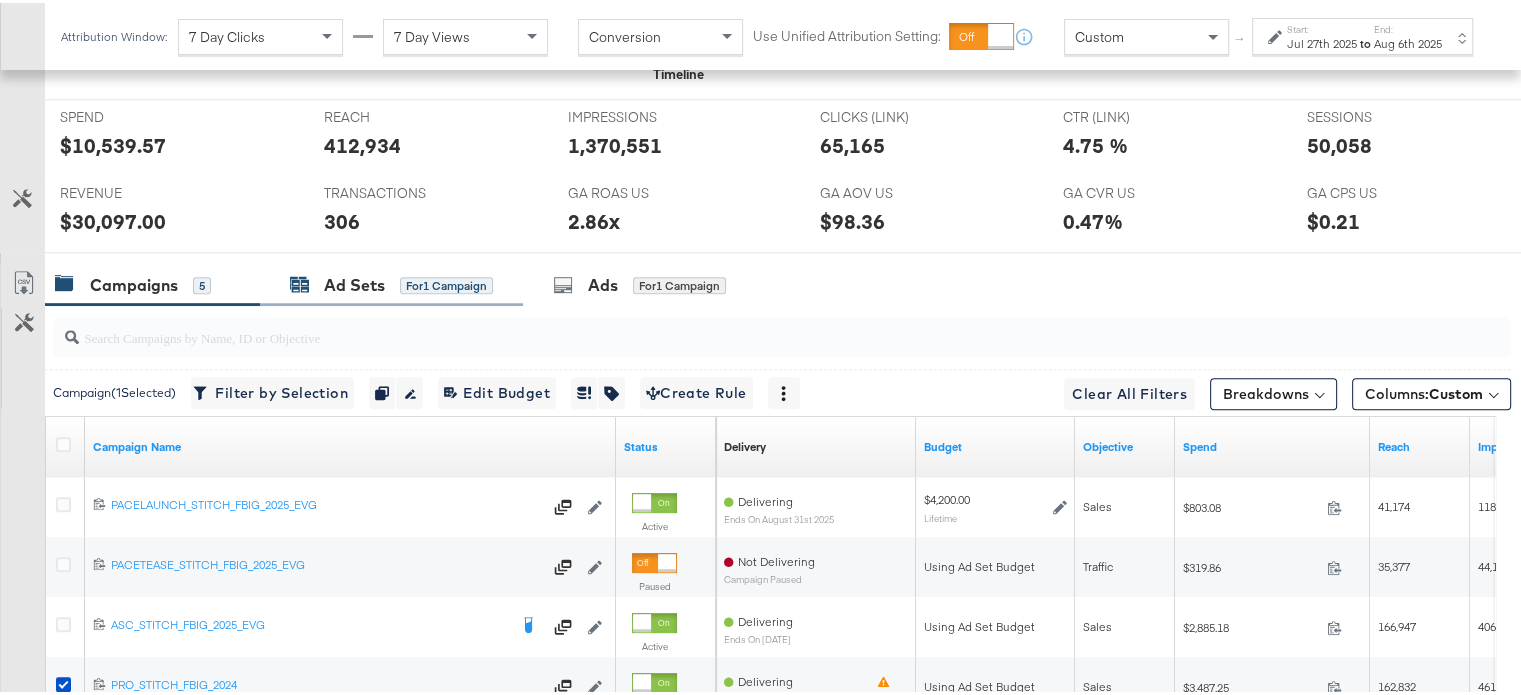 click on "Ad Sets" at bounding box center (354, 282) 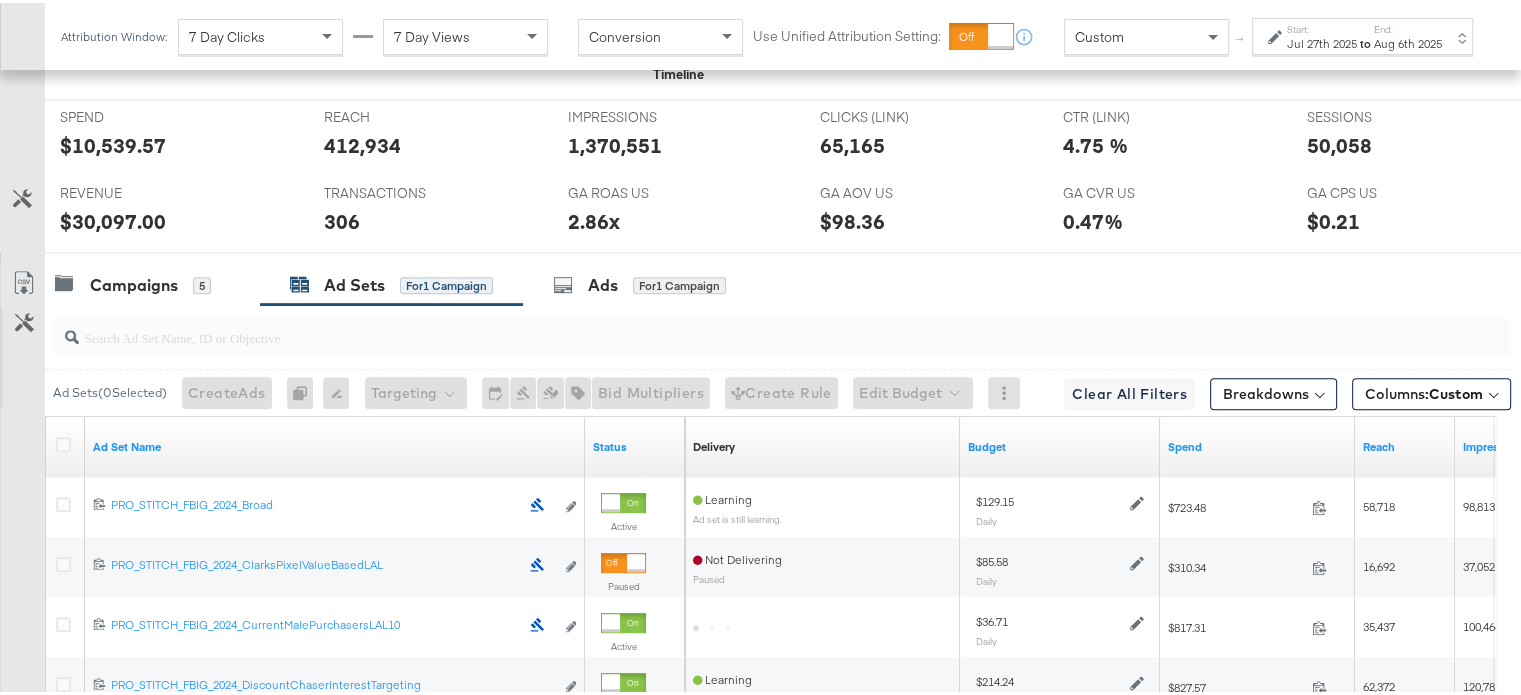 scroll, scrollTop: 1190, scrollLeft: 0, axis: vertical 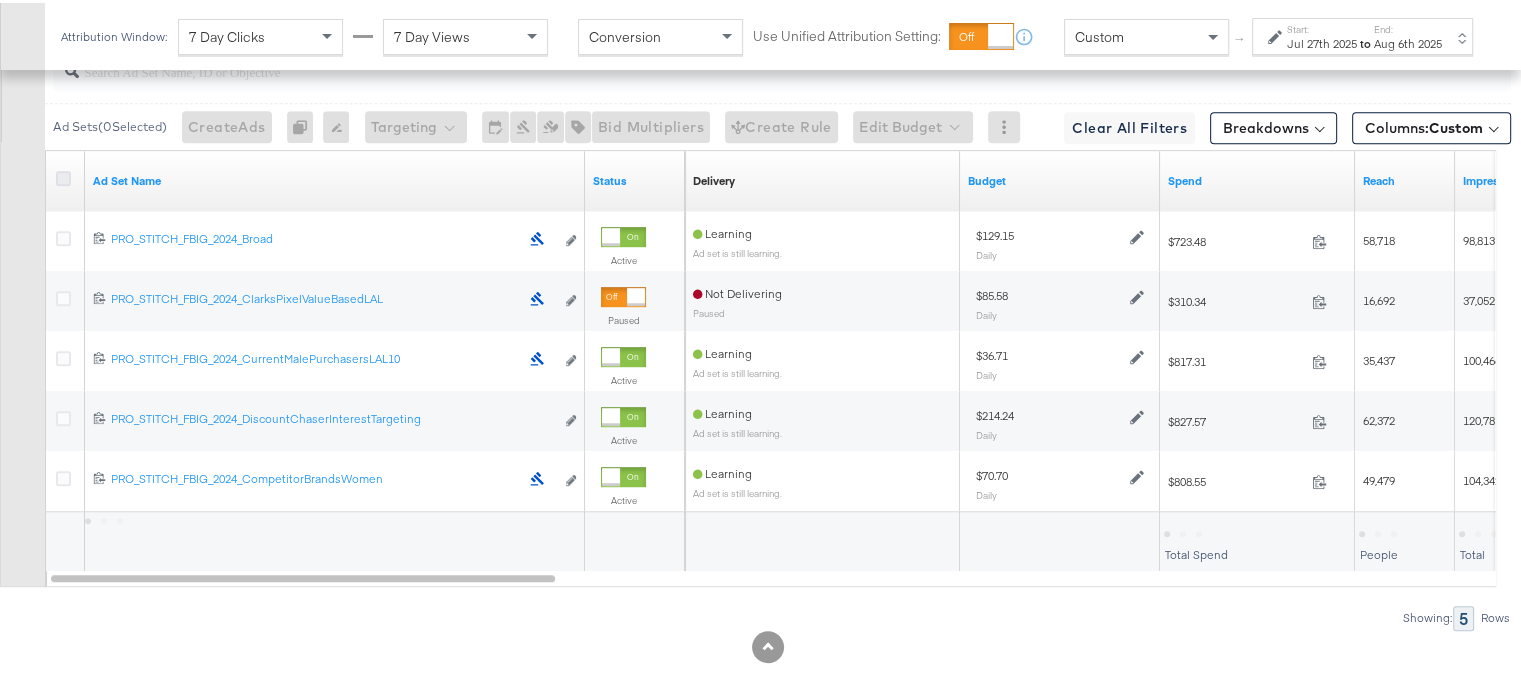 click at bounding box center (63, 175) 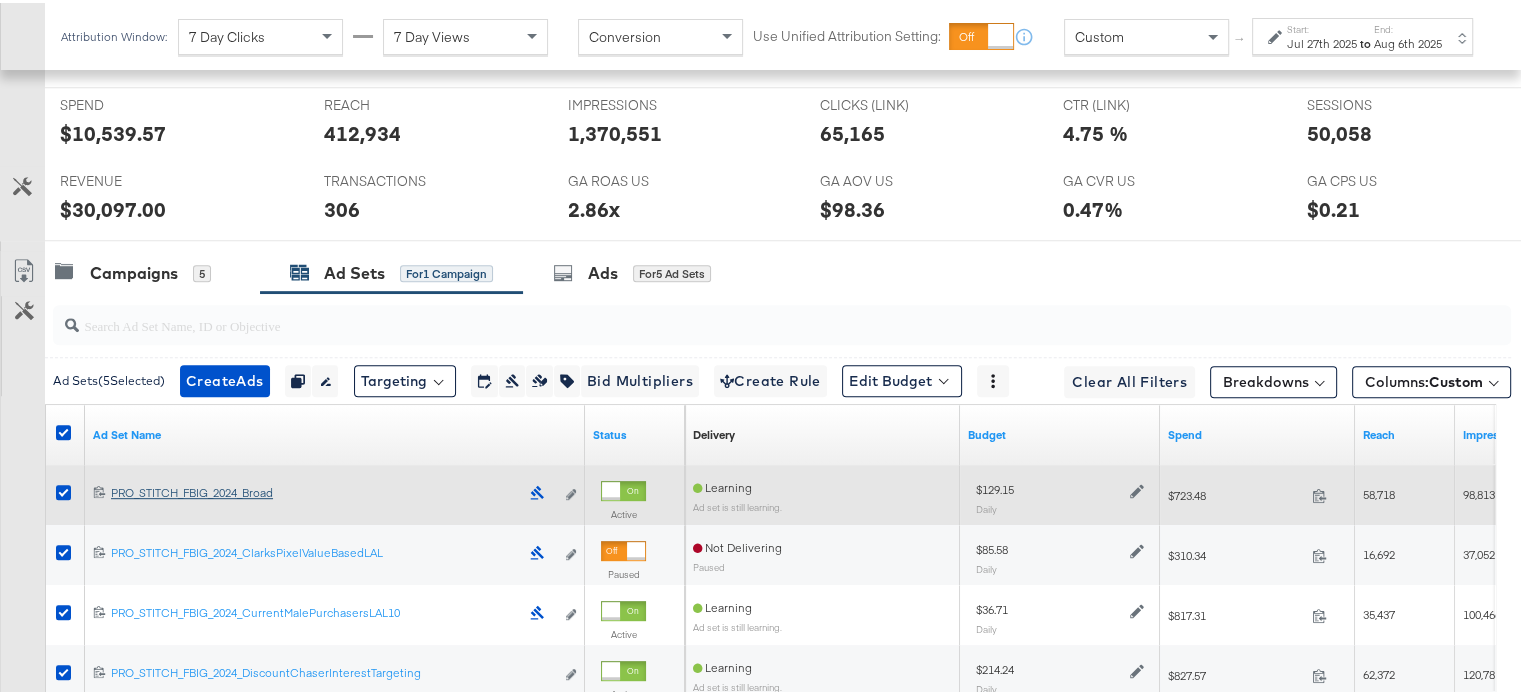 scroll, scrollTop: 934, scrollLeft: 0, axis: vertical 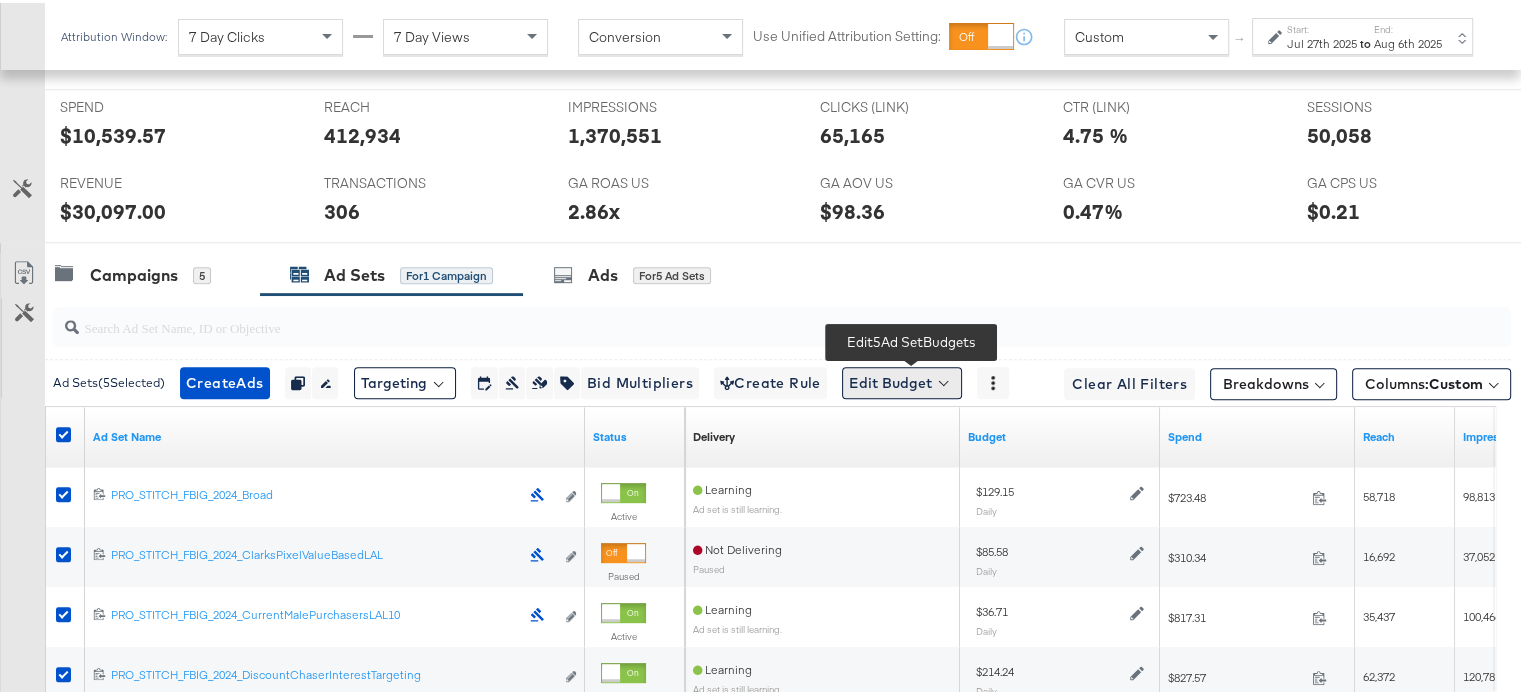 click on "Edit Budget" at bounding box center [902, 380] 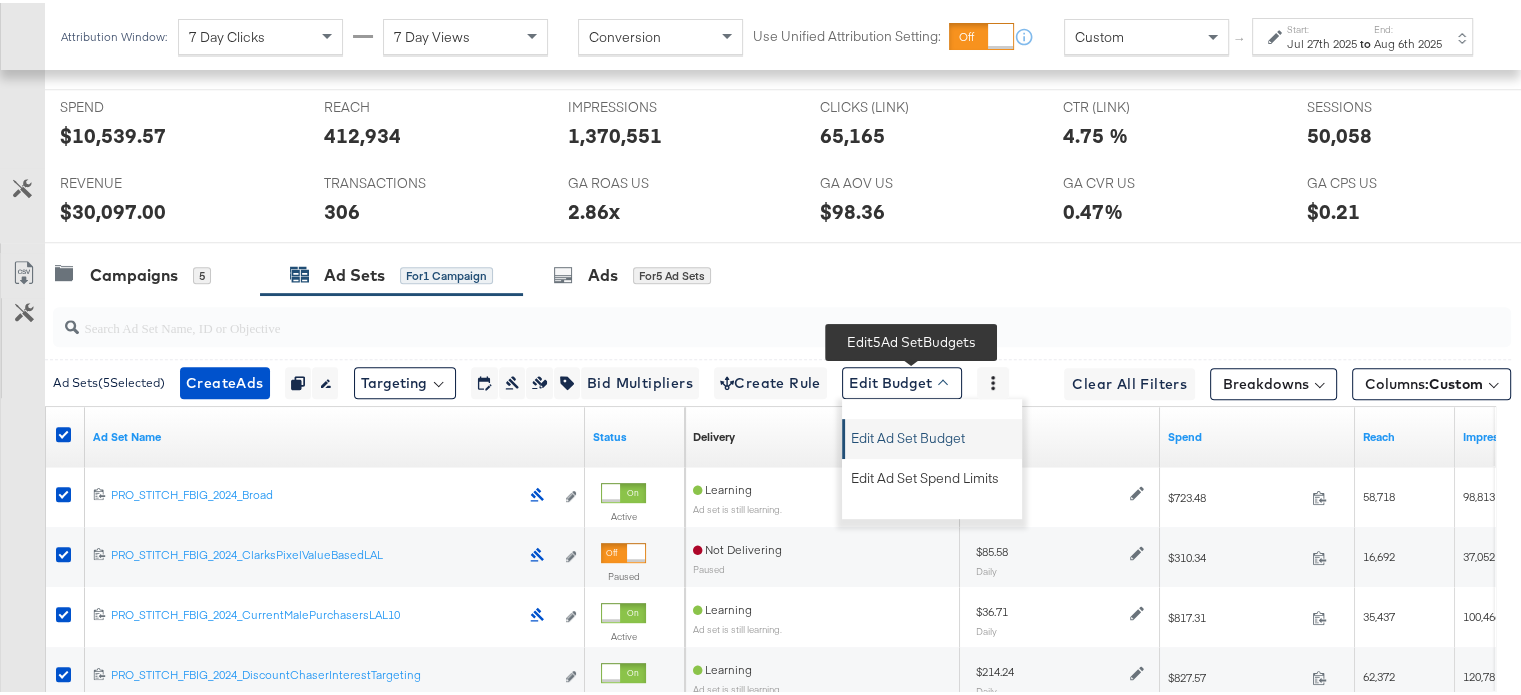 click on "Edit Ad Set Budget" at bounding box center (908, 432) 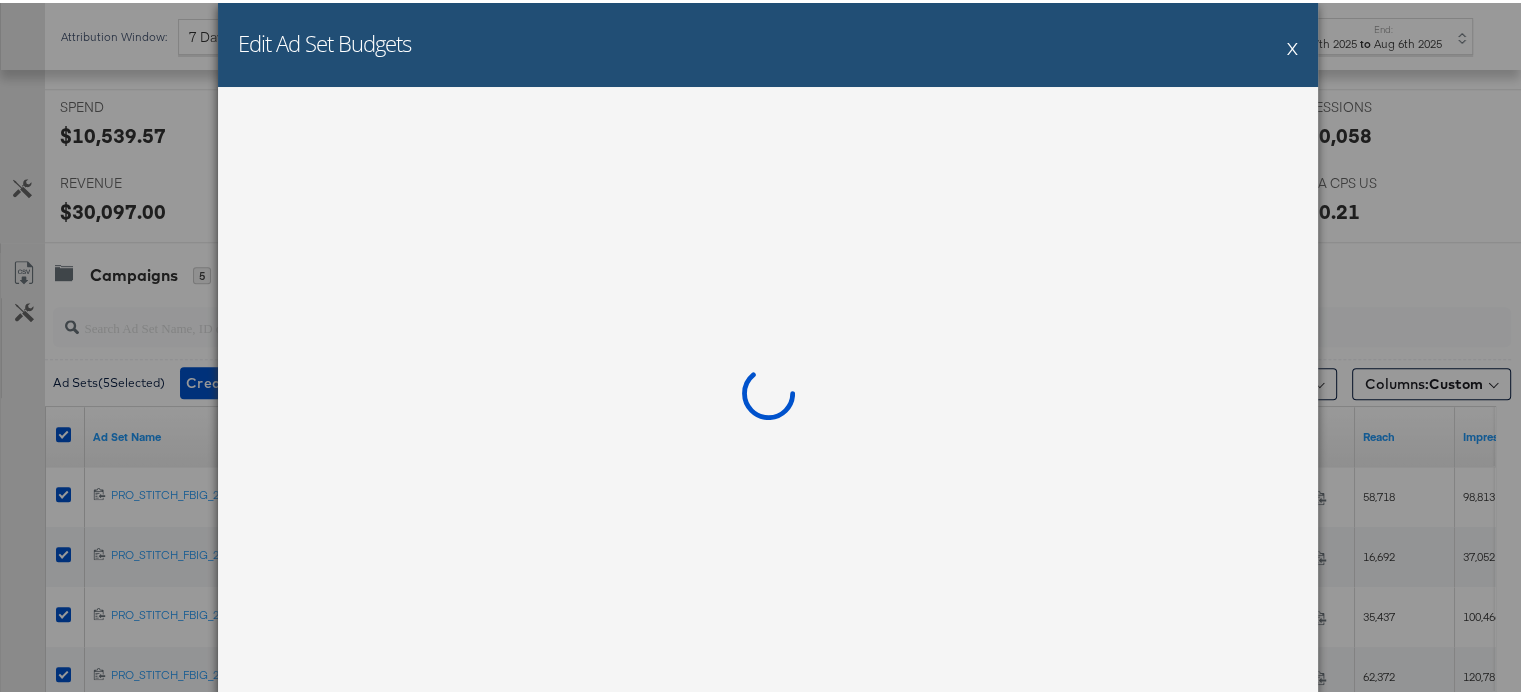 click at bounding box center [768, 397] 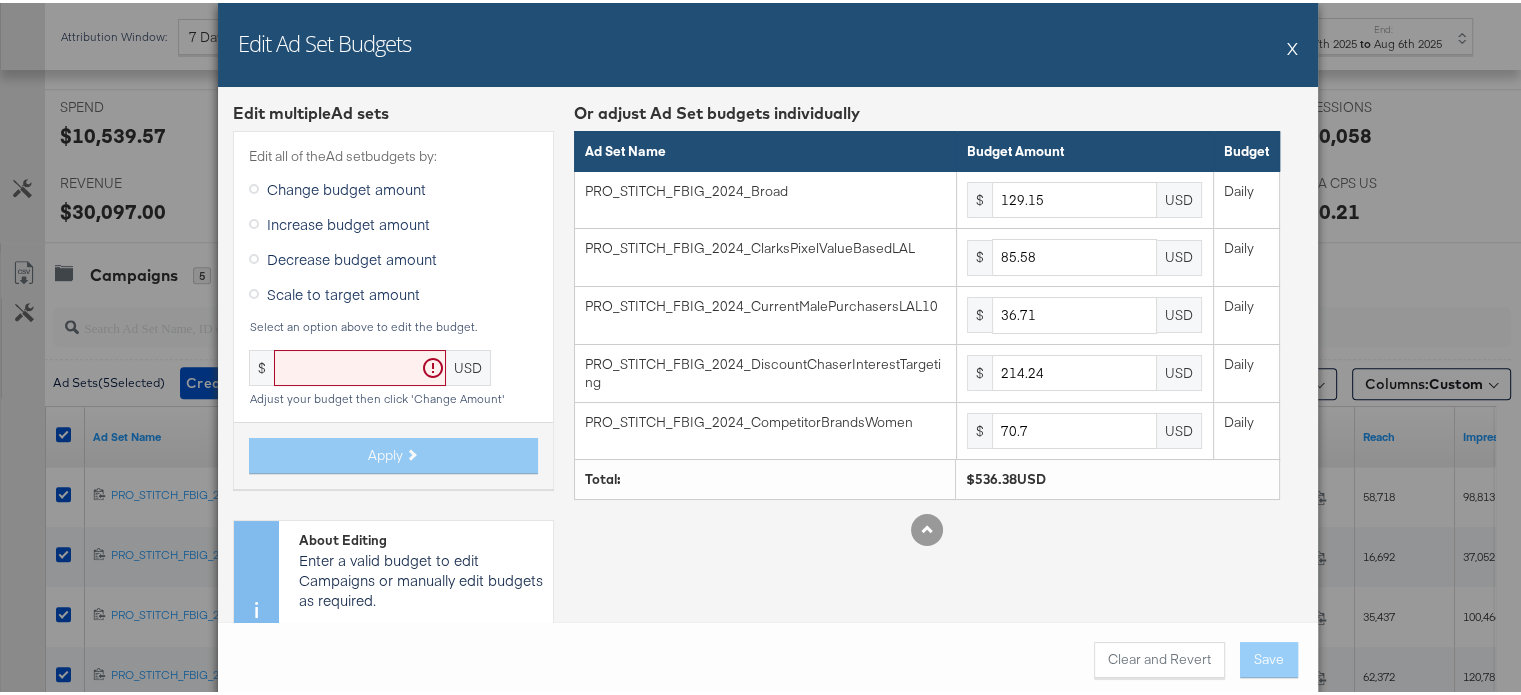 click on "X" at bounding box center [1292, 45] 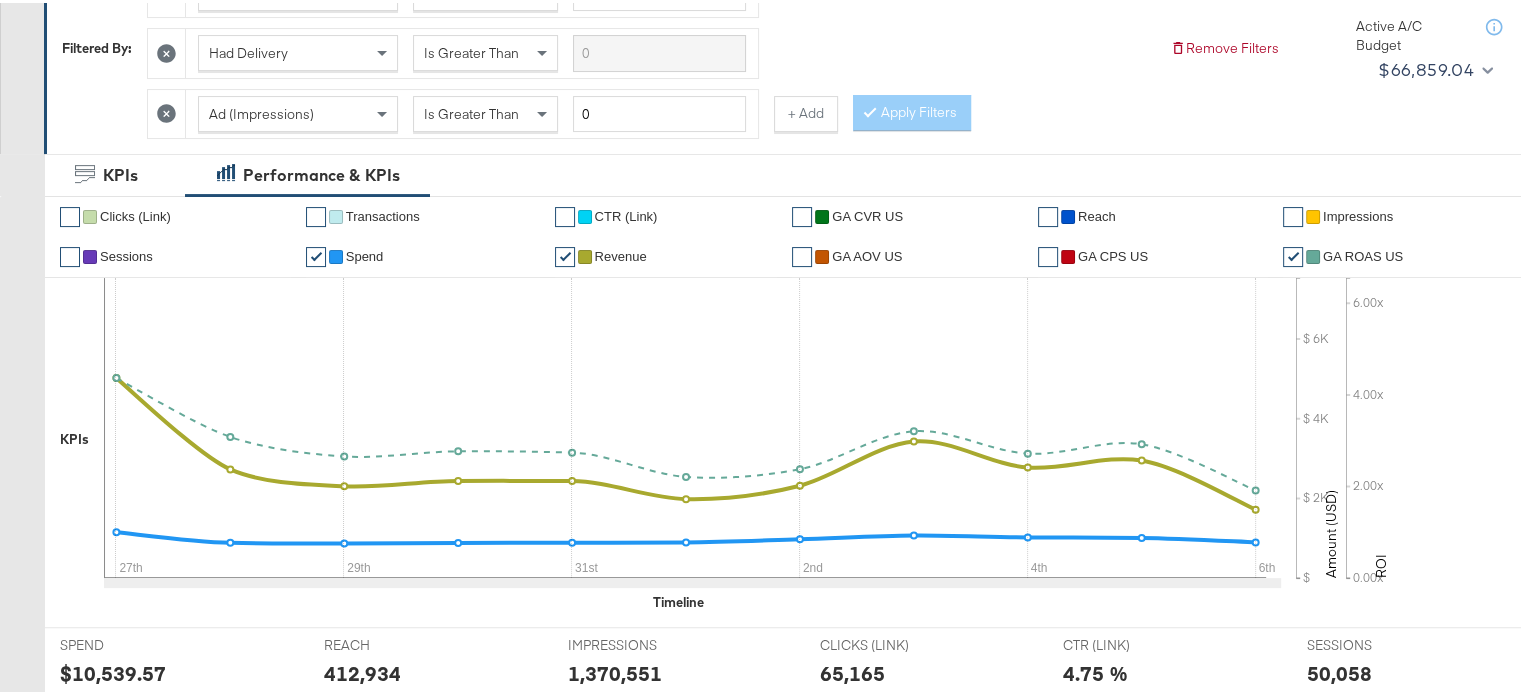 scroll, scrollTop: 10, scrollLeft: 0, axis: vertical 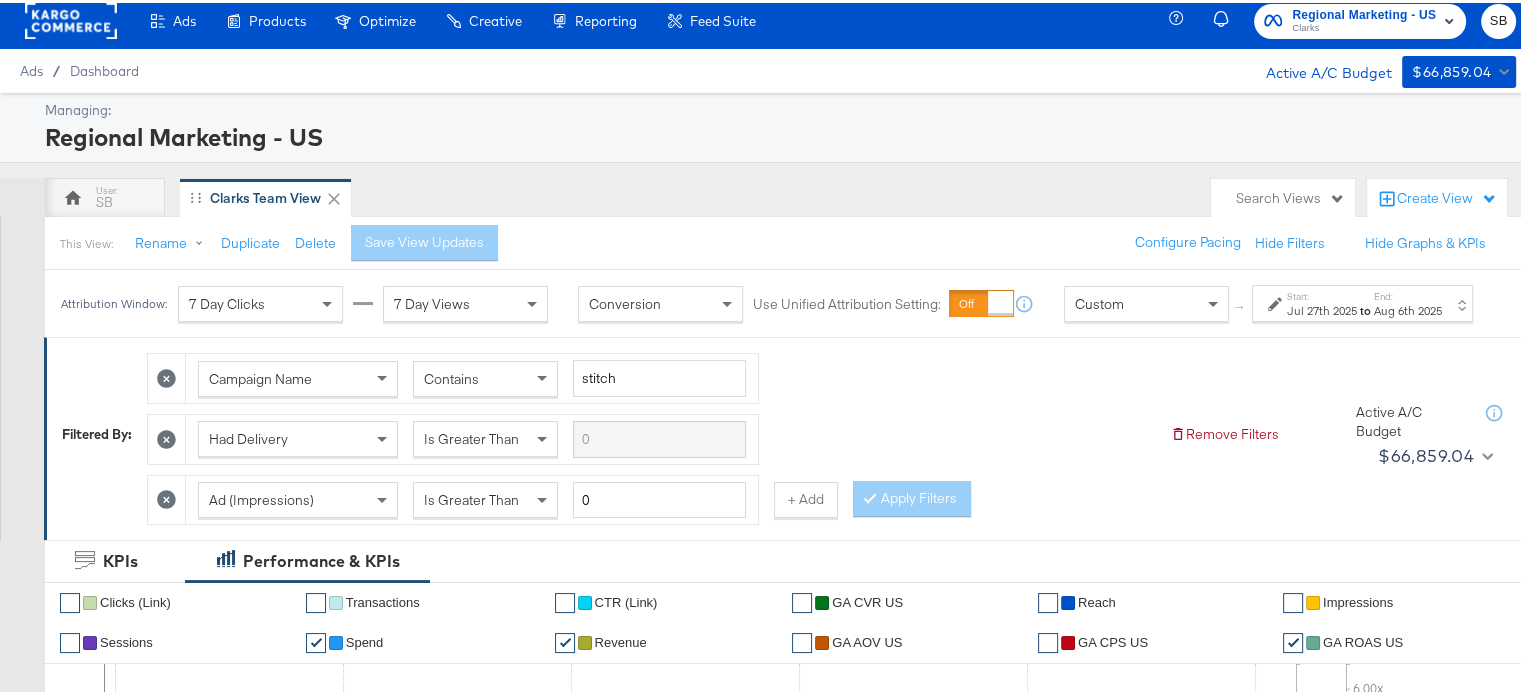 click 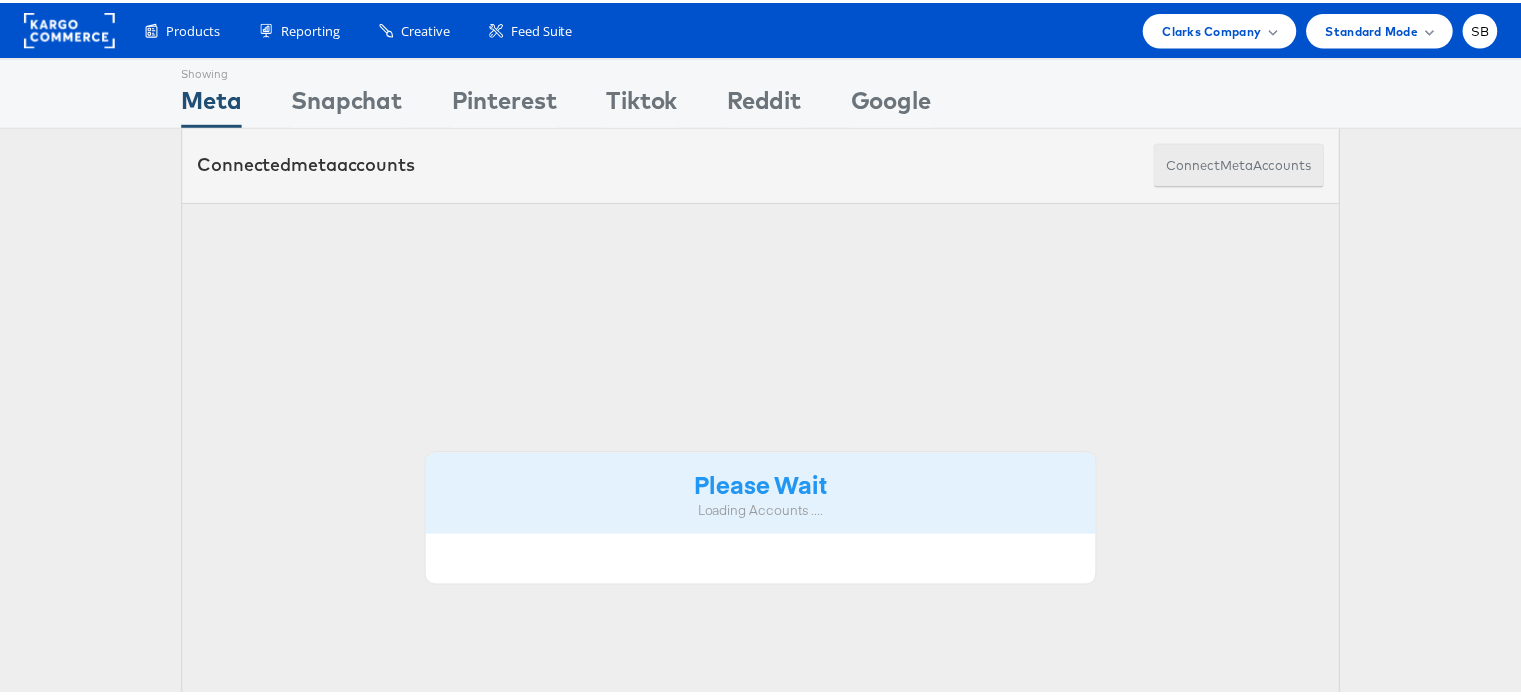 scroll, scrollTop: 0, scrollLeft: 0, axis: both 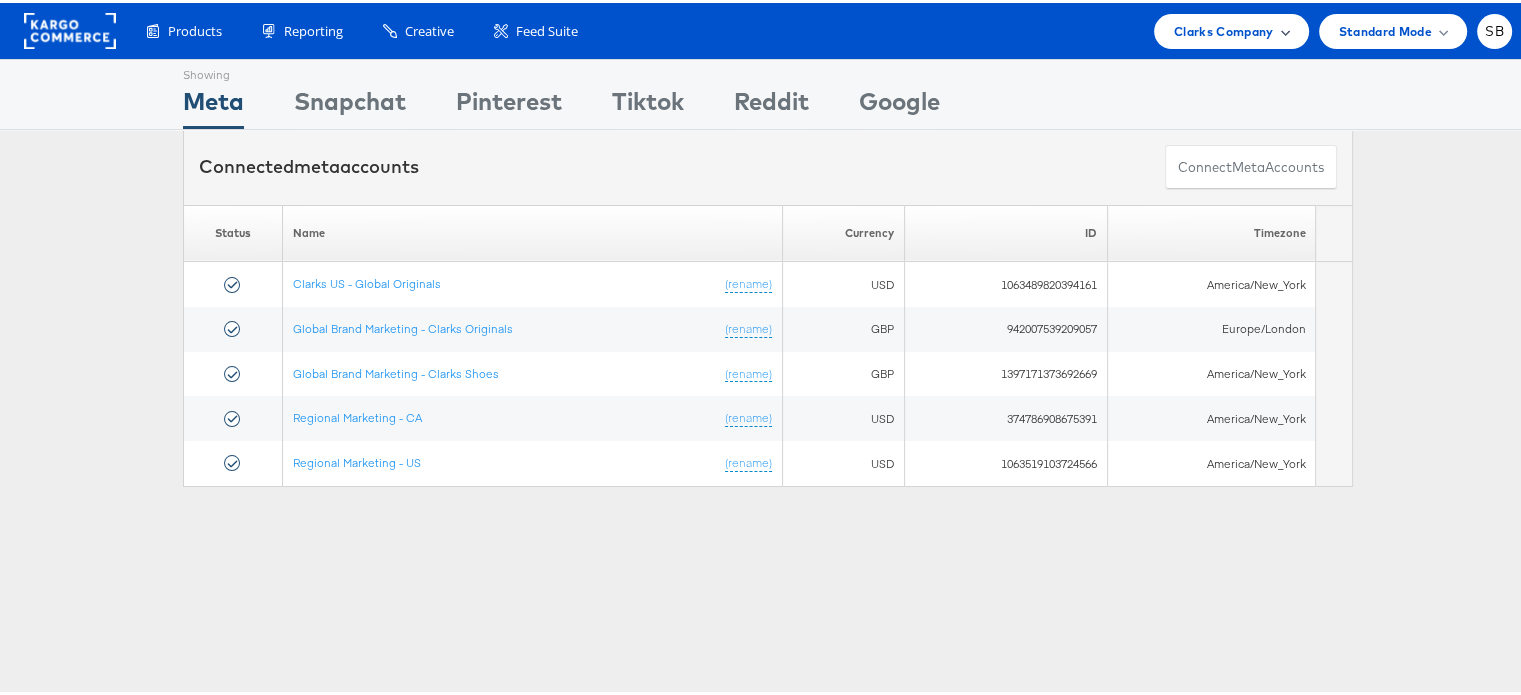 click on "Clarks Company" at bounding box center [1224, 28] 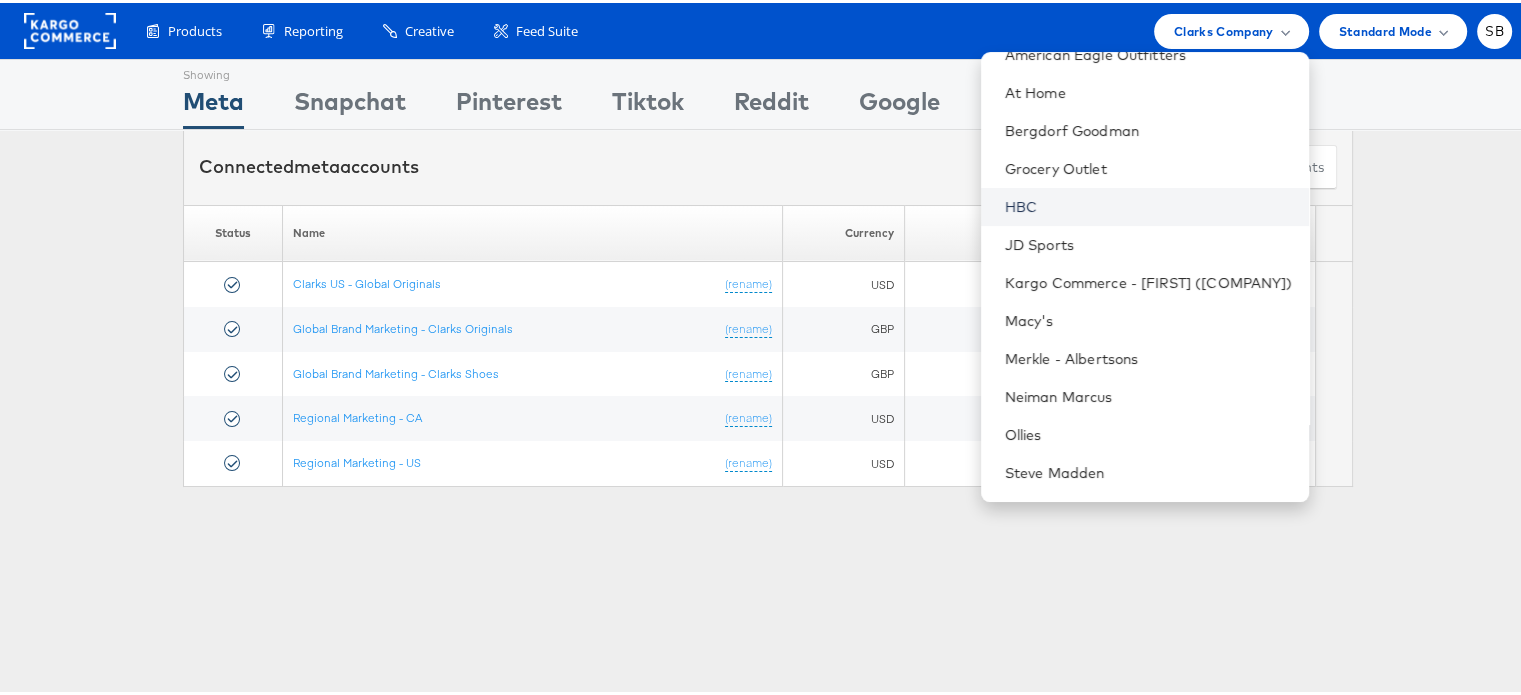 scroll, scrollTop: 172, scrollLeft: 0, axis: vertical 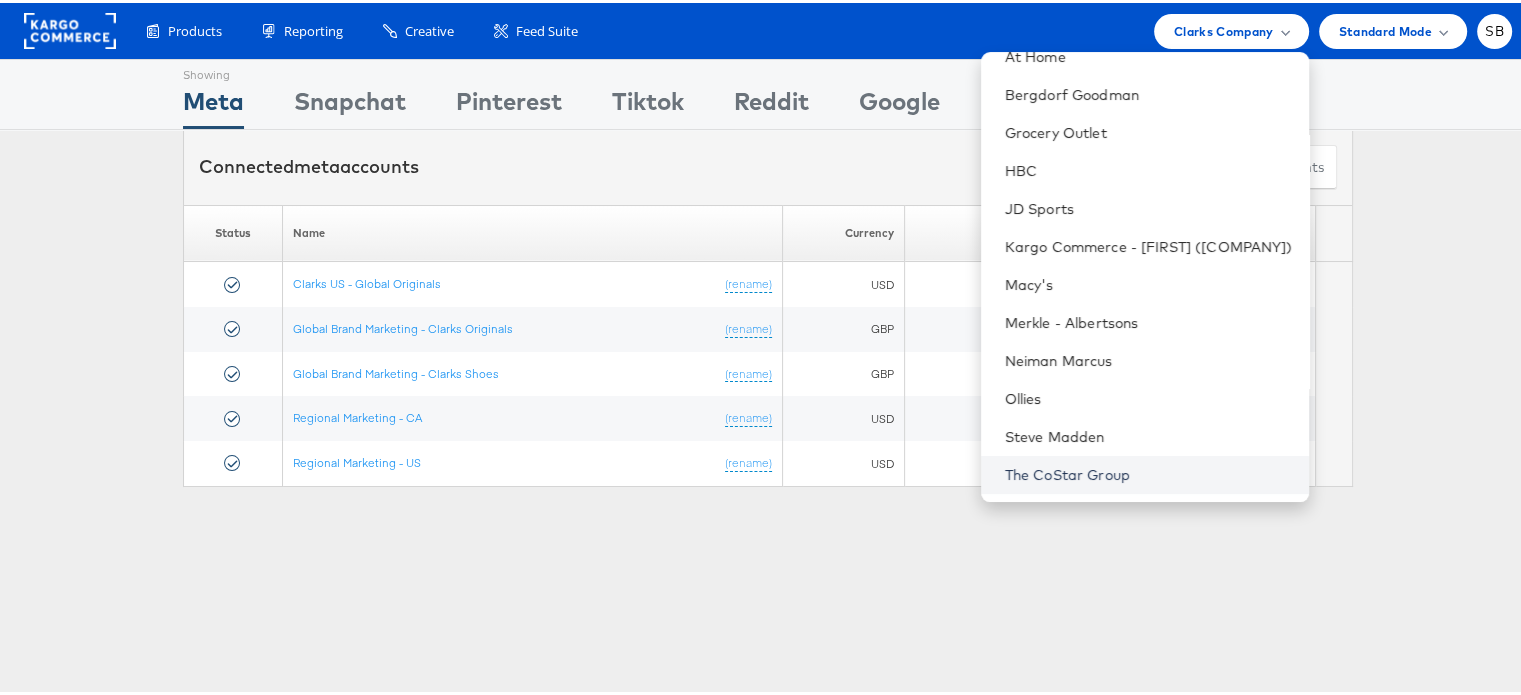 click on "The CoStar Group" at bounding box center [1149, 472] 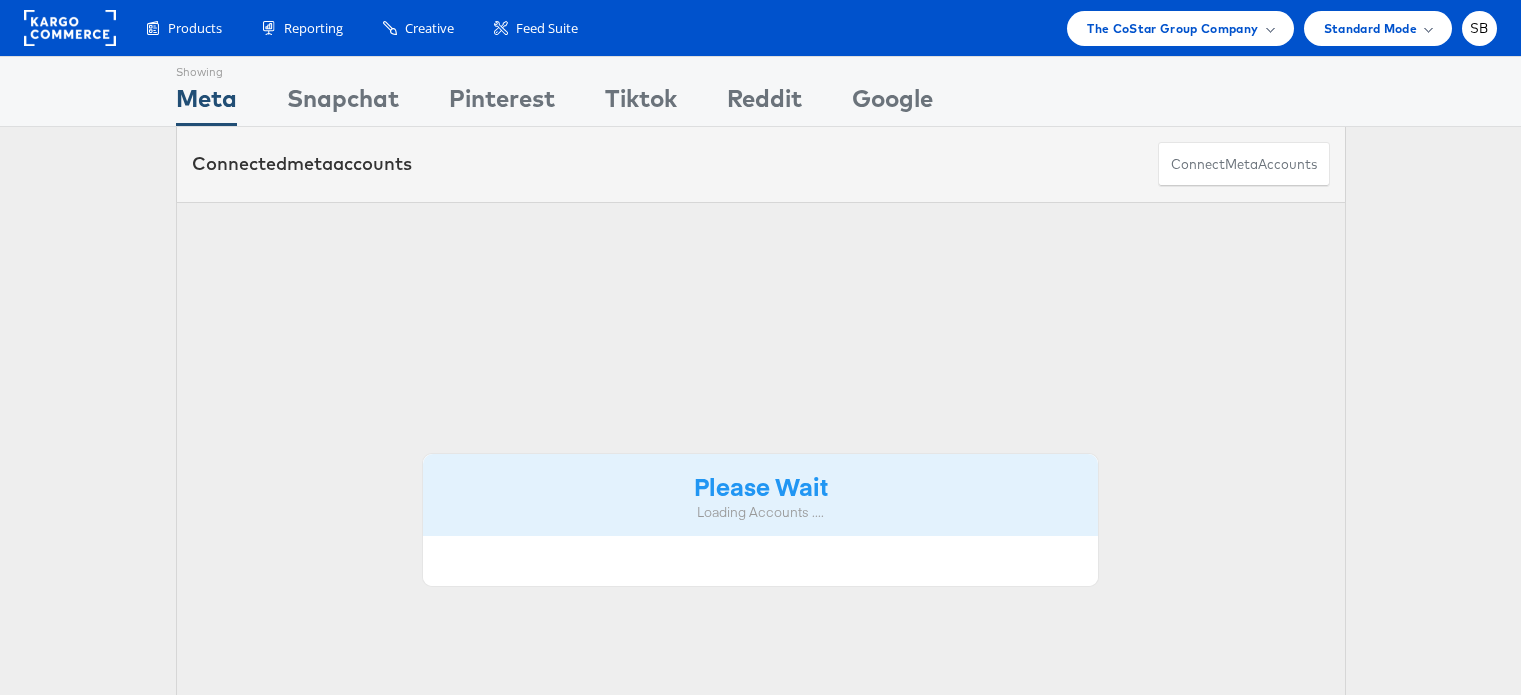 scroll, scrollTop: 0, scrollLeft: 0, axis: both 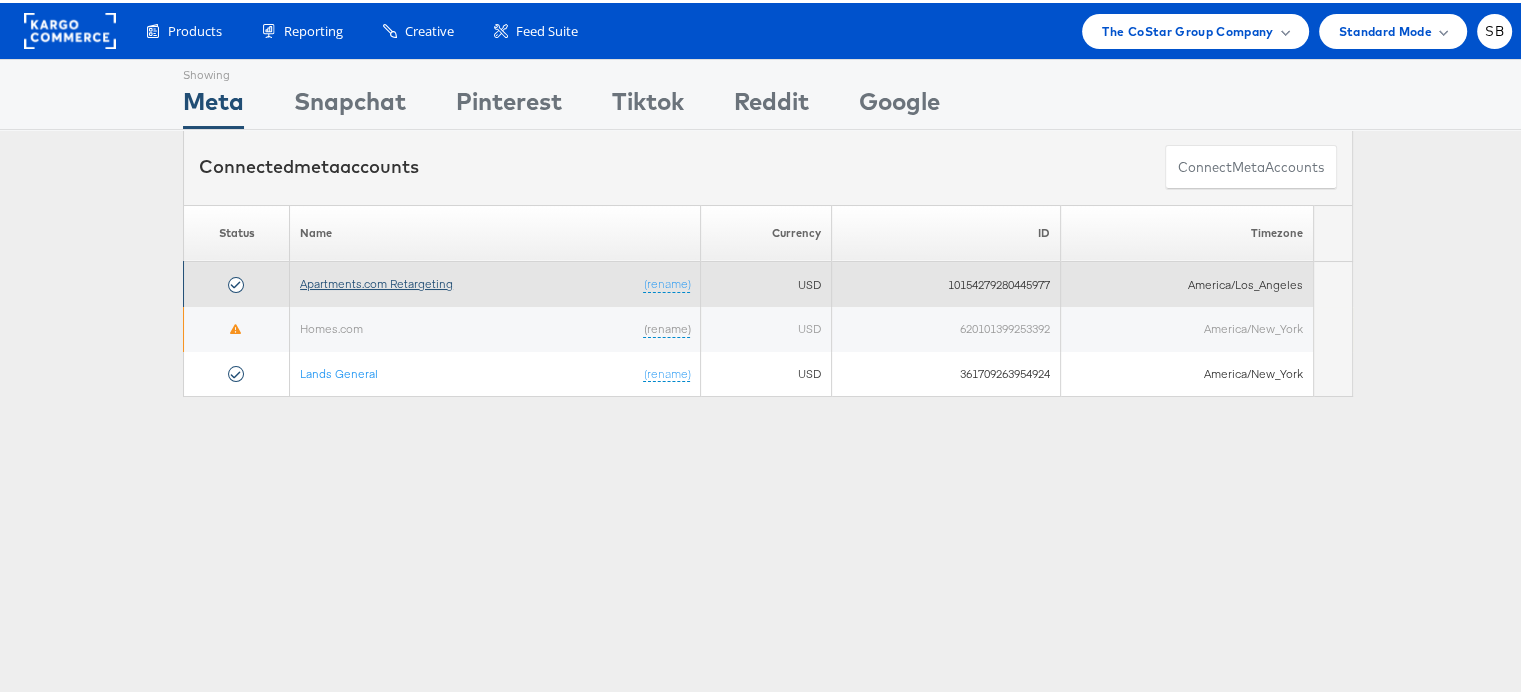click on "Apartments.com Retargeting" at bounding box center (376, 280) 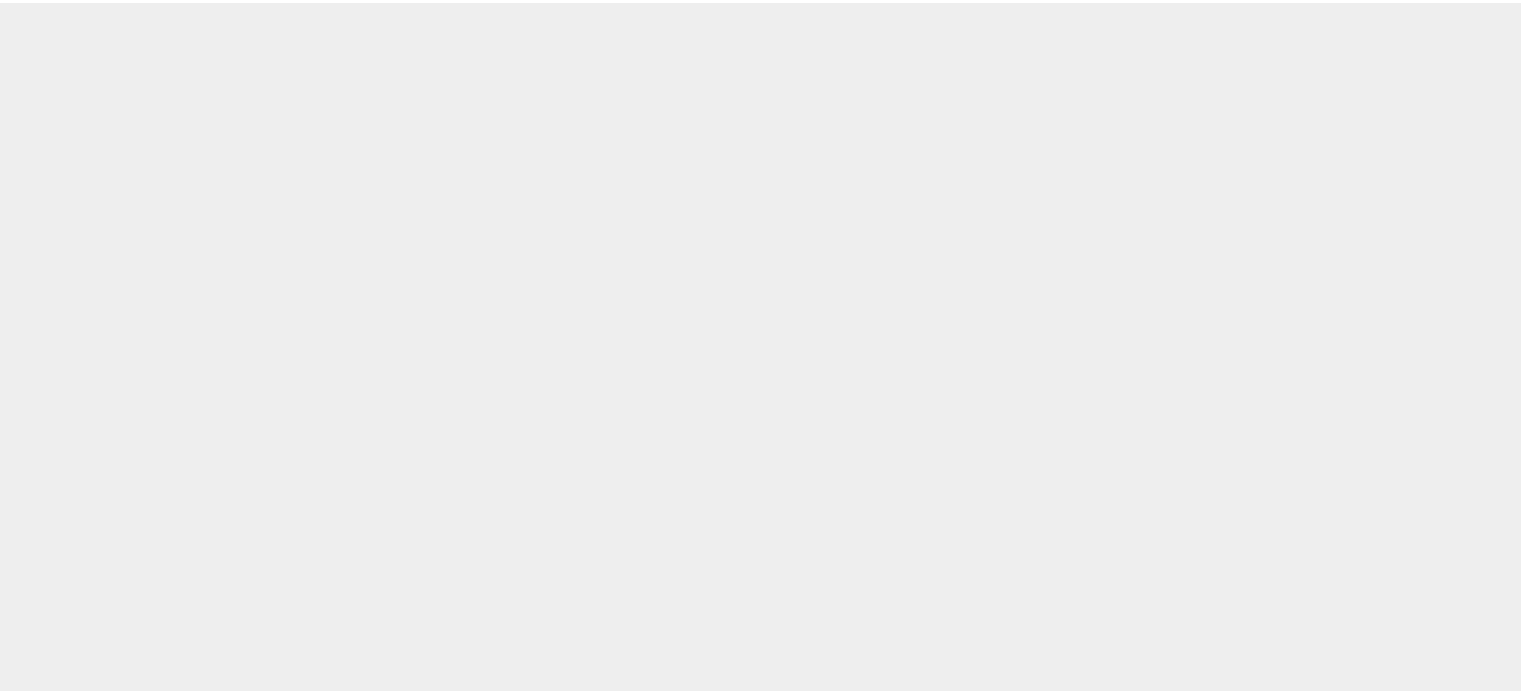 scroll, scrollTop: 0, scrollLeft: 0, axis: both 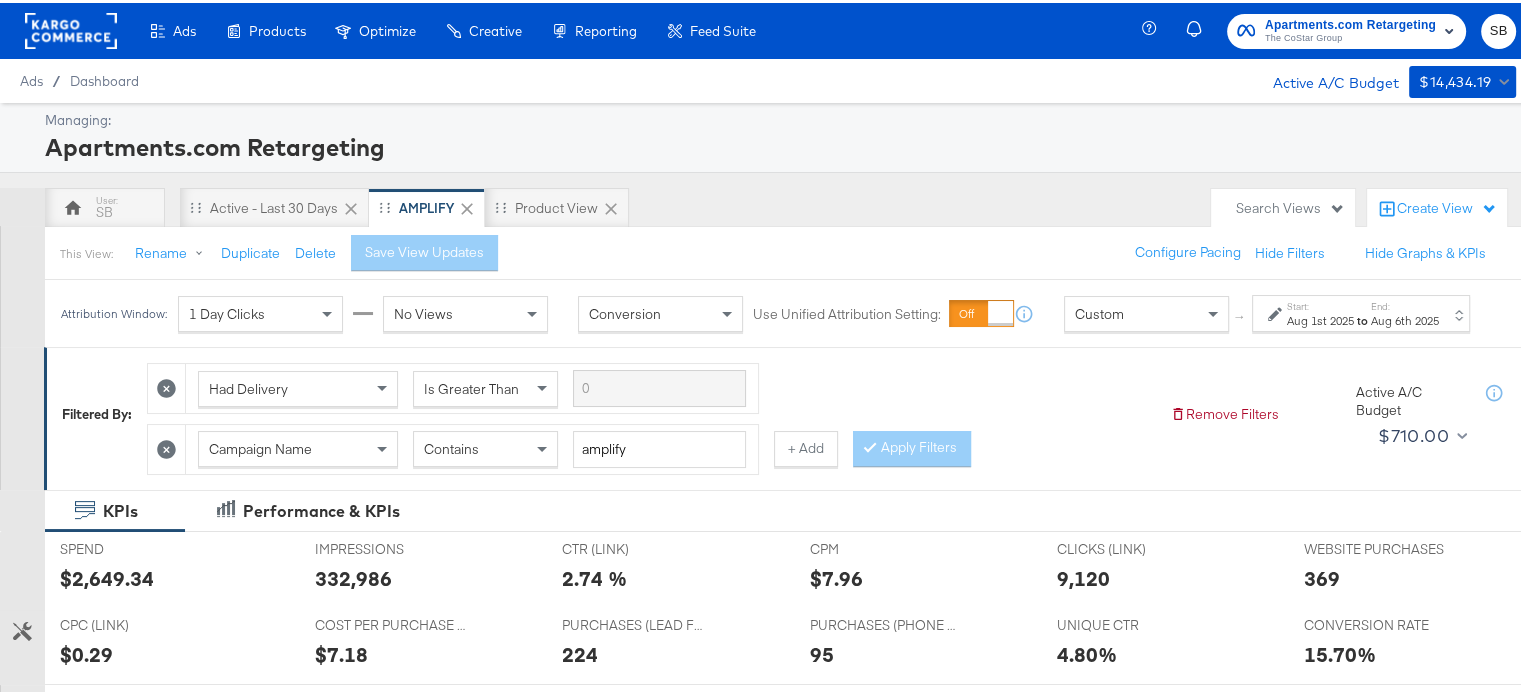 click on "Aug 1st 2025" at bounding box center (1320, 318) 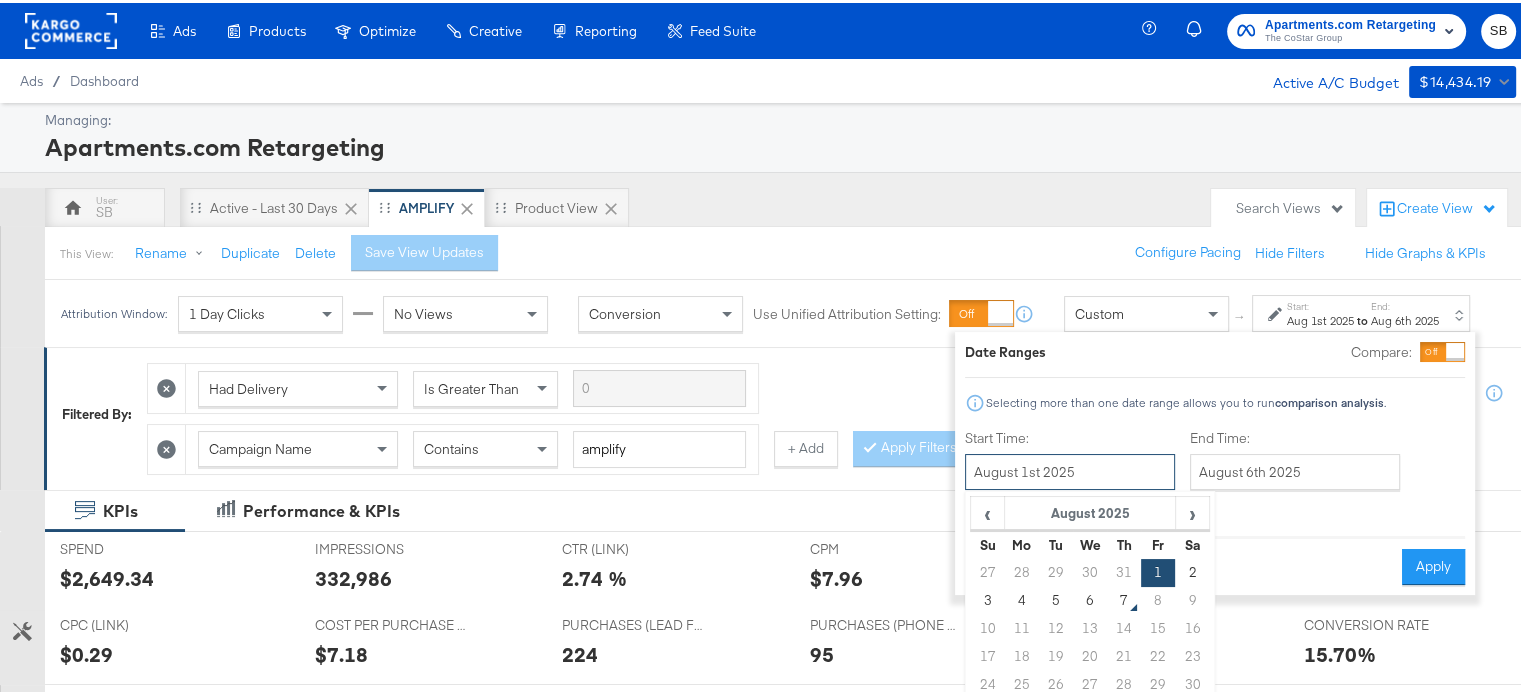 click on "August 1st 2025" at bounding box center (1070, 469) 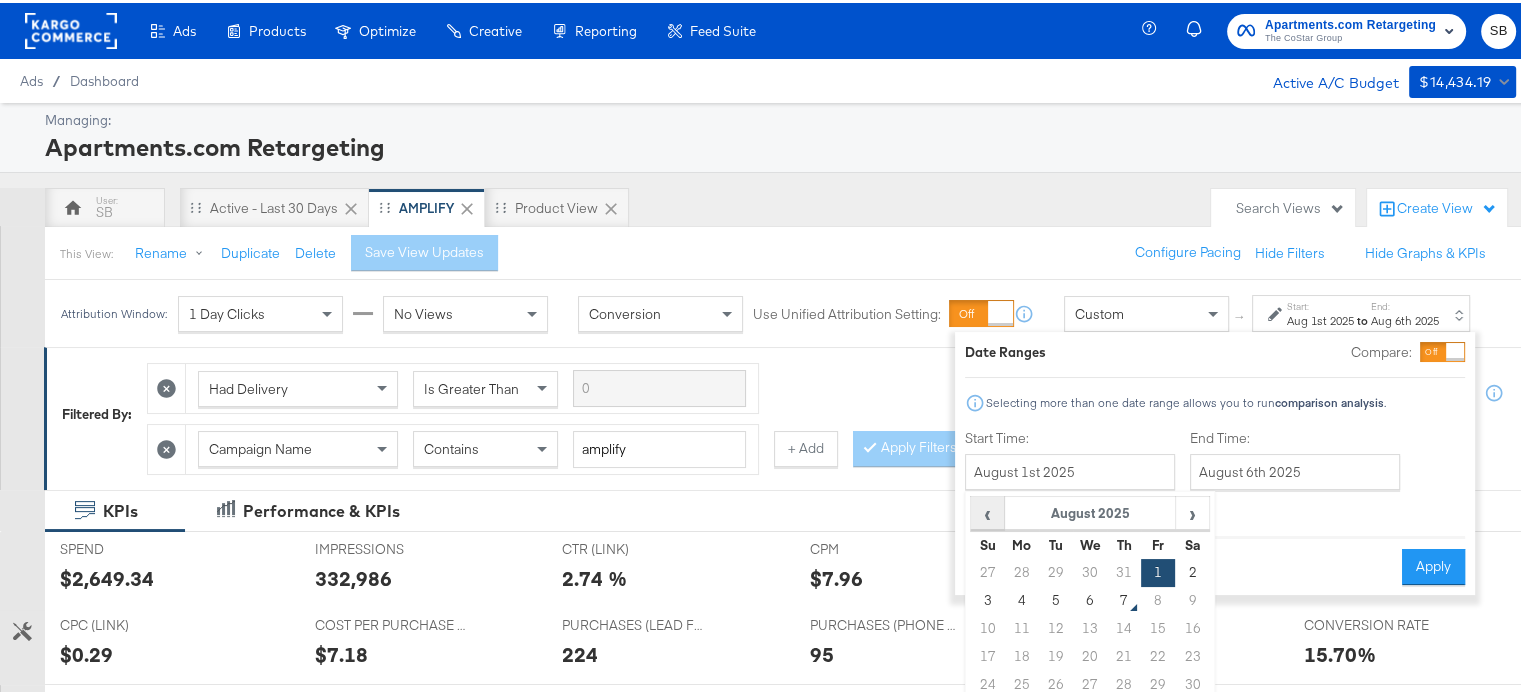 click on "‹" at bounding box center (987, 510) 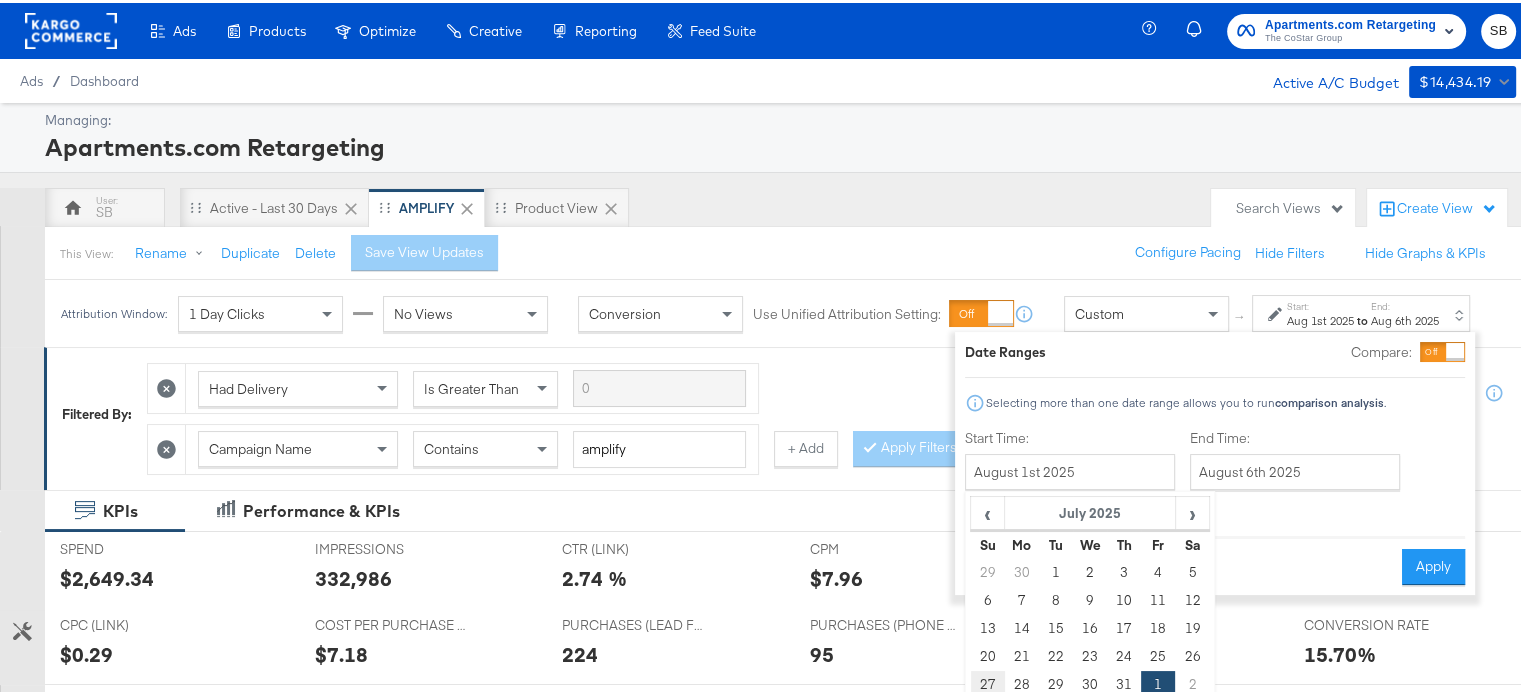 click on "27" at bounding box center [988, 682] 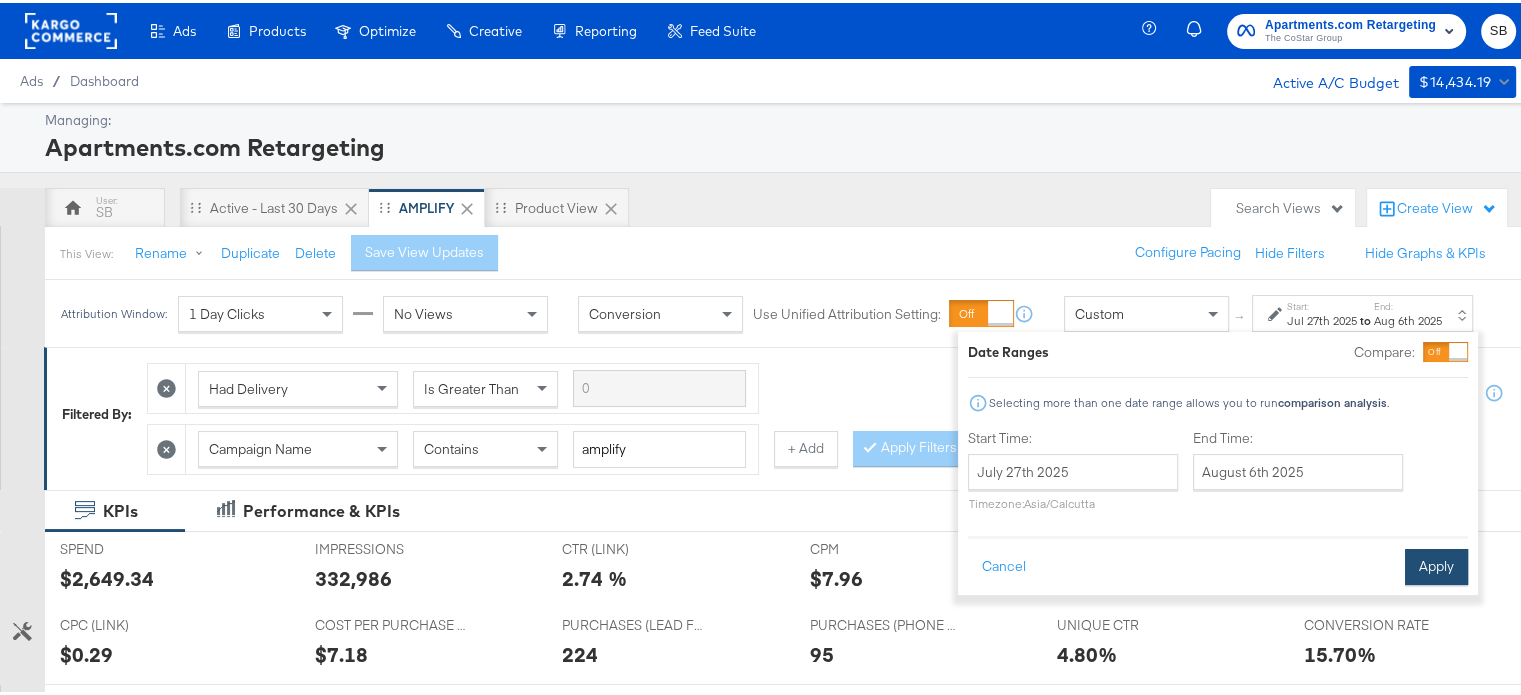 click on "Apply" at bounding box center [1436, 564] 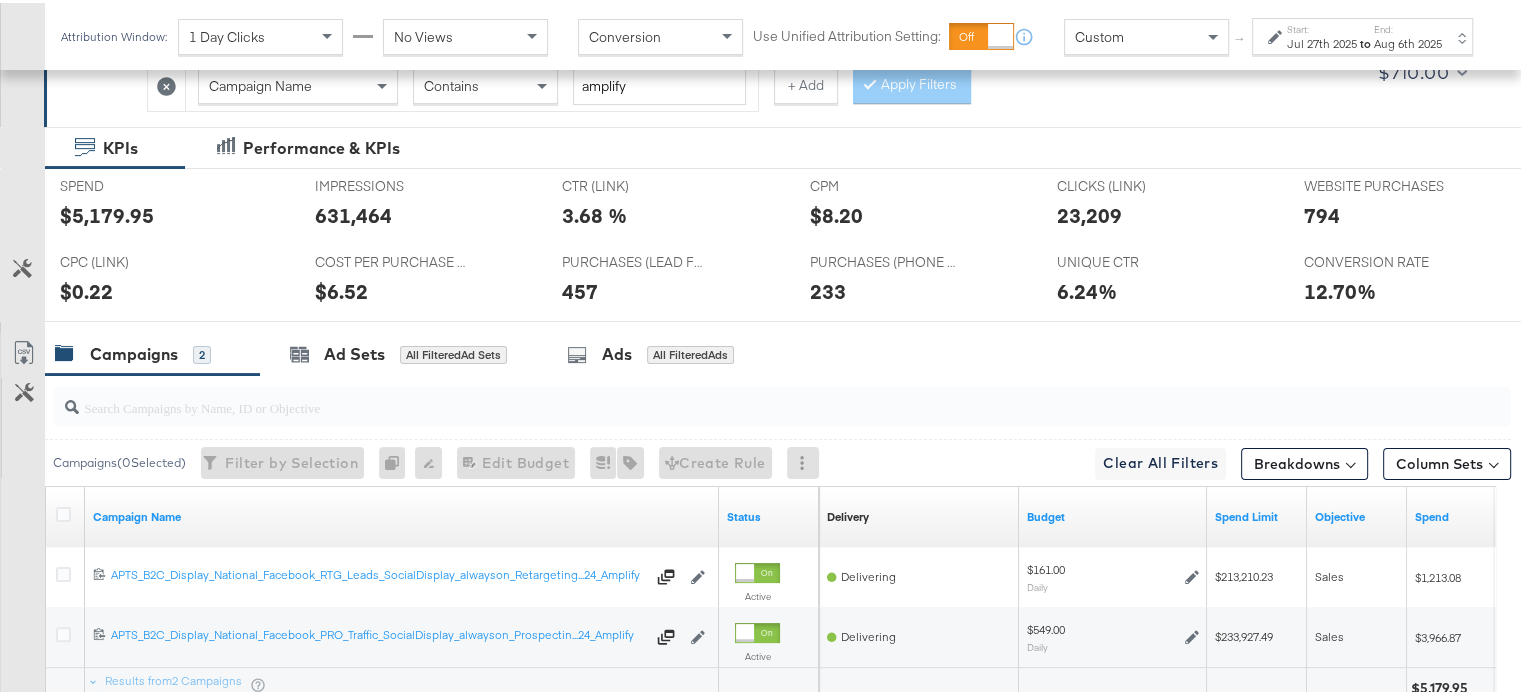 scroll, scrollTop: 535, scrollLeft: 0, axis: vertical 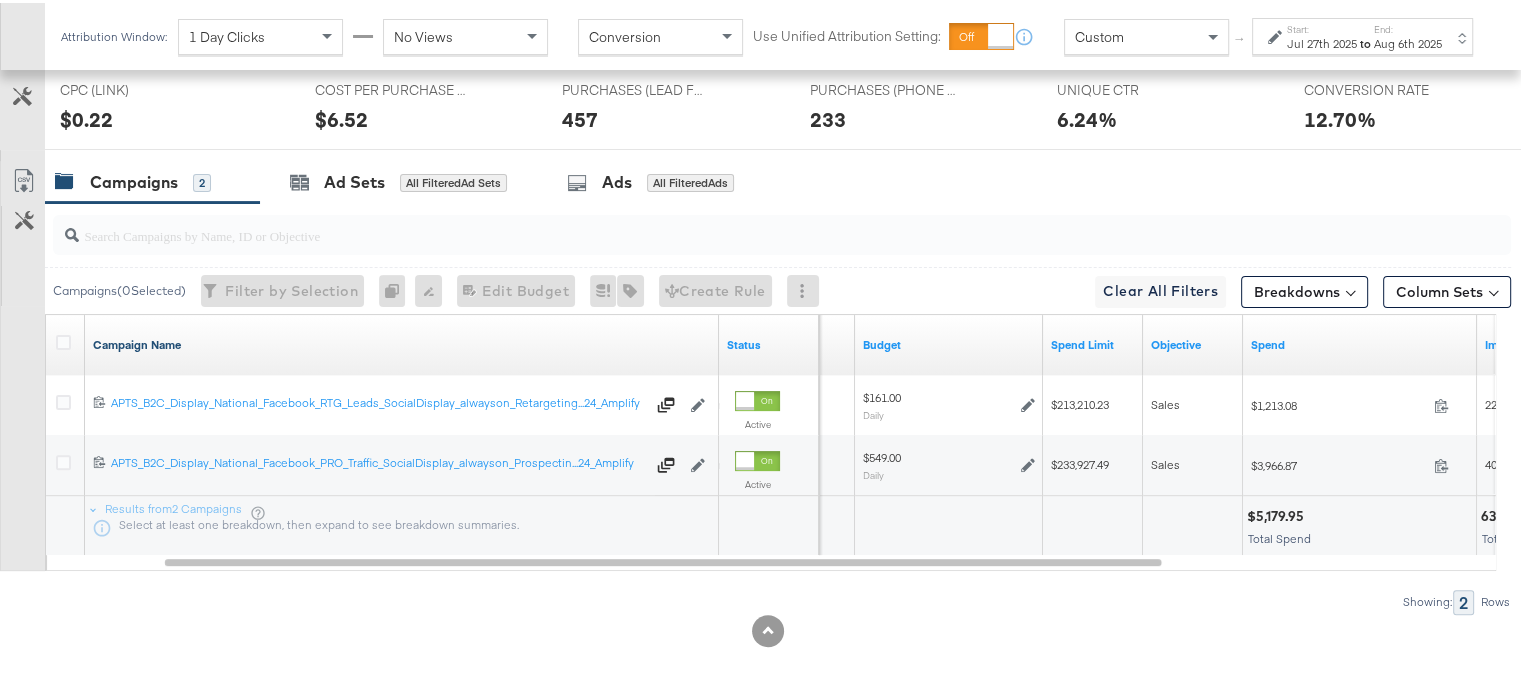 click on "Campaign Name" at bounding box center [402, 342] 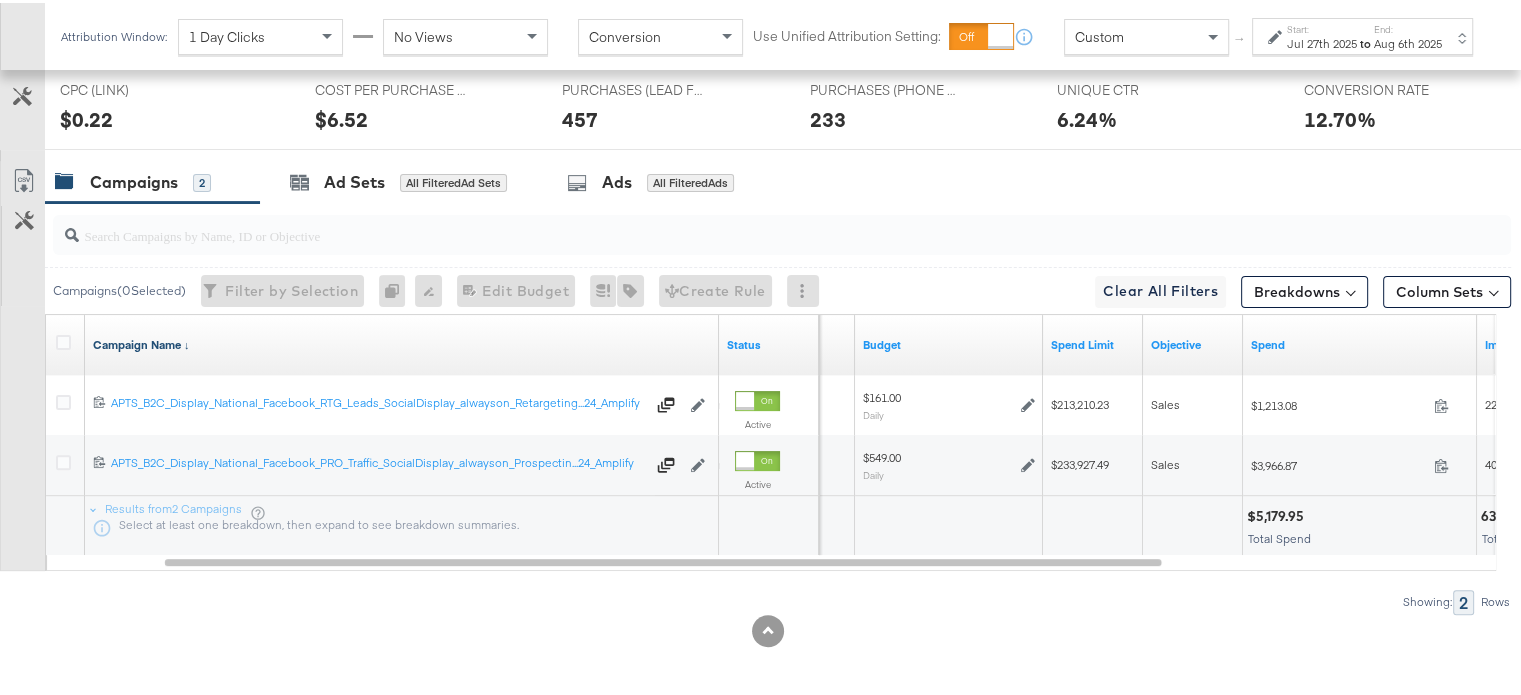 click on "Campaign Name   ↓" at bounding box center [402, 342] 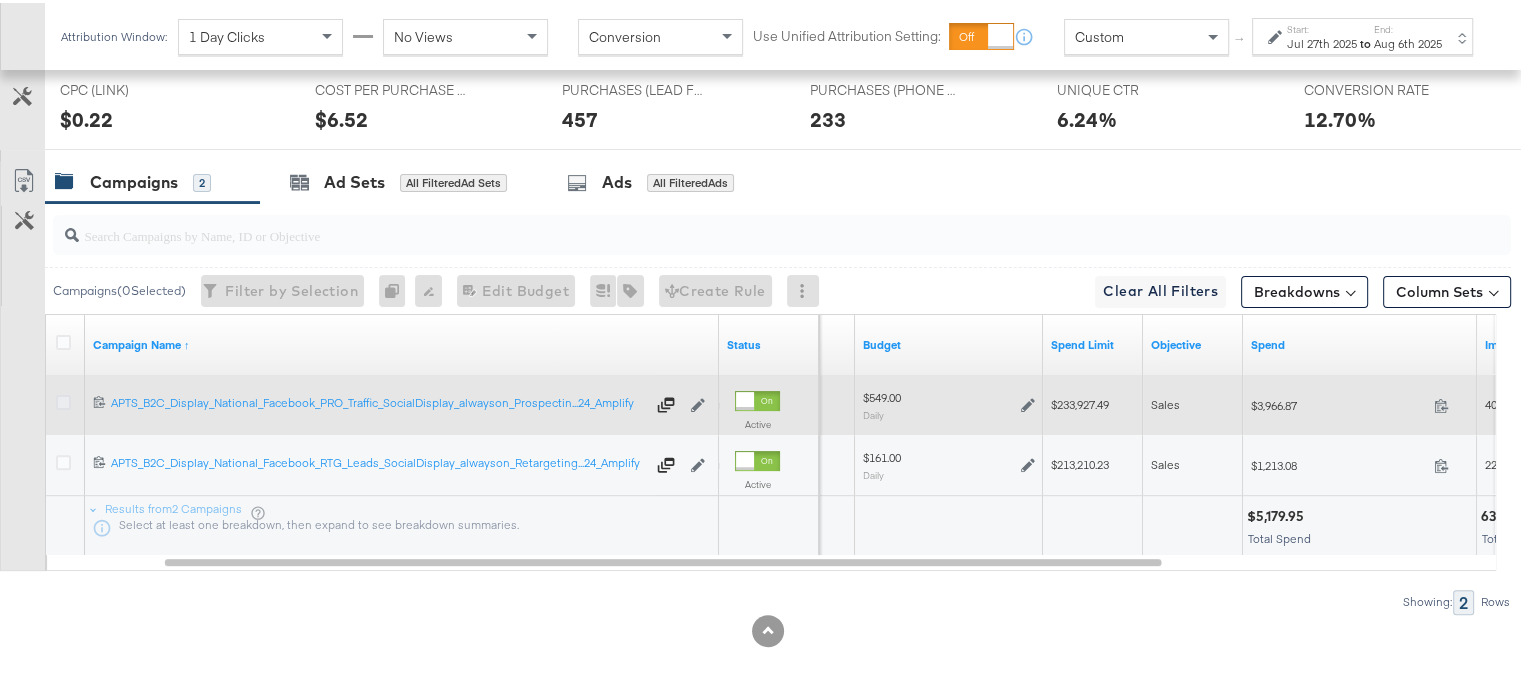 click at bounding box center (63, 399) 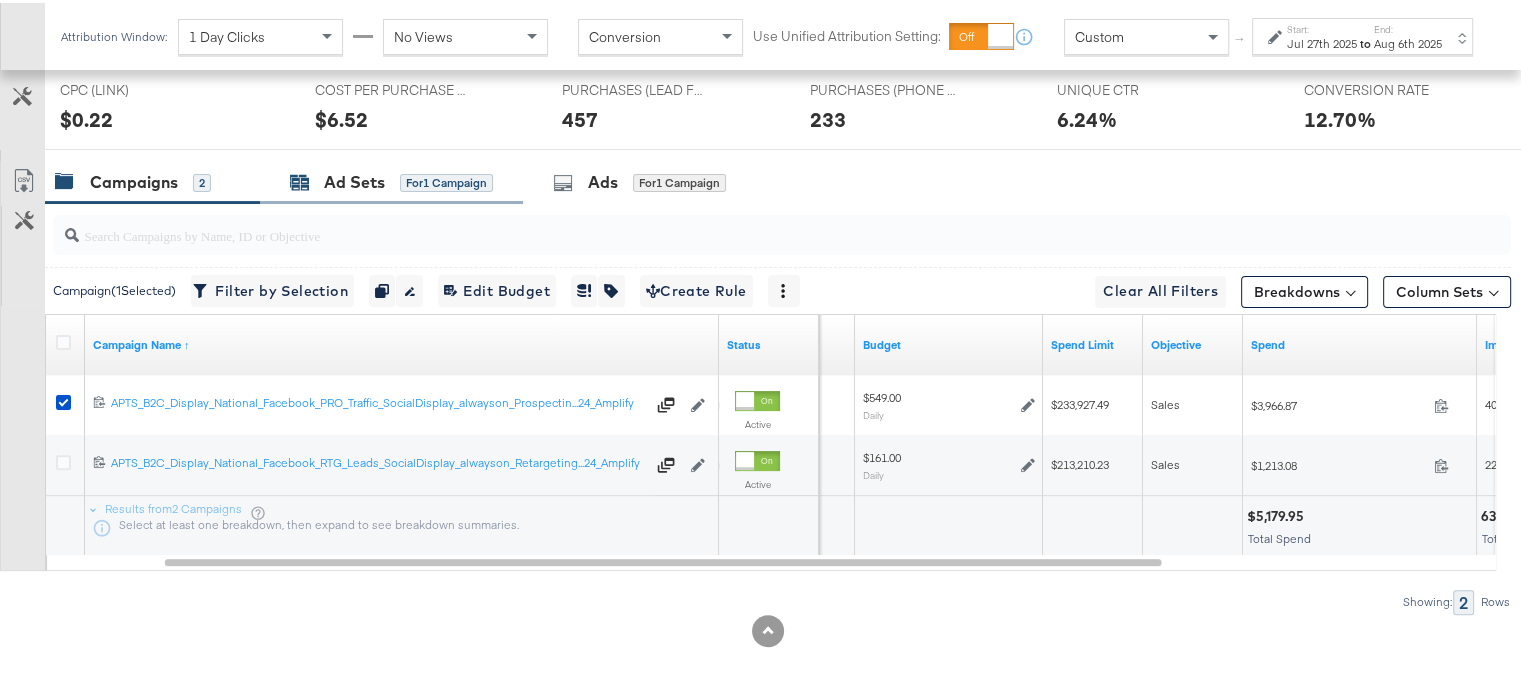 click on "Ad Sets" at bounding box center (354, 179) 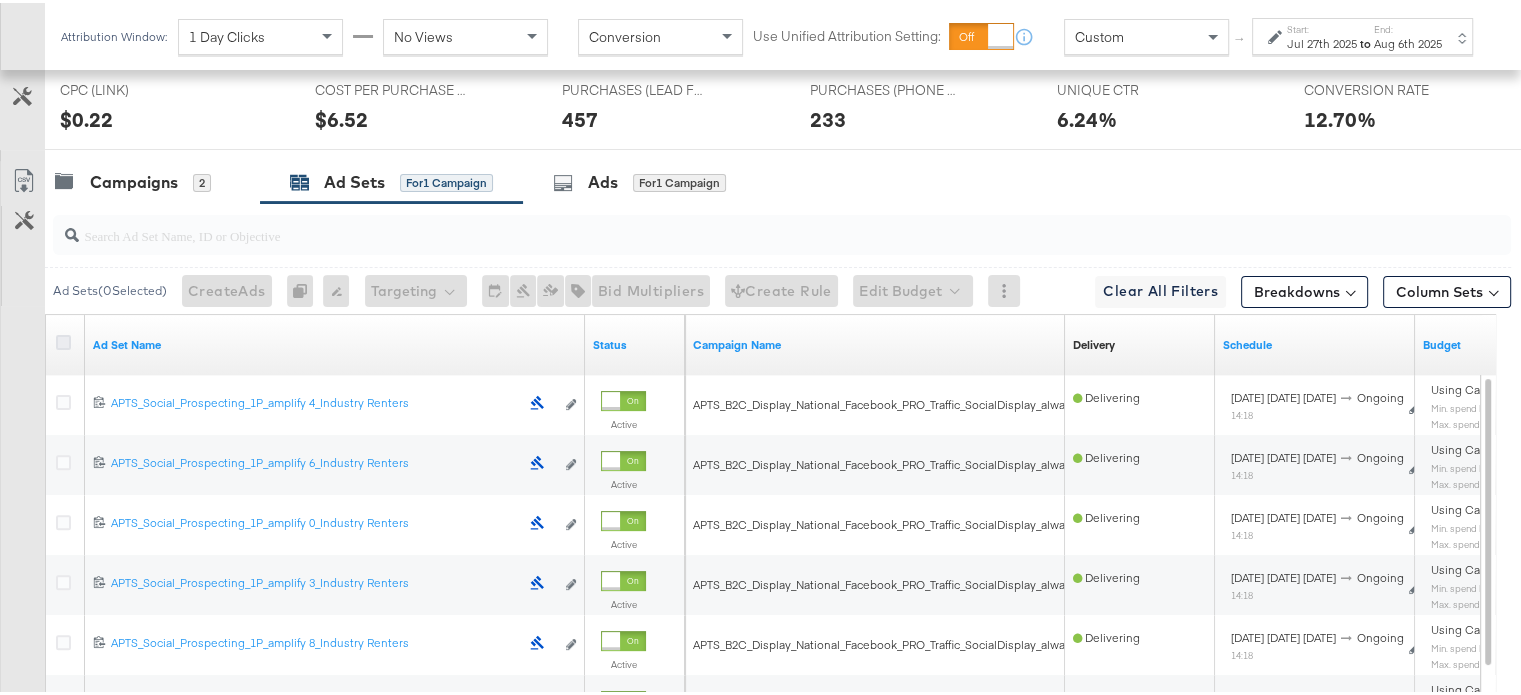 click at bounding box center (63, 339) 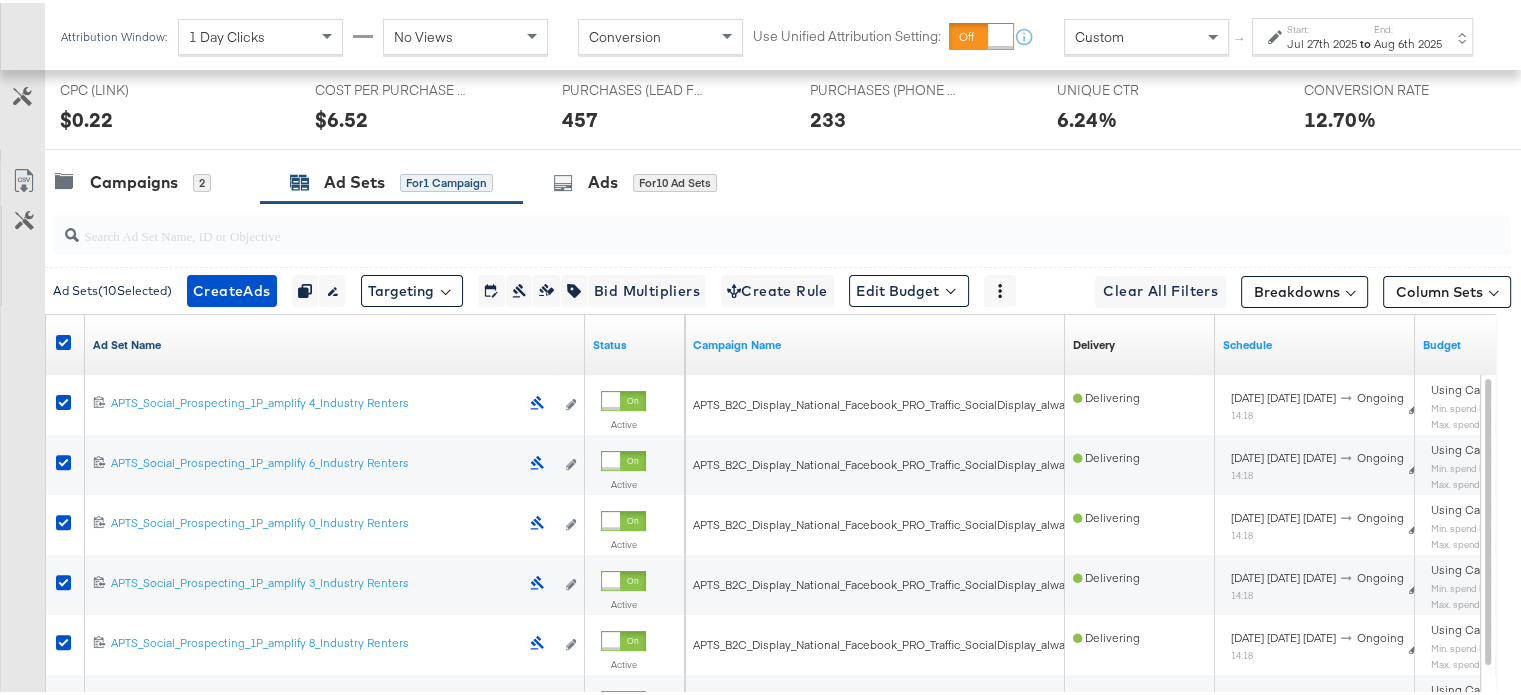 click on "Ad Set Name" at bounding box center (335, 342) 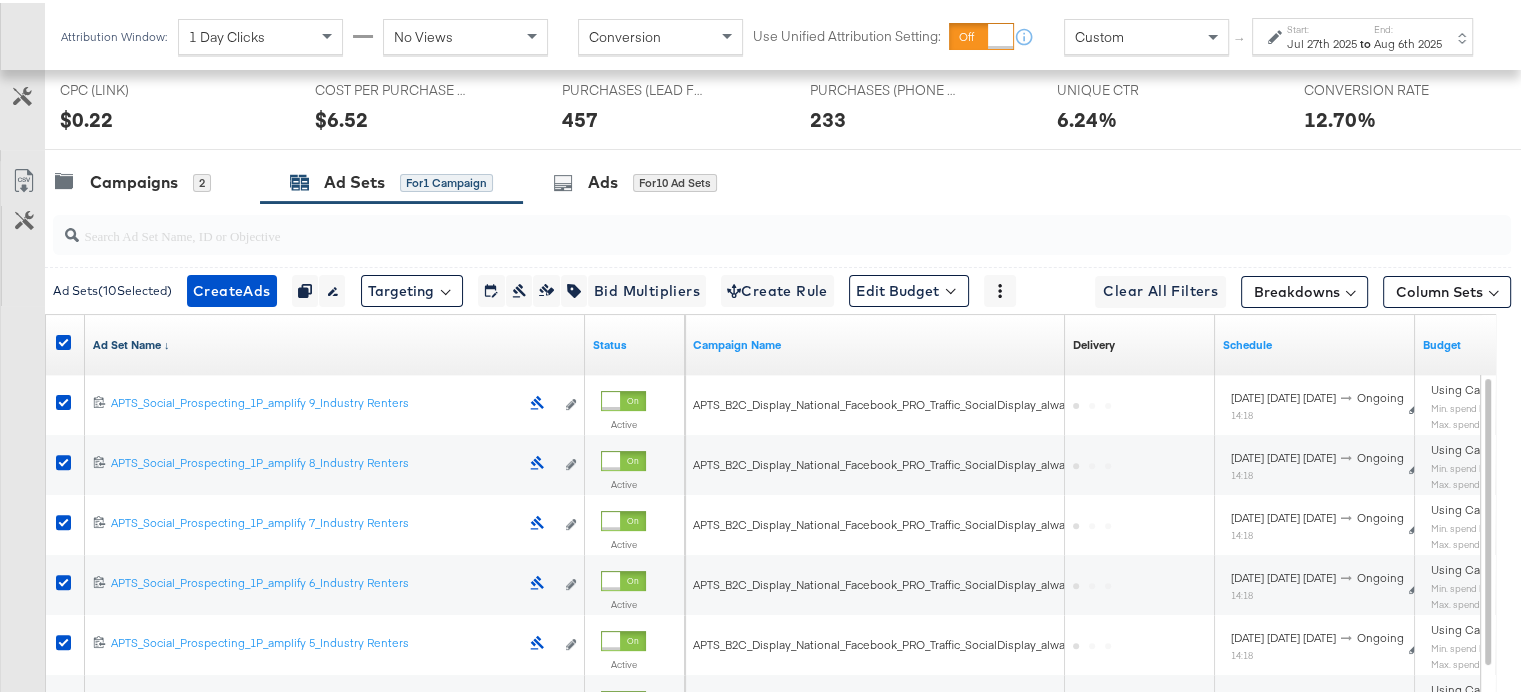 click on "Ad Set Name   ↓" at bounding box center [335, 342] 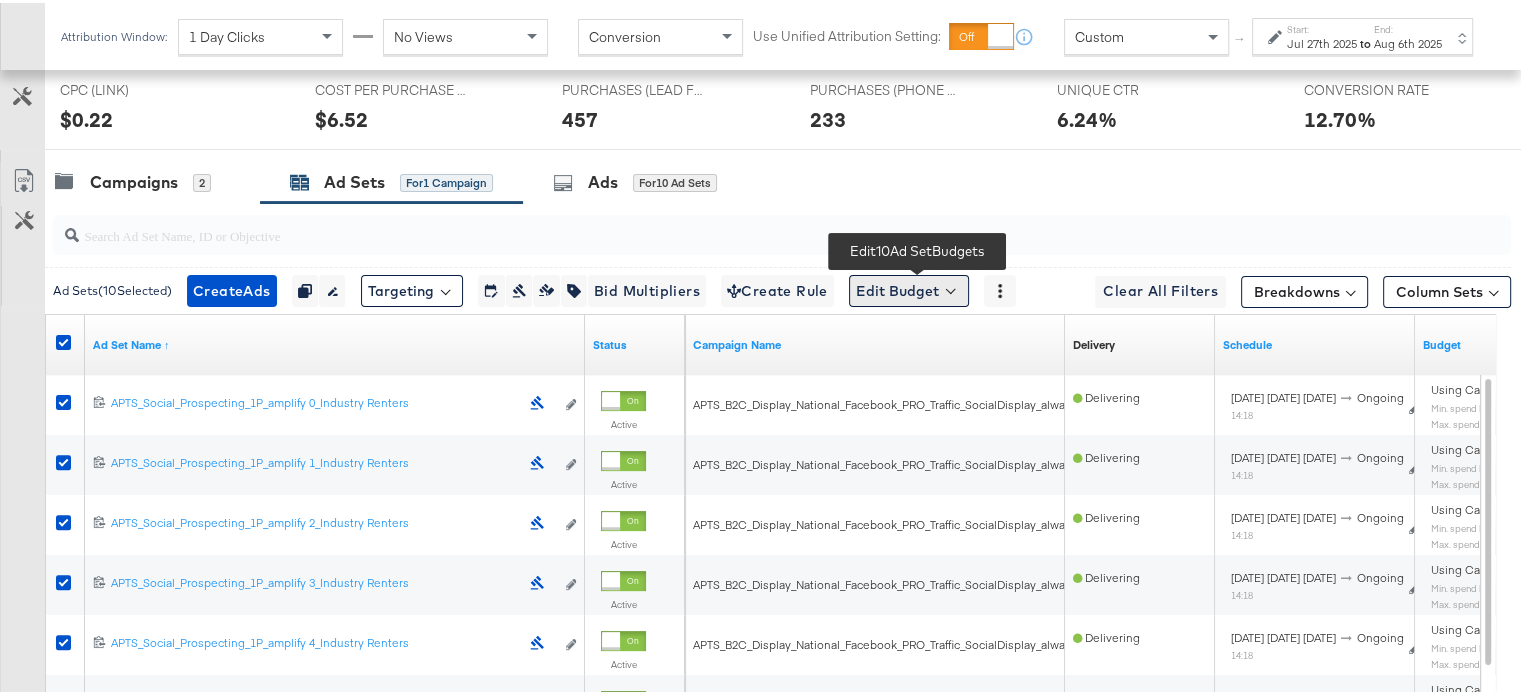 click on "Edit Budget" at bounding box center (909, 288) 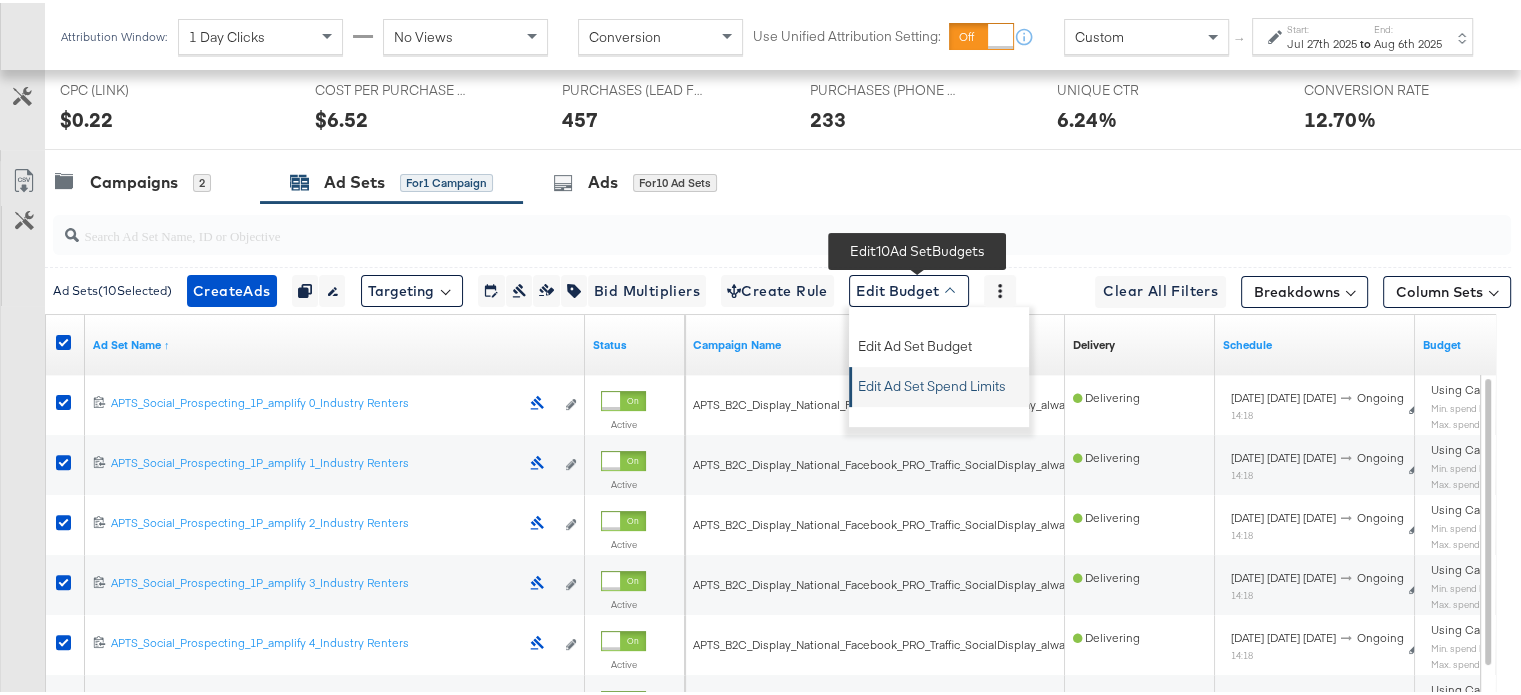click on "Edit Ad Set Spend Limits" at bounding box center (932, 380) 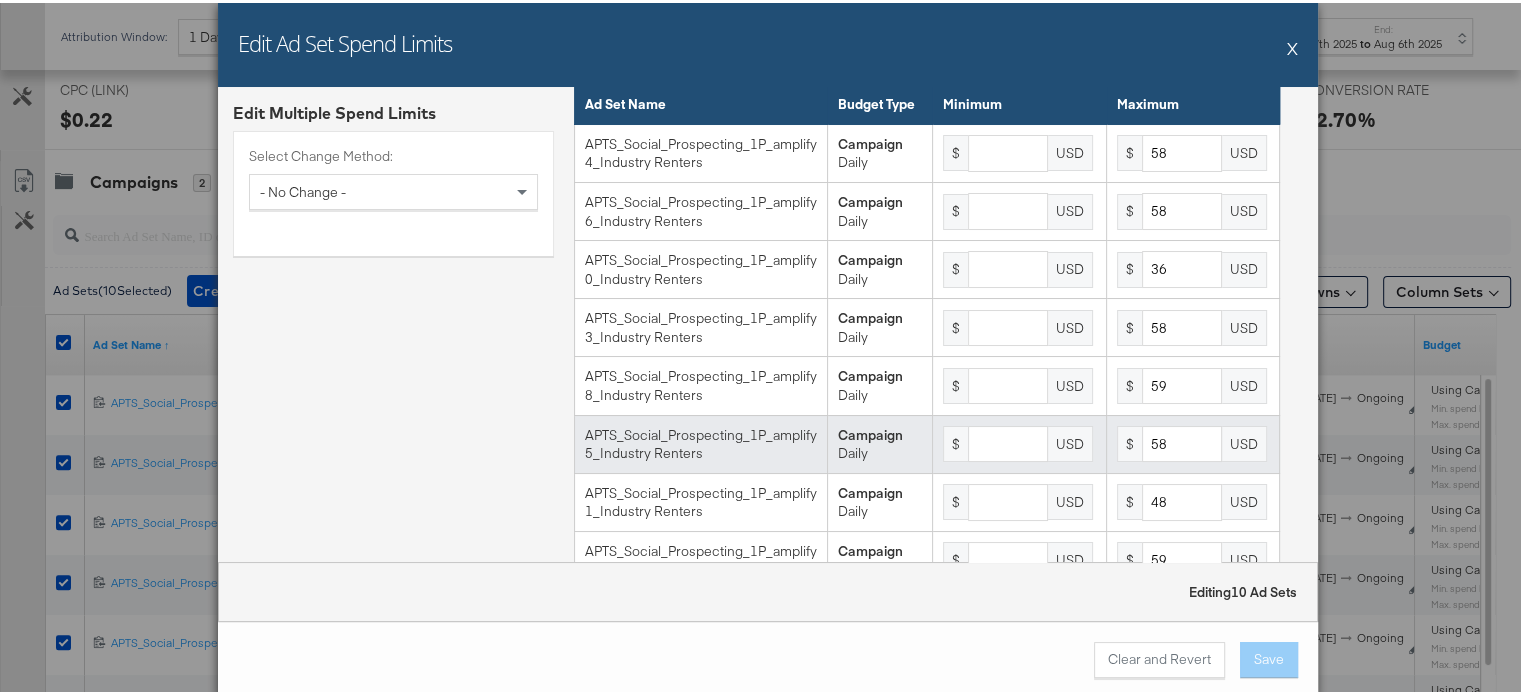scroll, scrollTop: 48, scrollLeft: 0, axis: vertical 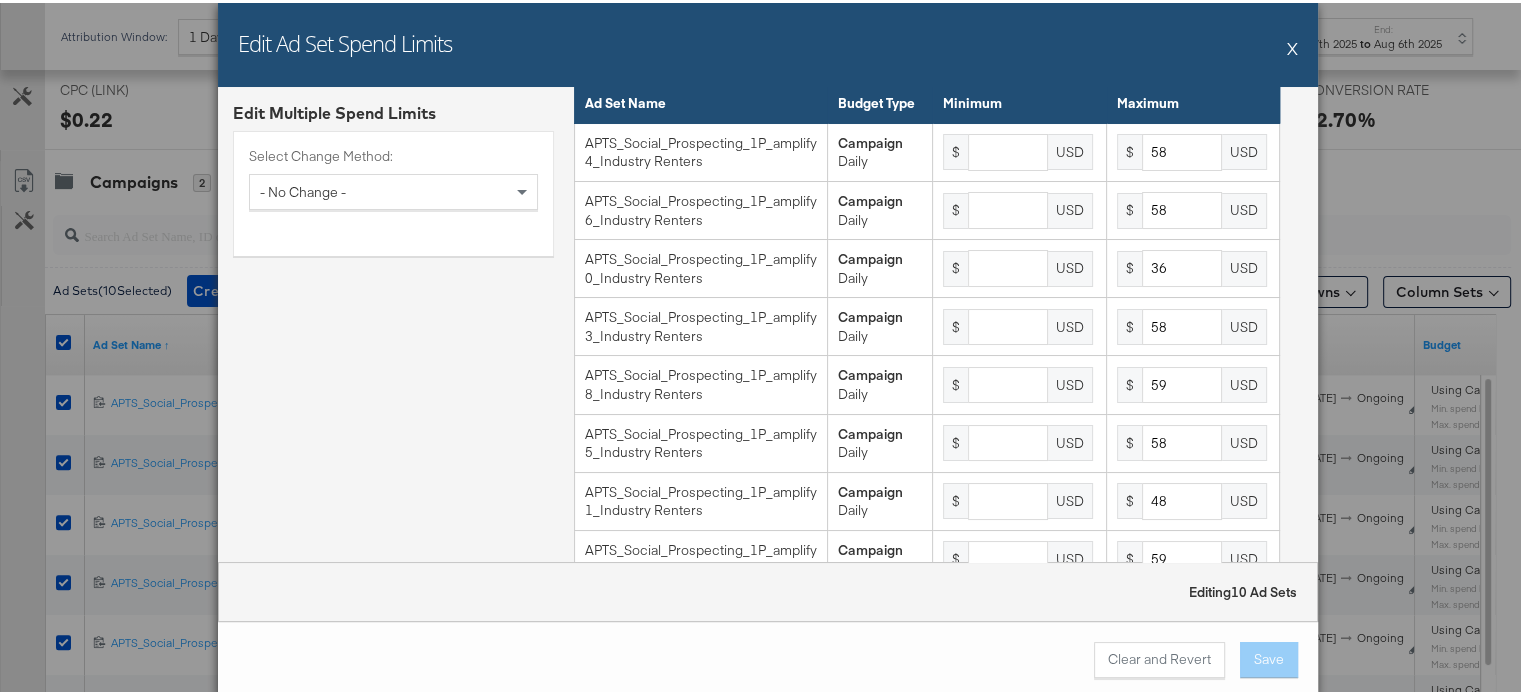 click on "Edit Ad Set Spend Limits X" at bounding box center [768, 42] 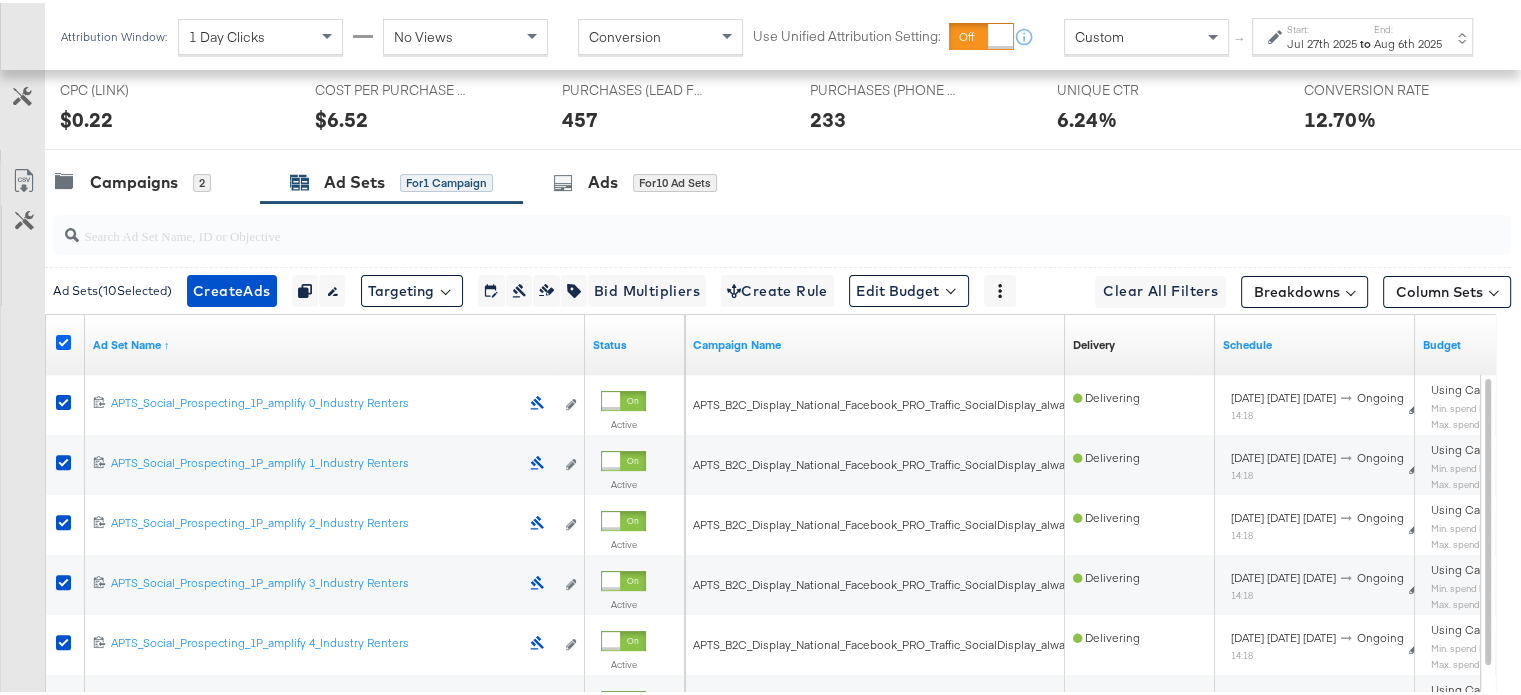 click at bounding box center [63, 339] 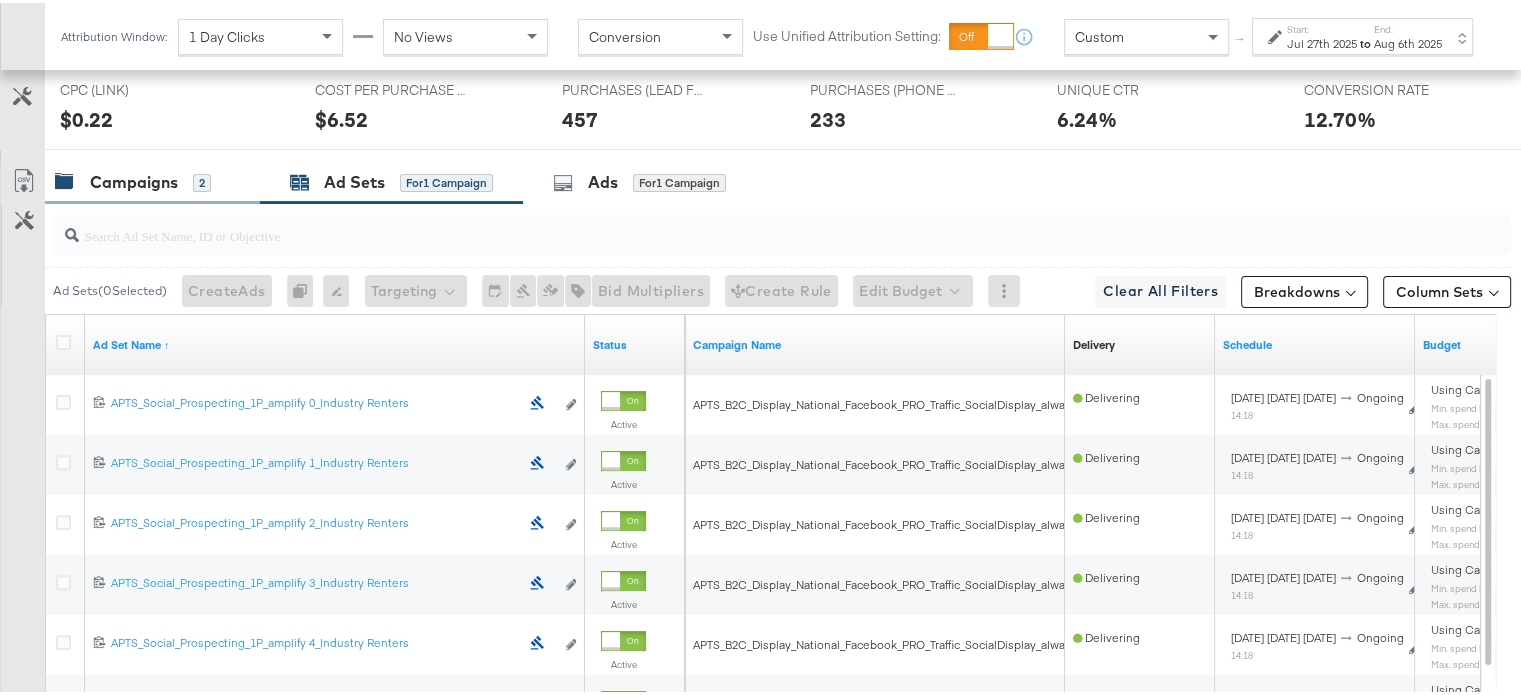 click on "Campaigns" at bounding box center (134, 179) 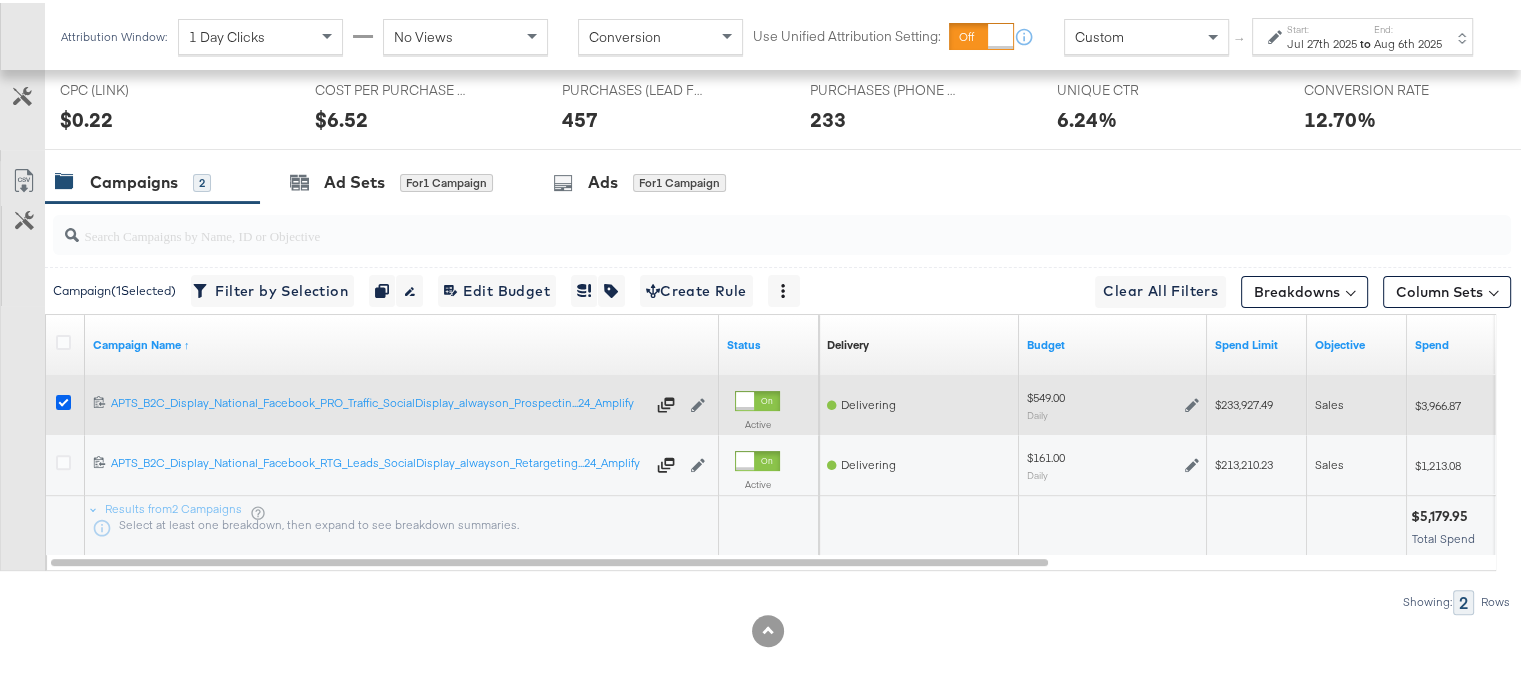 click at bounding box center [63, 399] 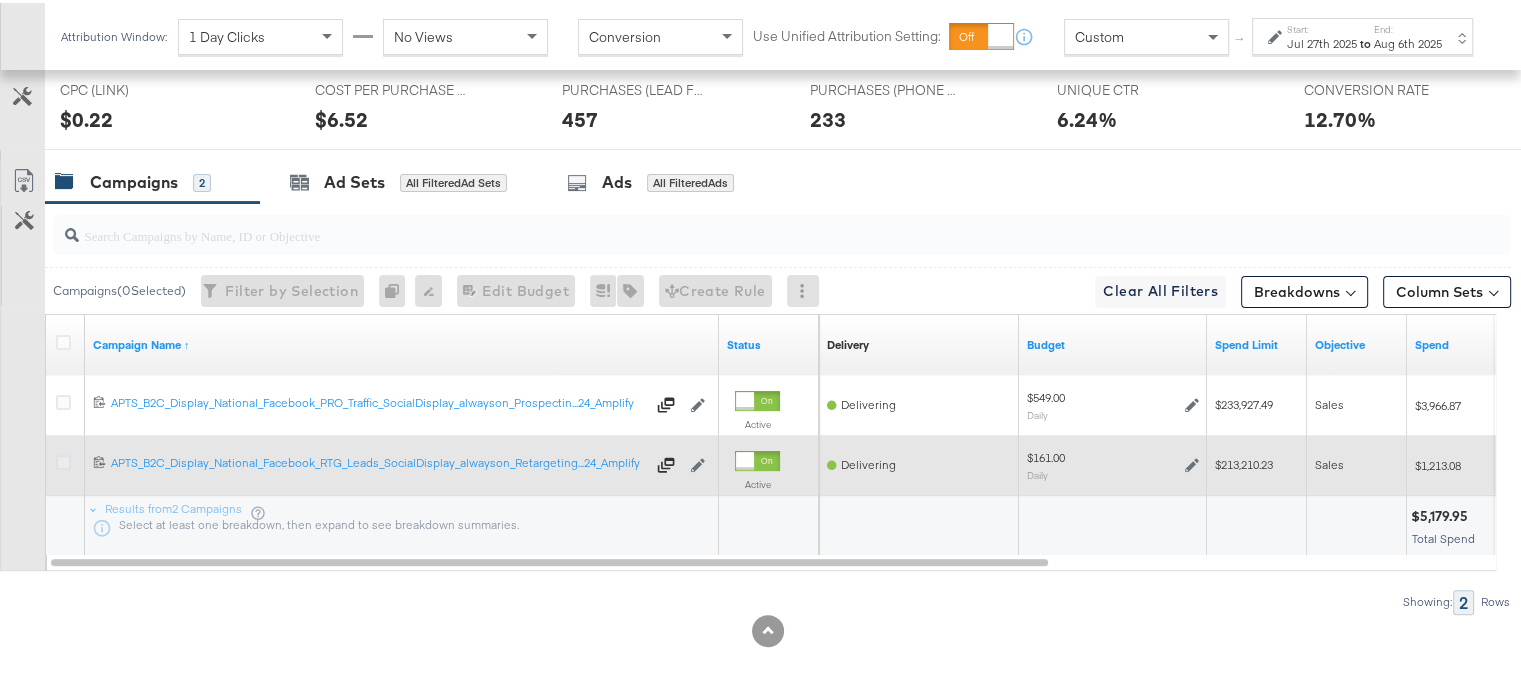 click at bounding box center (63, 459) 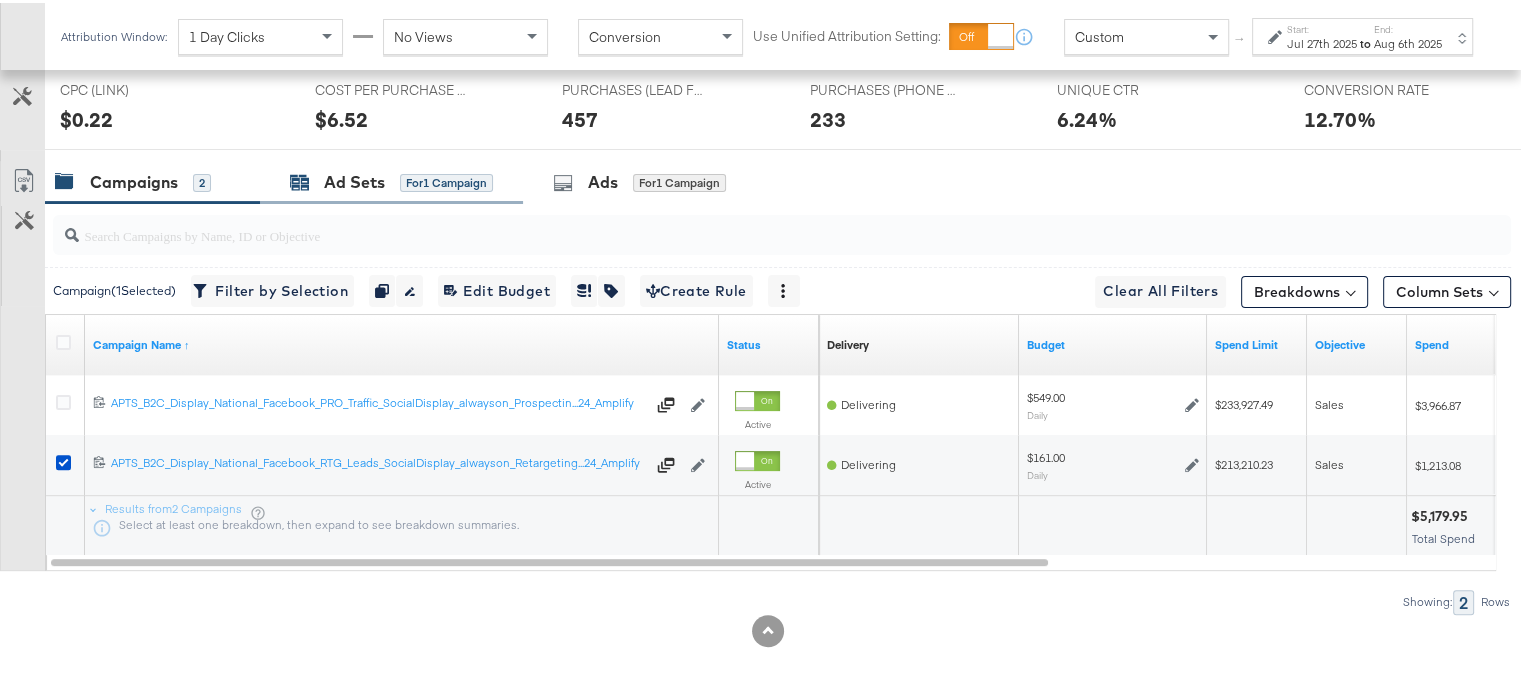 click on "Ad Sets" at bounding box center [354, 179] 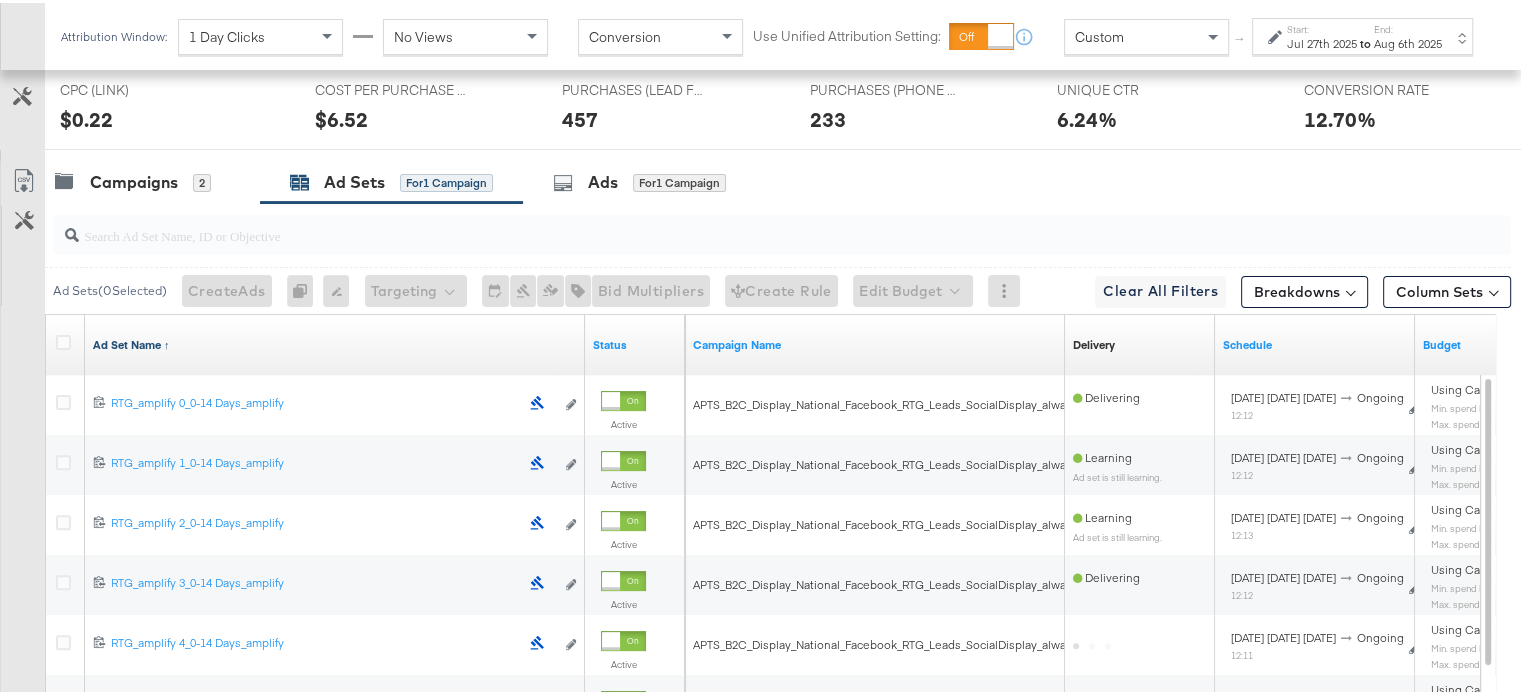 click on "Ad Set Name   ↑" at bounding box center (335, 342) 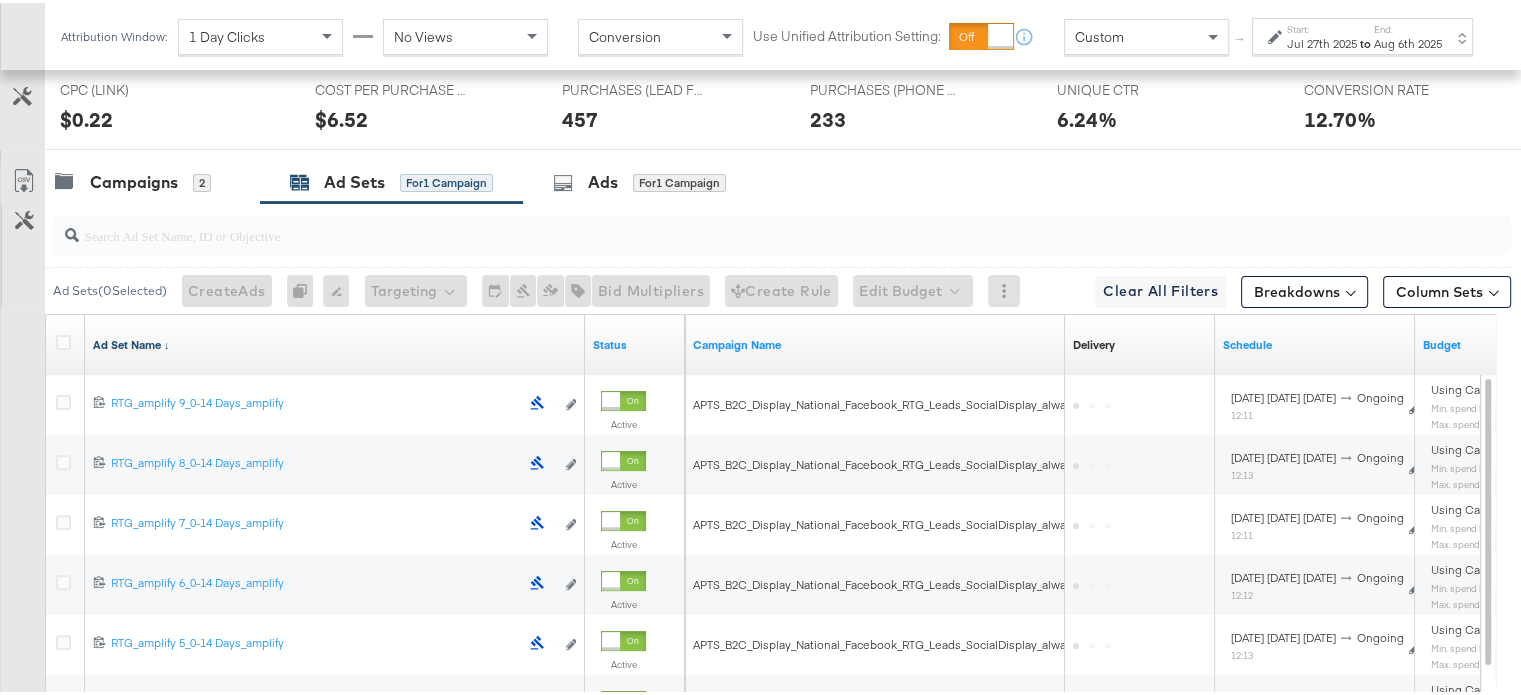click on "Ad Set Name   ↓" at bounding box center (335, 342) 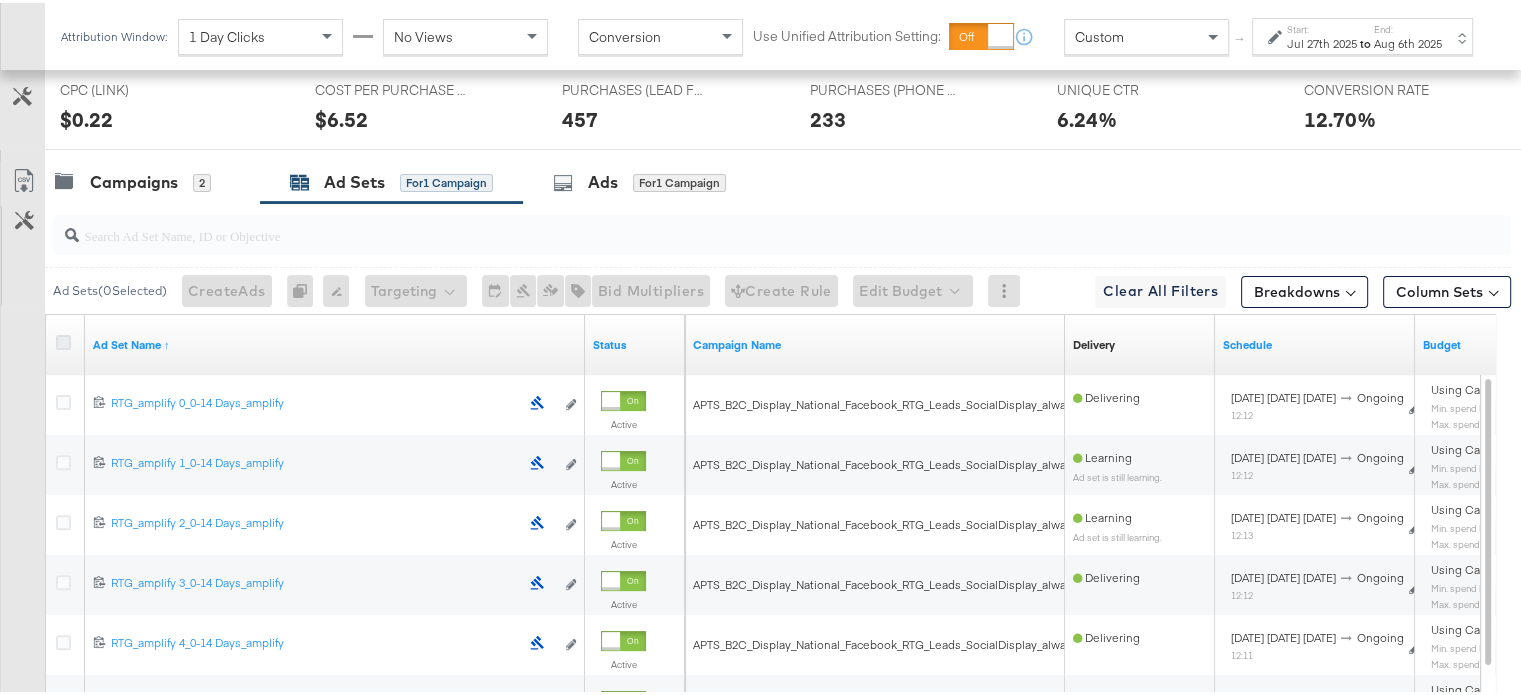 click at bounding box center [63, 339] 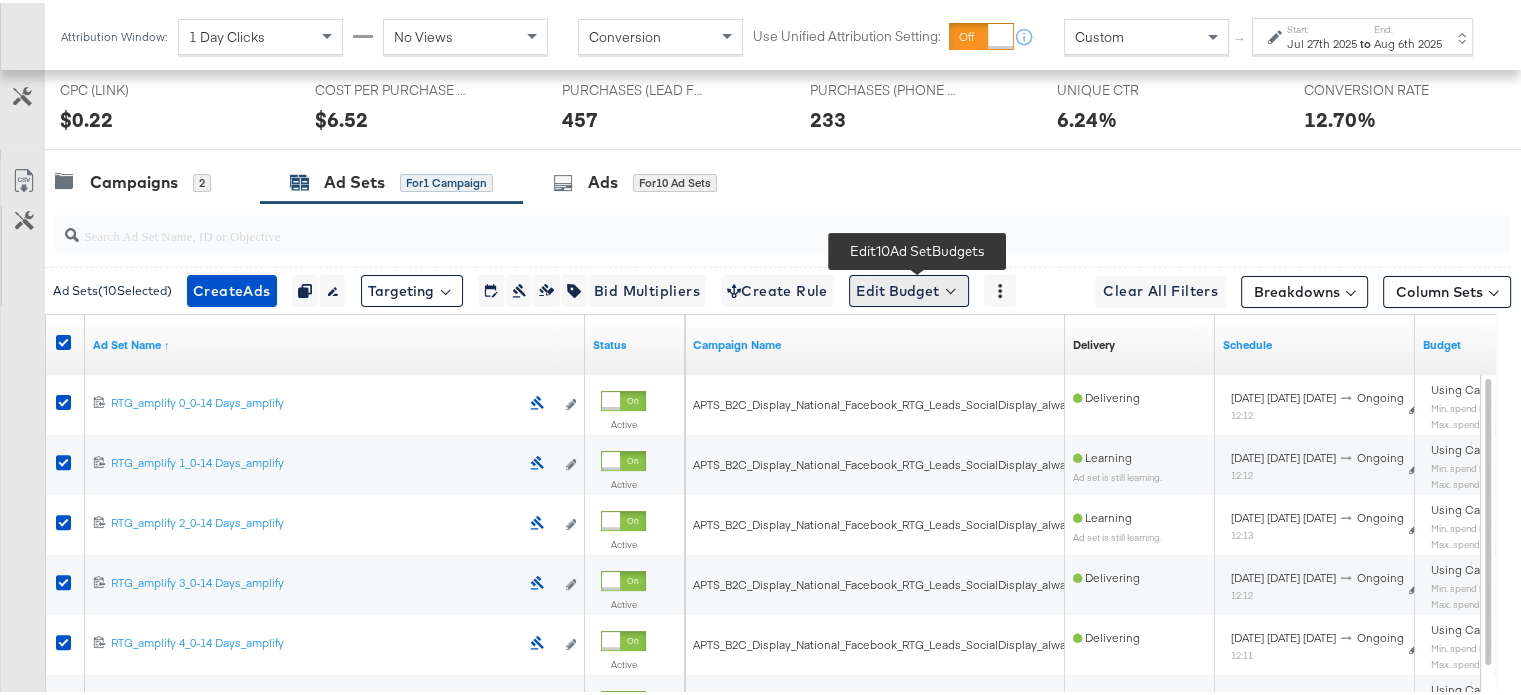 click on "Edit Budget" at bounding box center (909, 288) 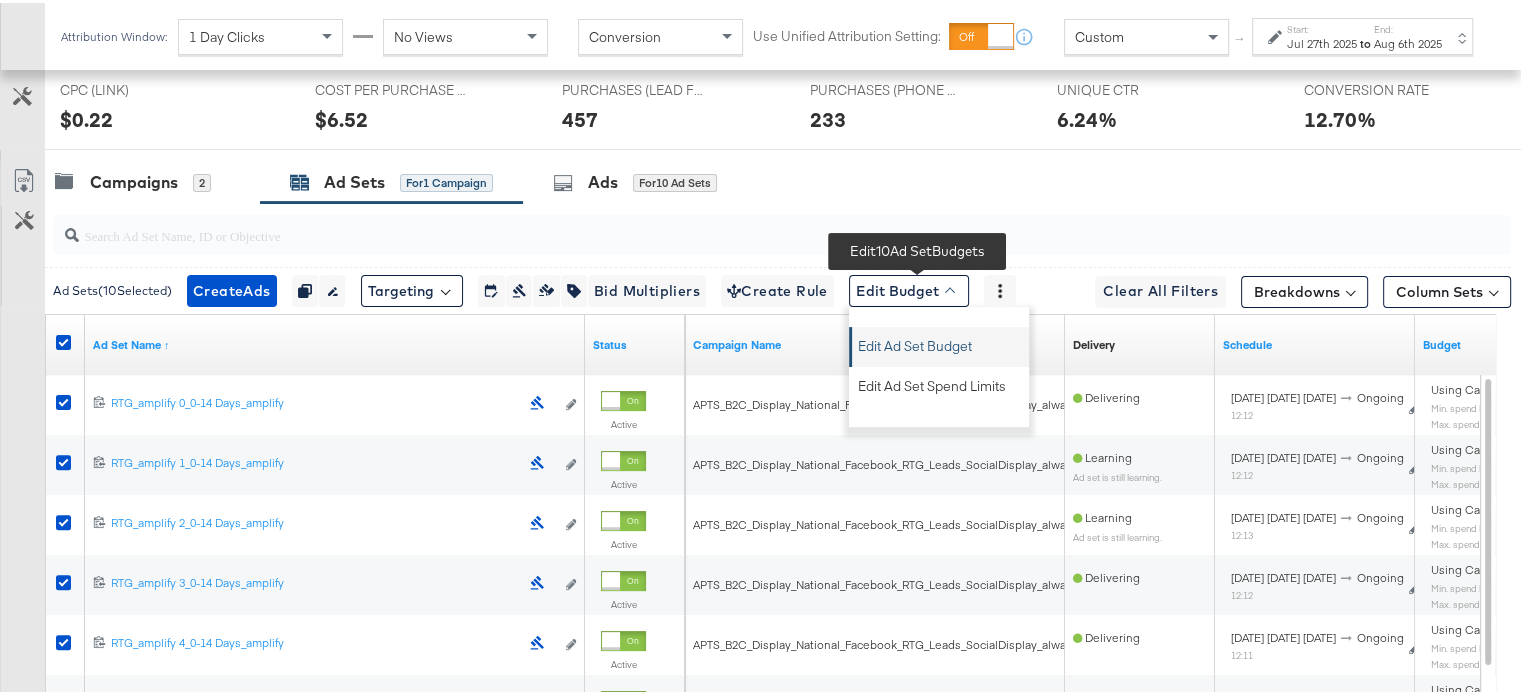 click on "Edit Ad Set Budget" at bounding box center (915, 340) 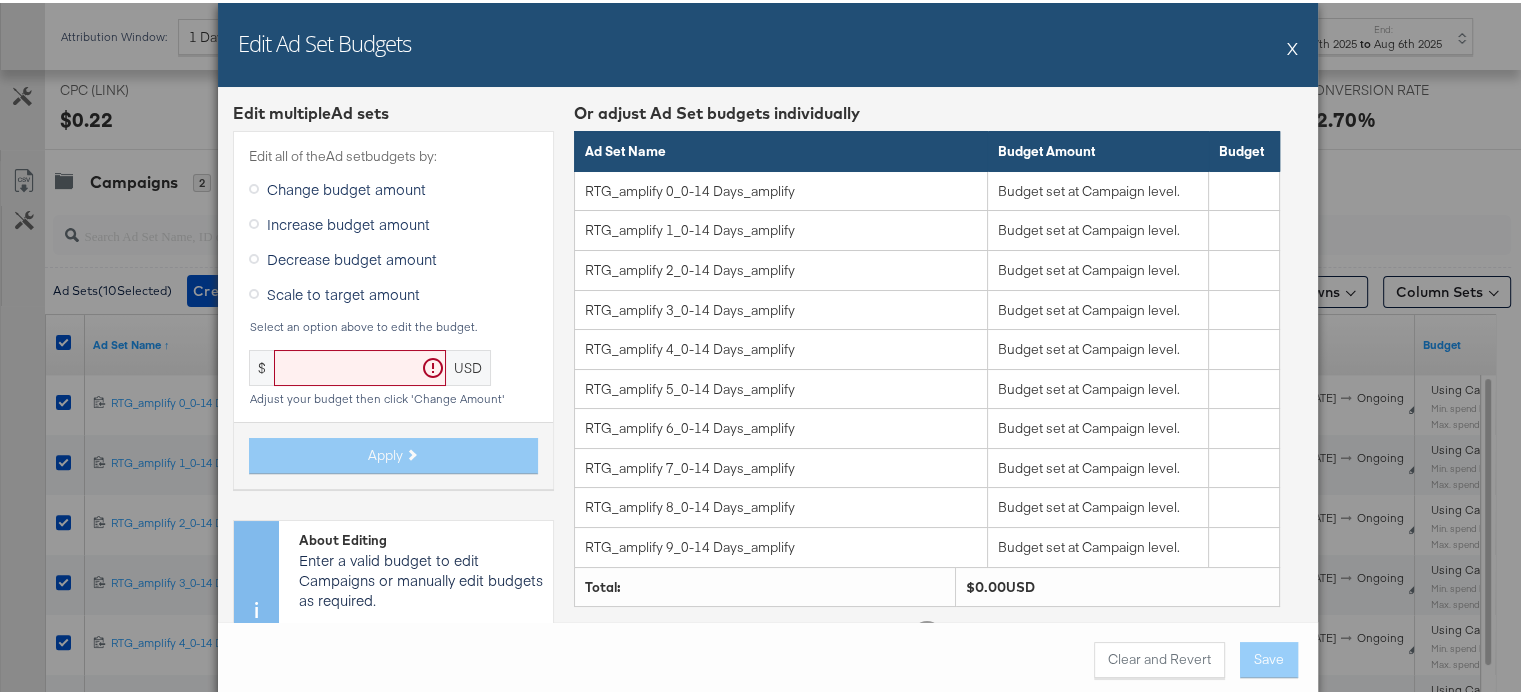 click on "Edit Ad Set Budgets X" at bounding box center [768, 42] 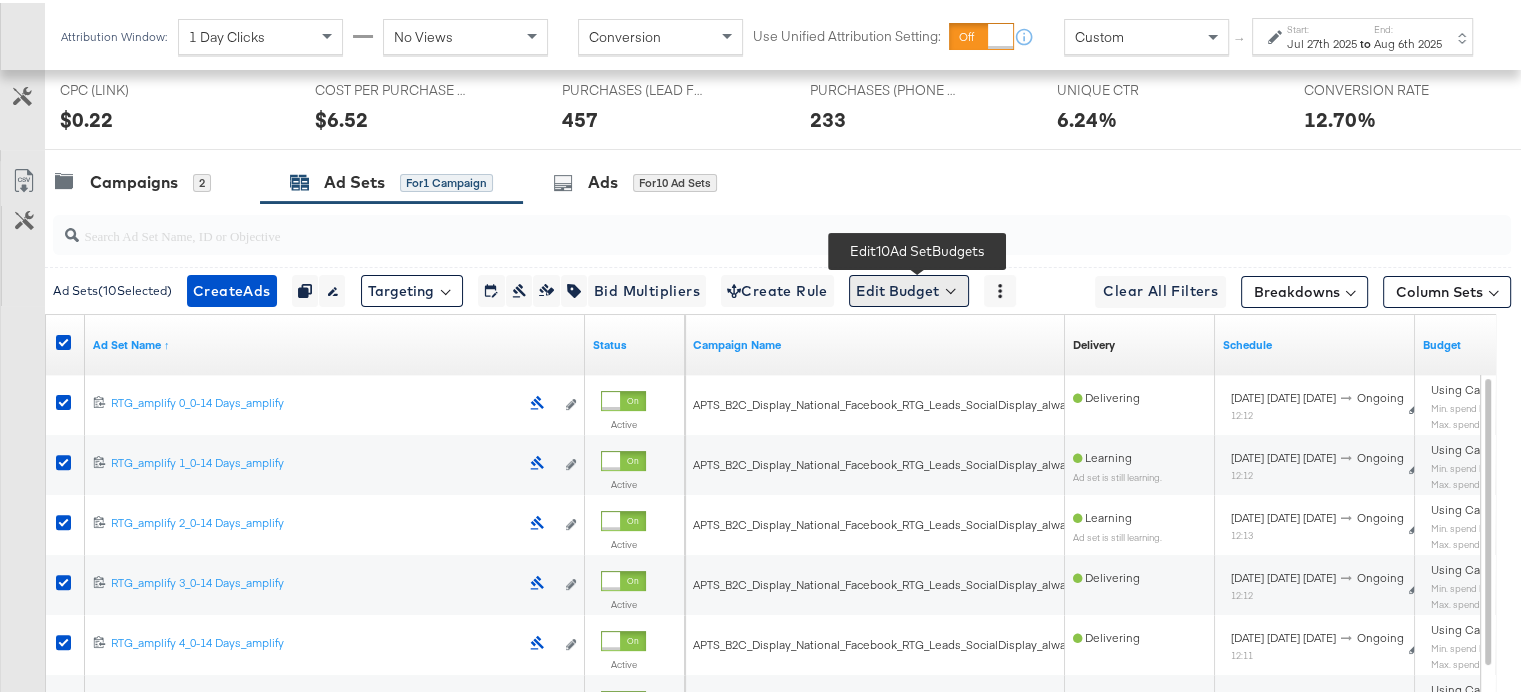click on "Edit Budget" at bounding box center [909, 288] 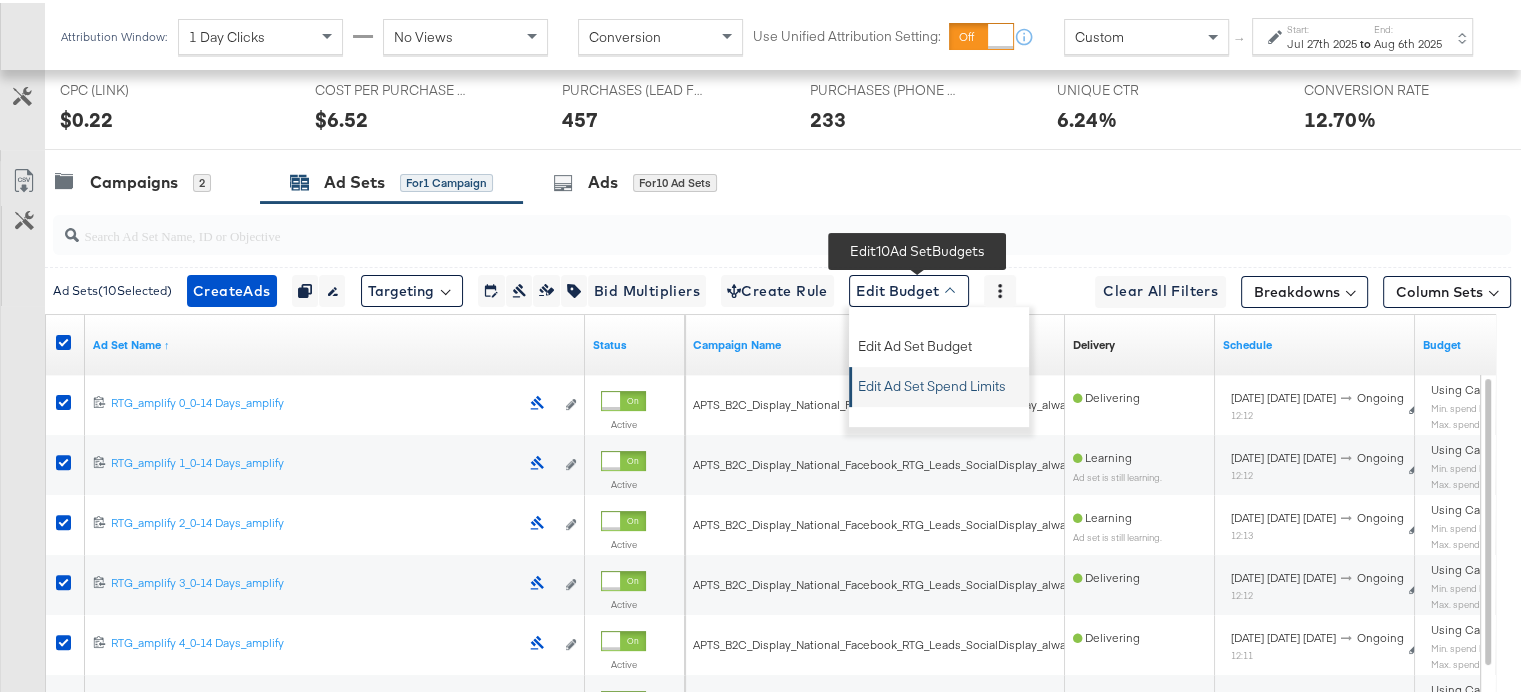 click on "Edit Ad Set Spend Limits" at bounding box center [932, 380] 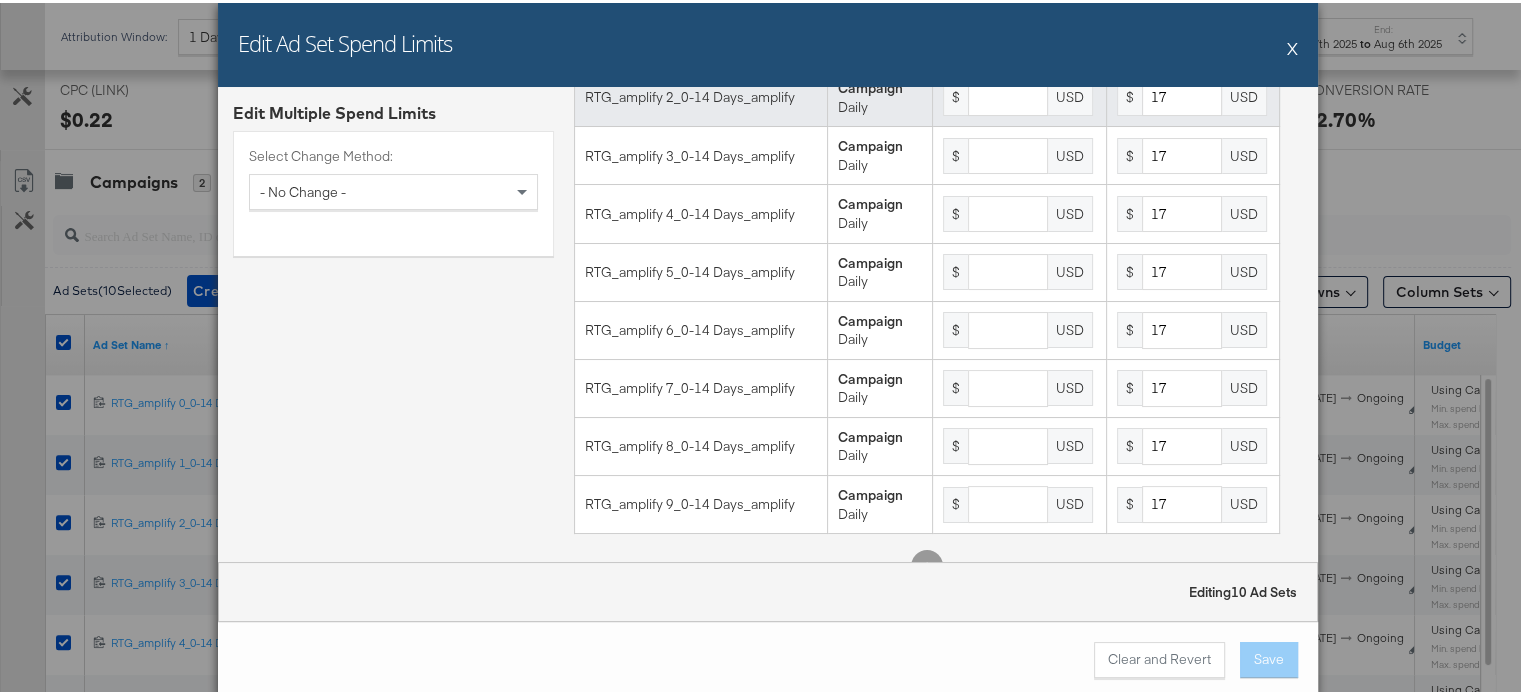 scroll, scrollTop: 252, scrollLeft: 0, axis: vertical 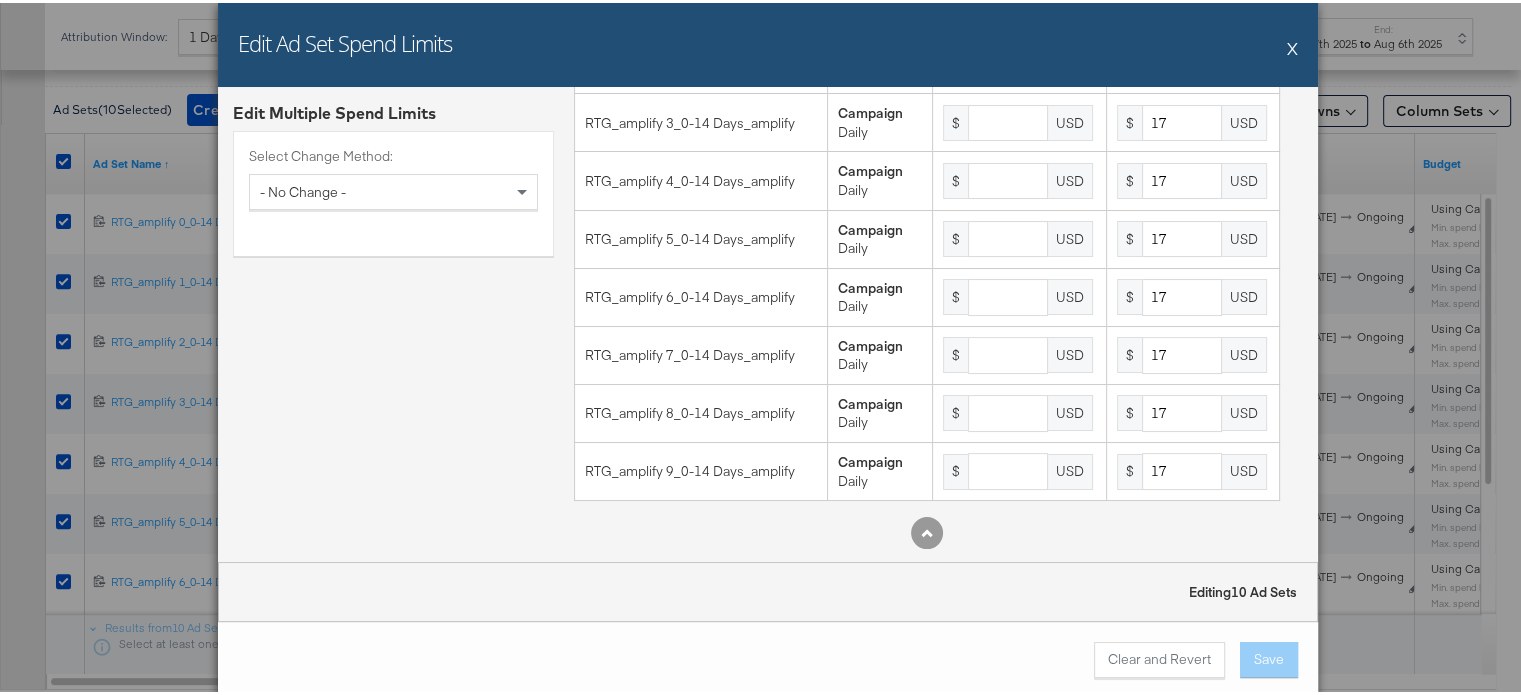 click on "Edit Ad Set Spend Limits X" at bounding box center (768, 42) 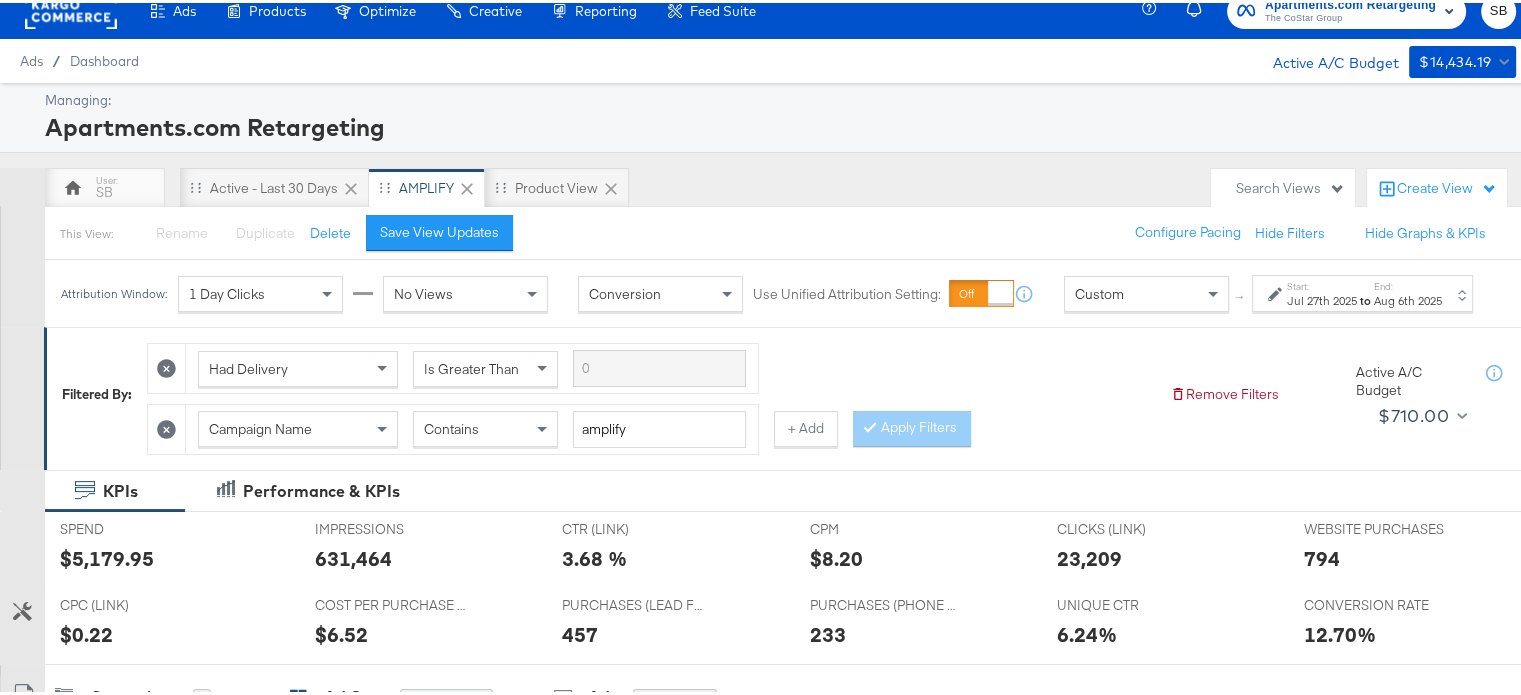 scroll, scrollTop: 0, scrollLeft: 0, axis: both 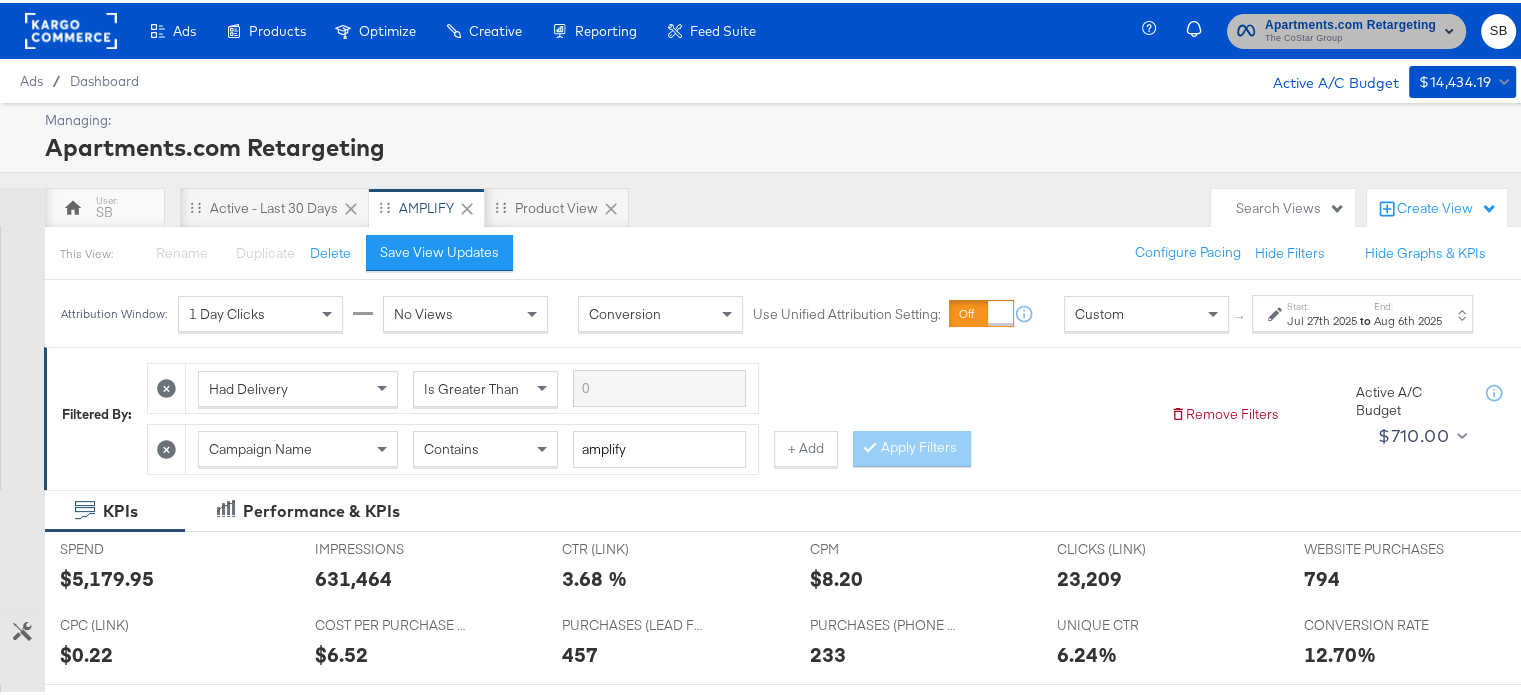 click on "The CoStar Group" at bounding box center [1350, 36] 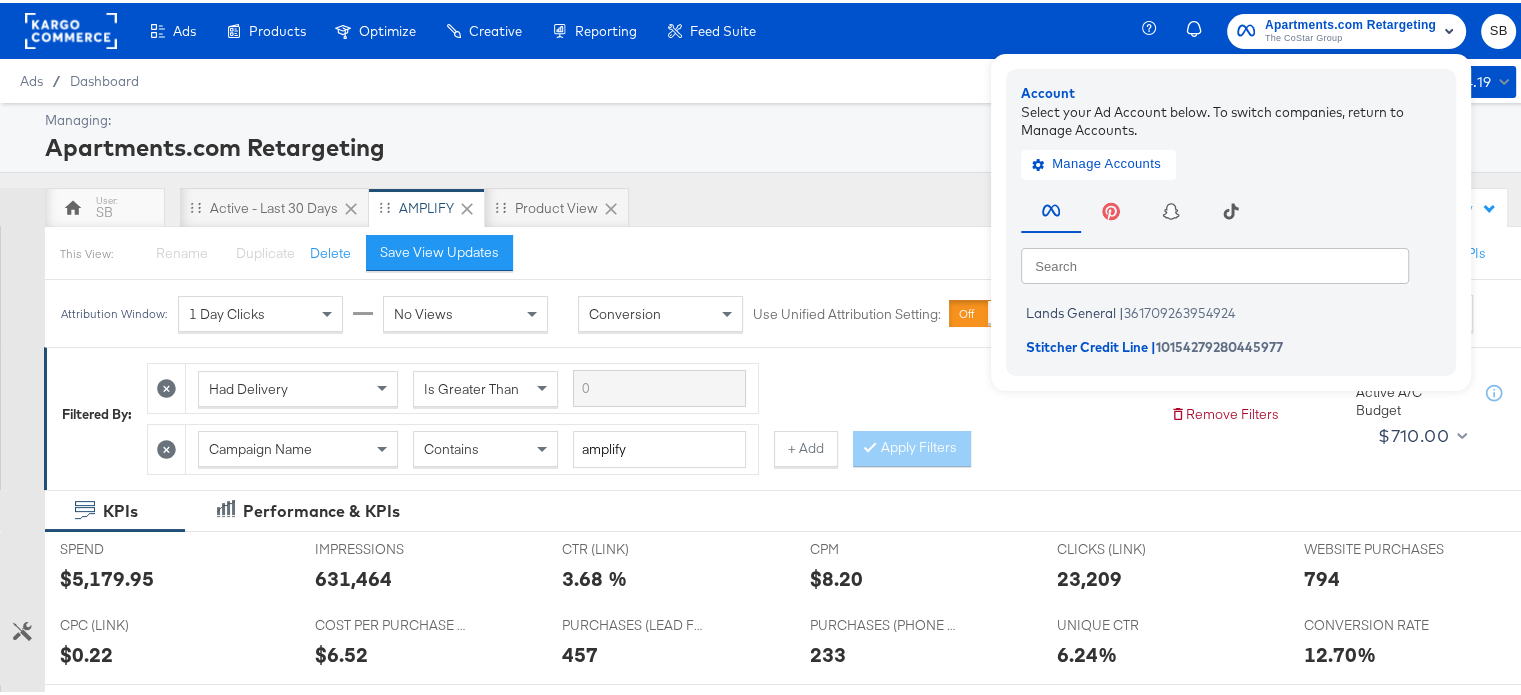 click 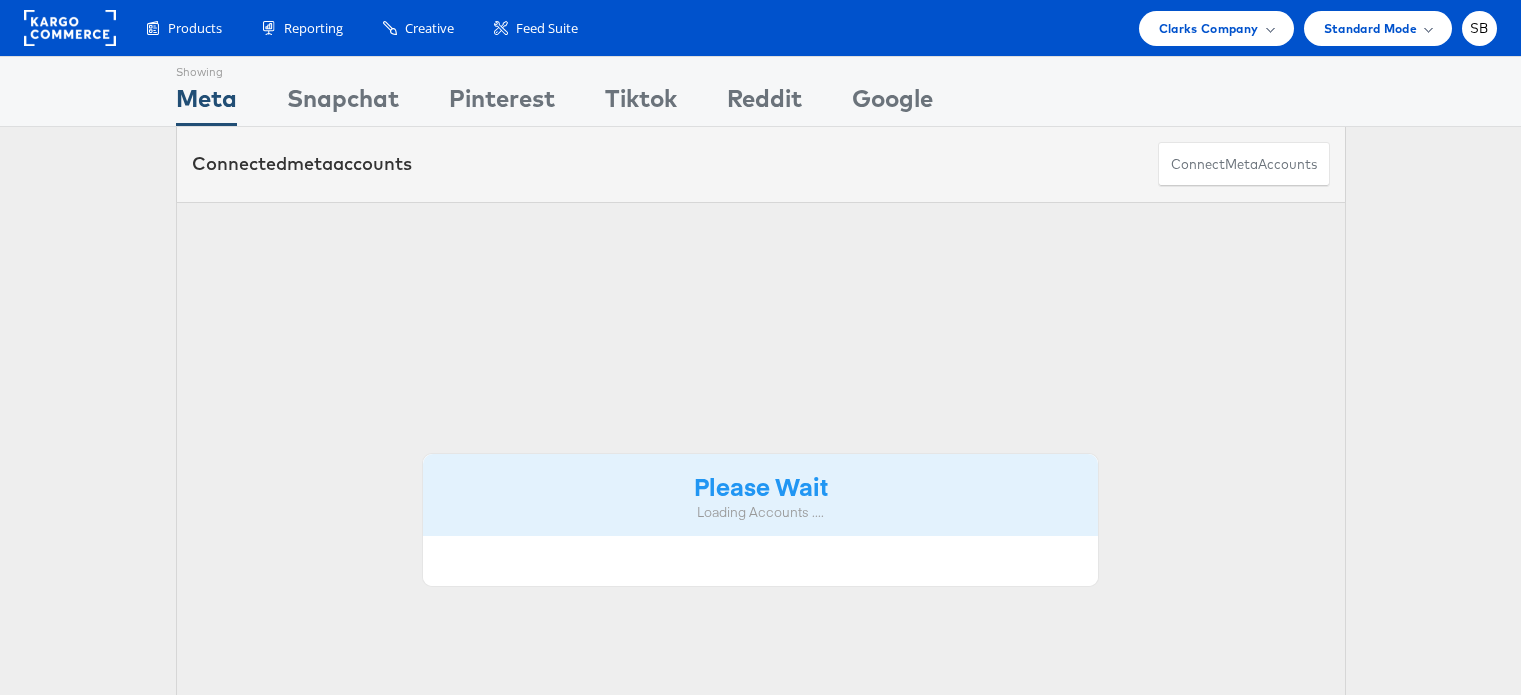 scroll, scrollTop: 0, scrollLeft: 0, axis: both 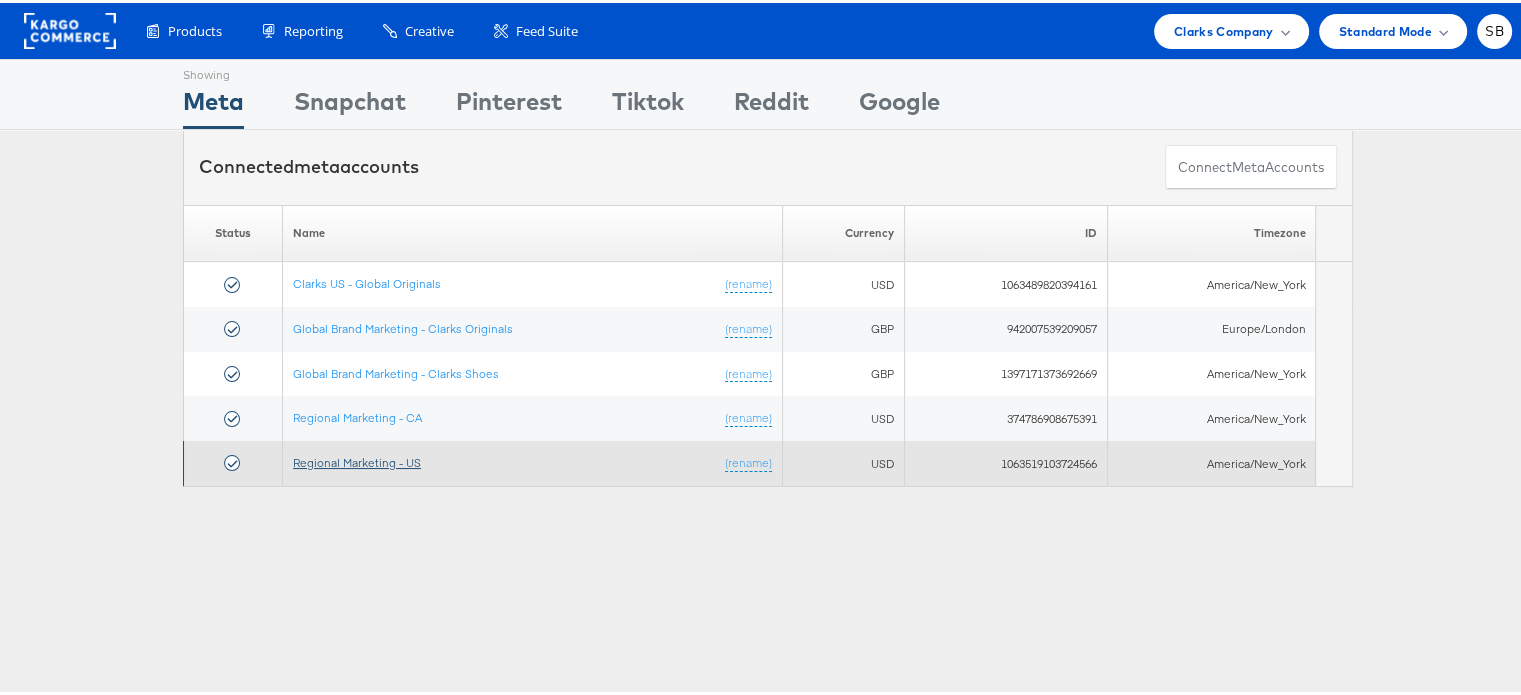 click on "Regional Marketing - US" at bounding box center [357, 459] 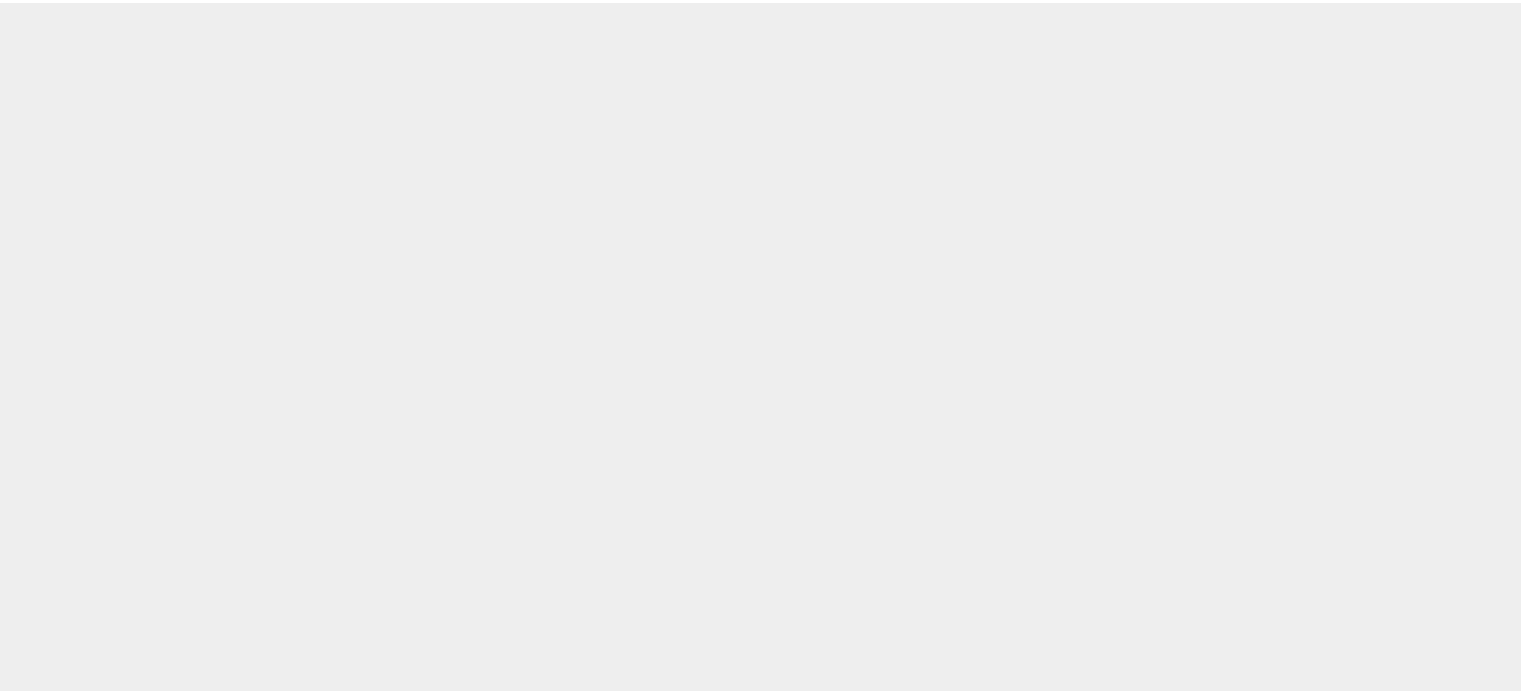 scroll, scrollTop: 0, scrollLeft: 0, axis: both 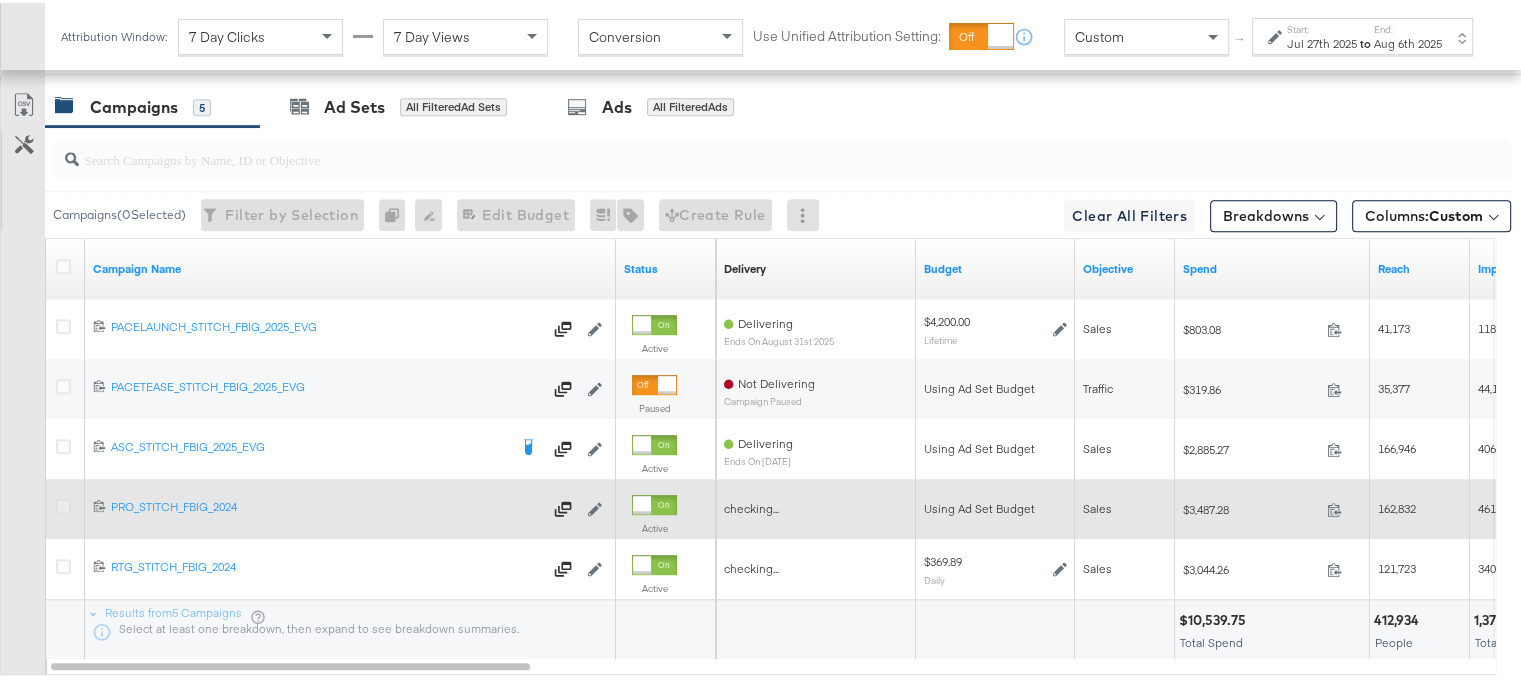 click at bounding box center [63, 503] 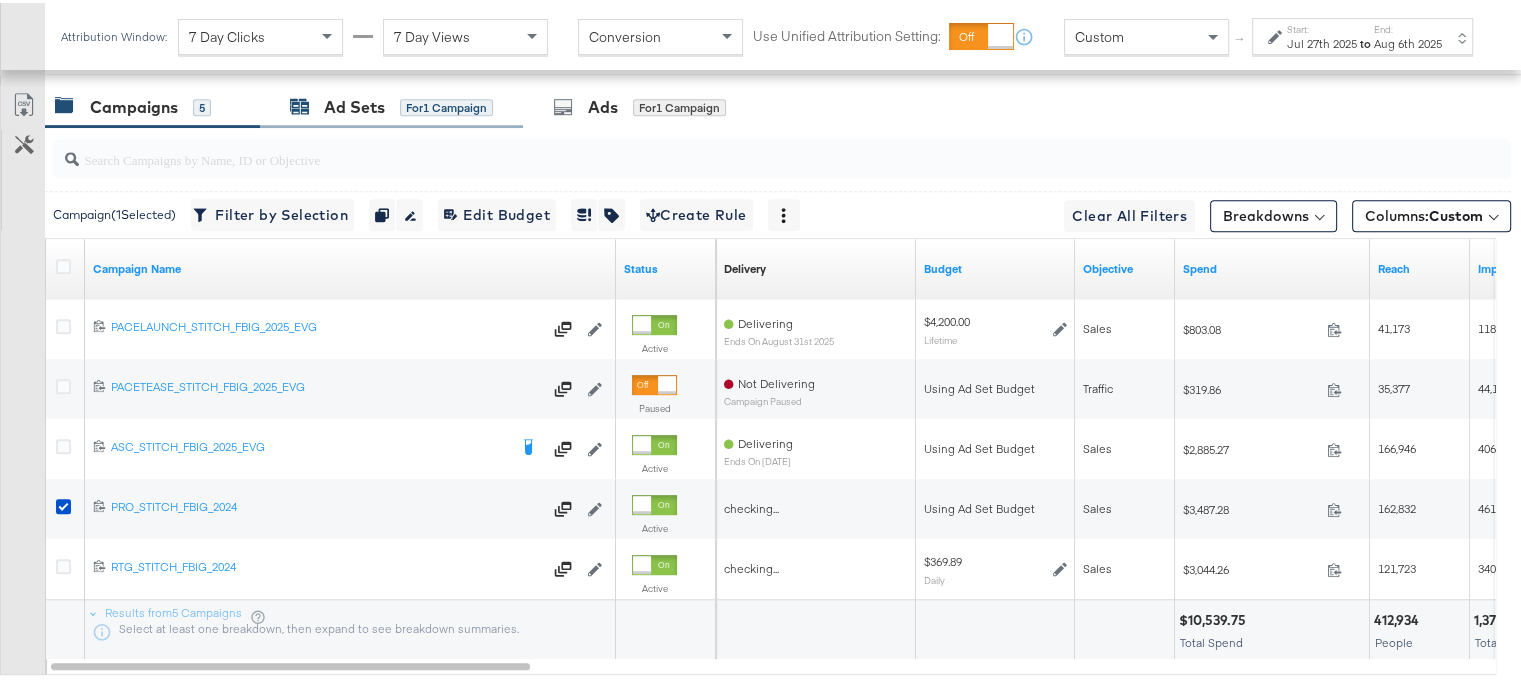 click on "Ad Sets" at bounding box center [354, 104] 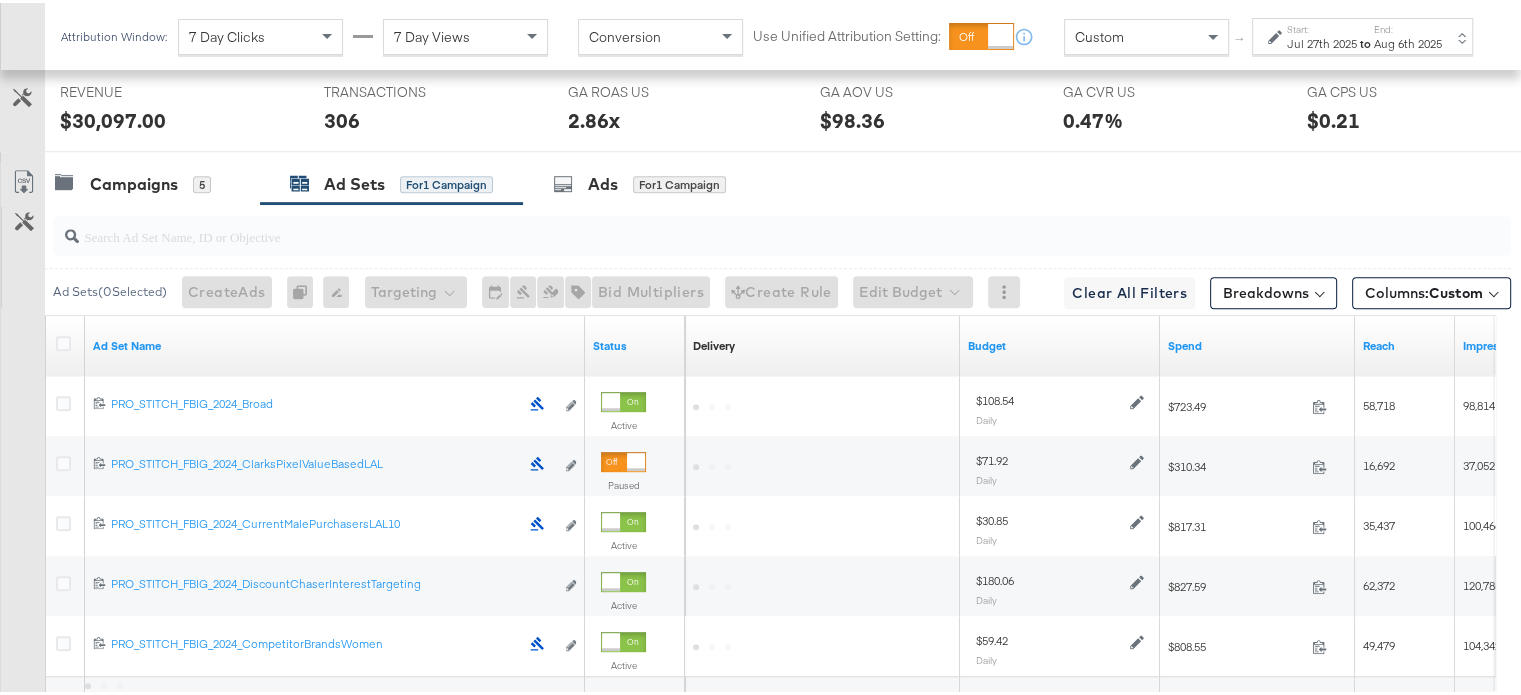 scroll, scrollTop: 1102, scrollLeft: 0, axis: vertical 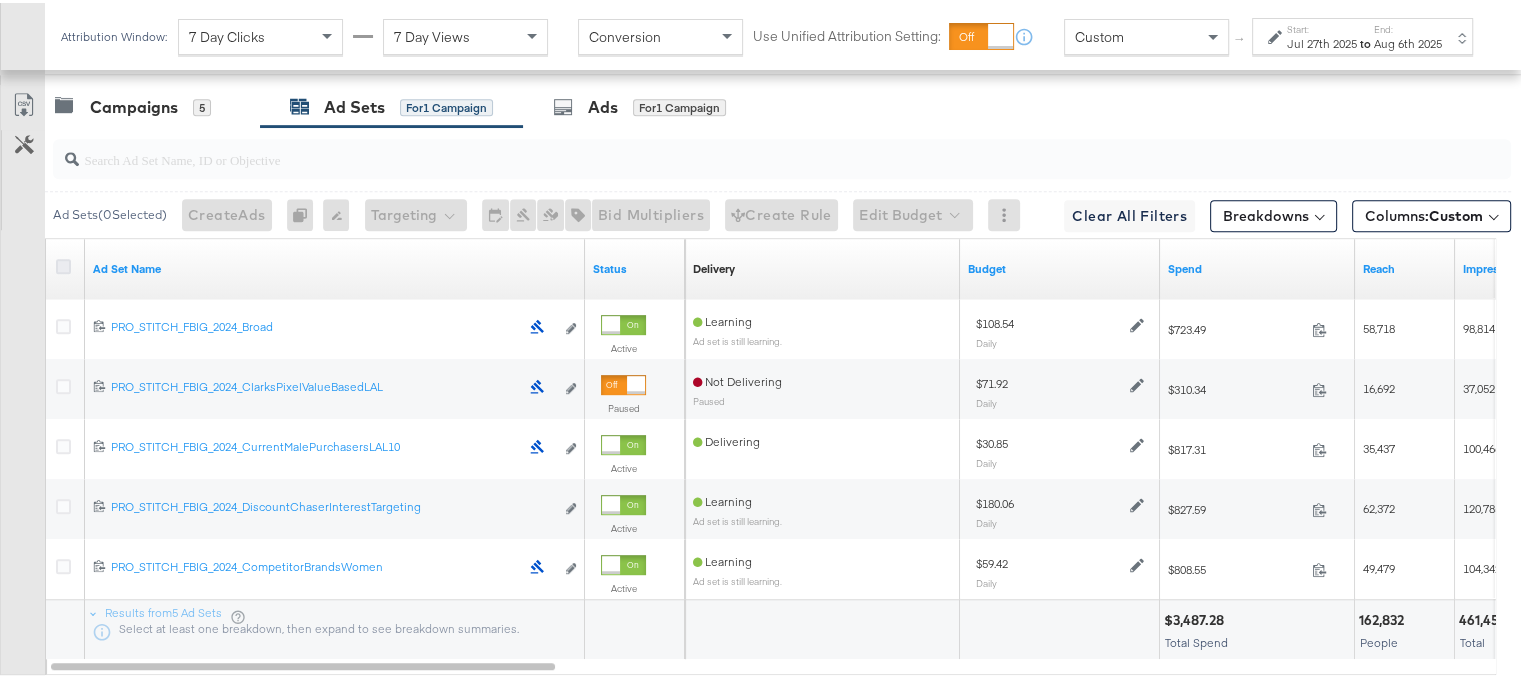 click at bounding box center (63, 263) 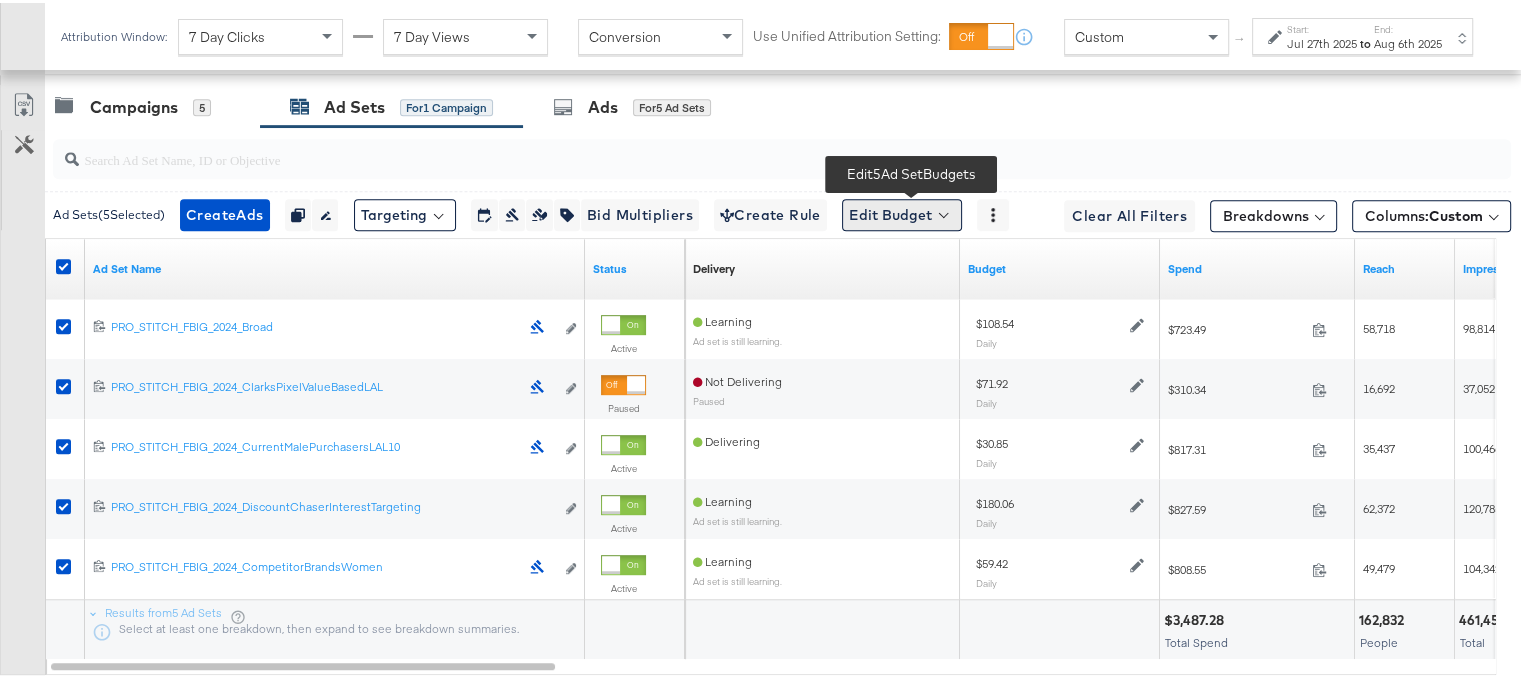 click on "Edit Budget" at bounding box center [902, 212] 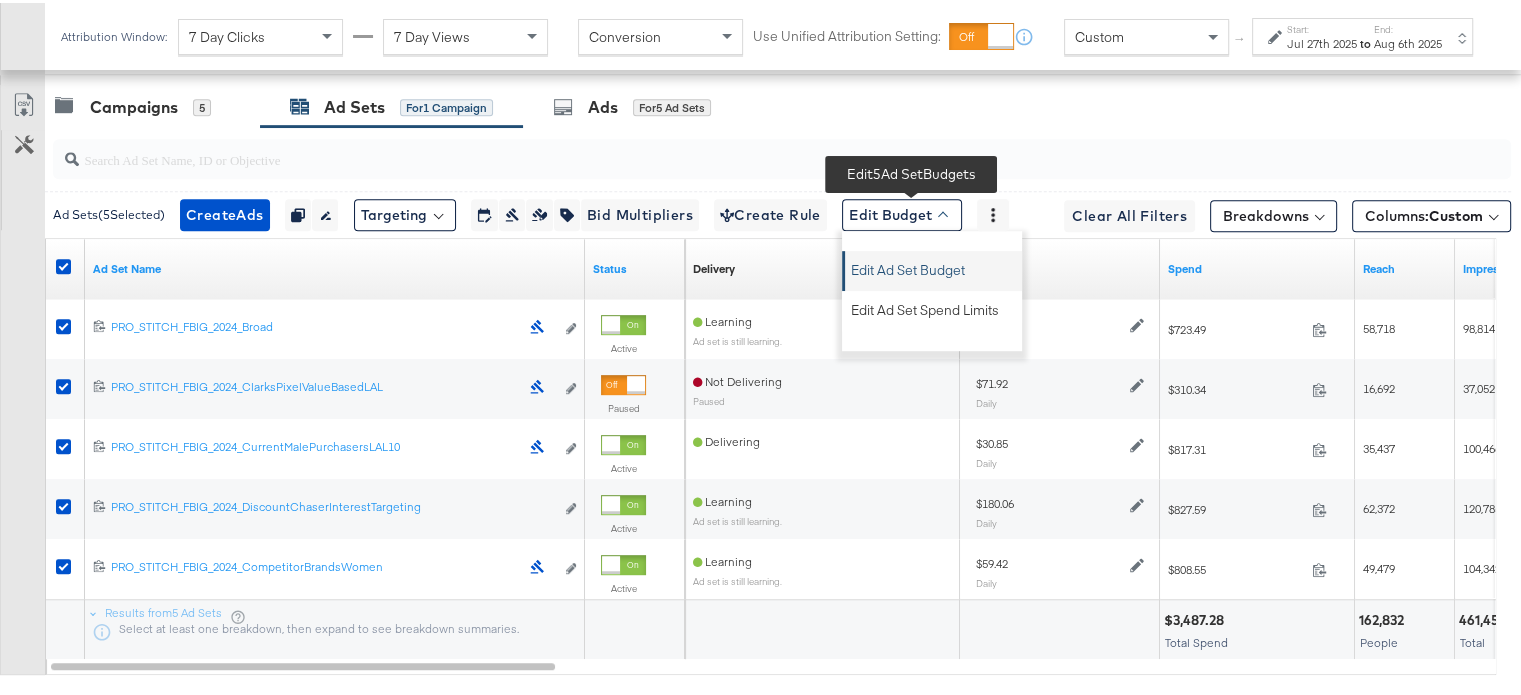 click on "Edit Ad Set Budget" at bounding box center (908, 264) 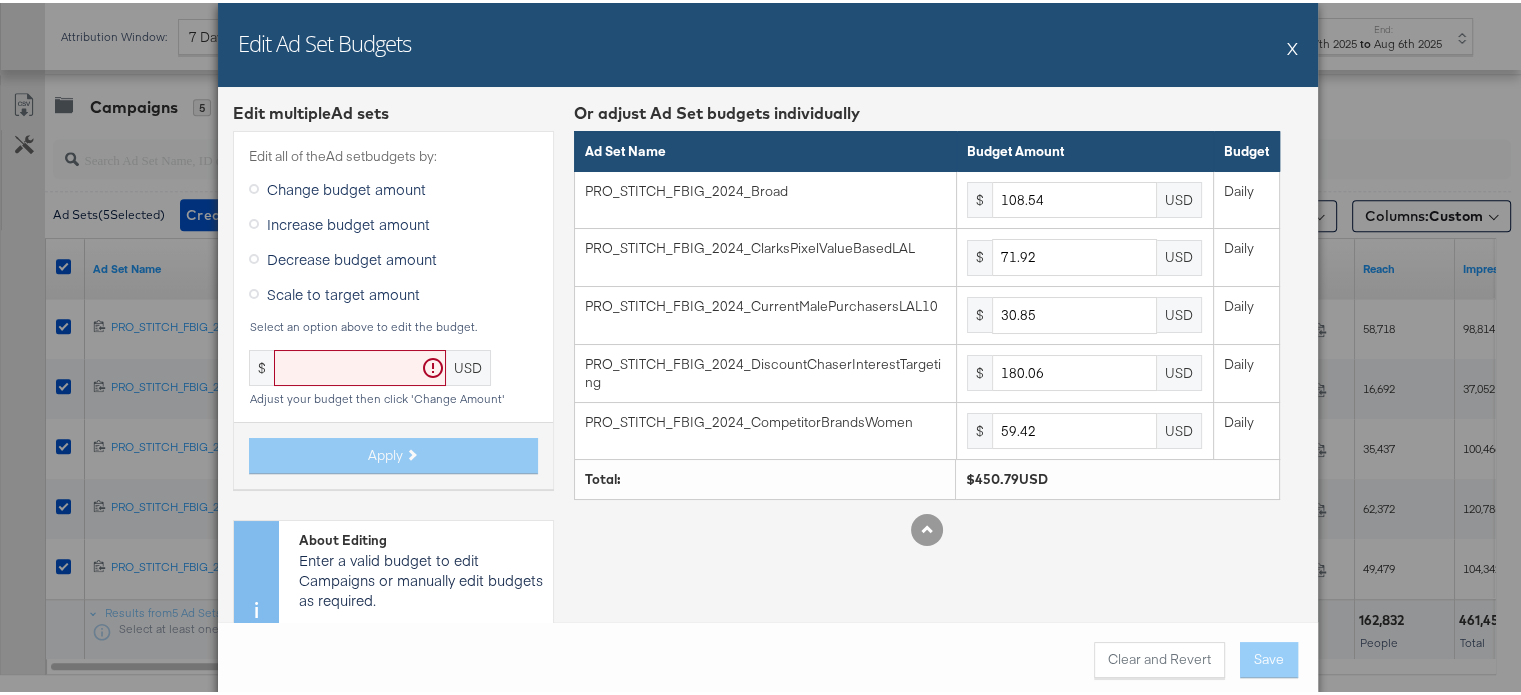 click on "X" at bounding box center [1292, 45] 